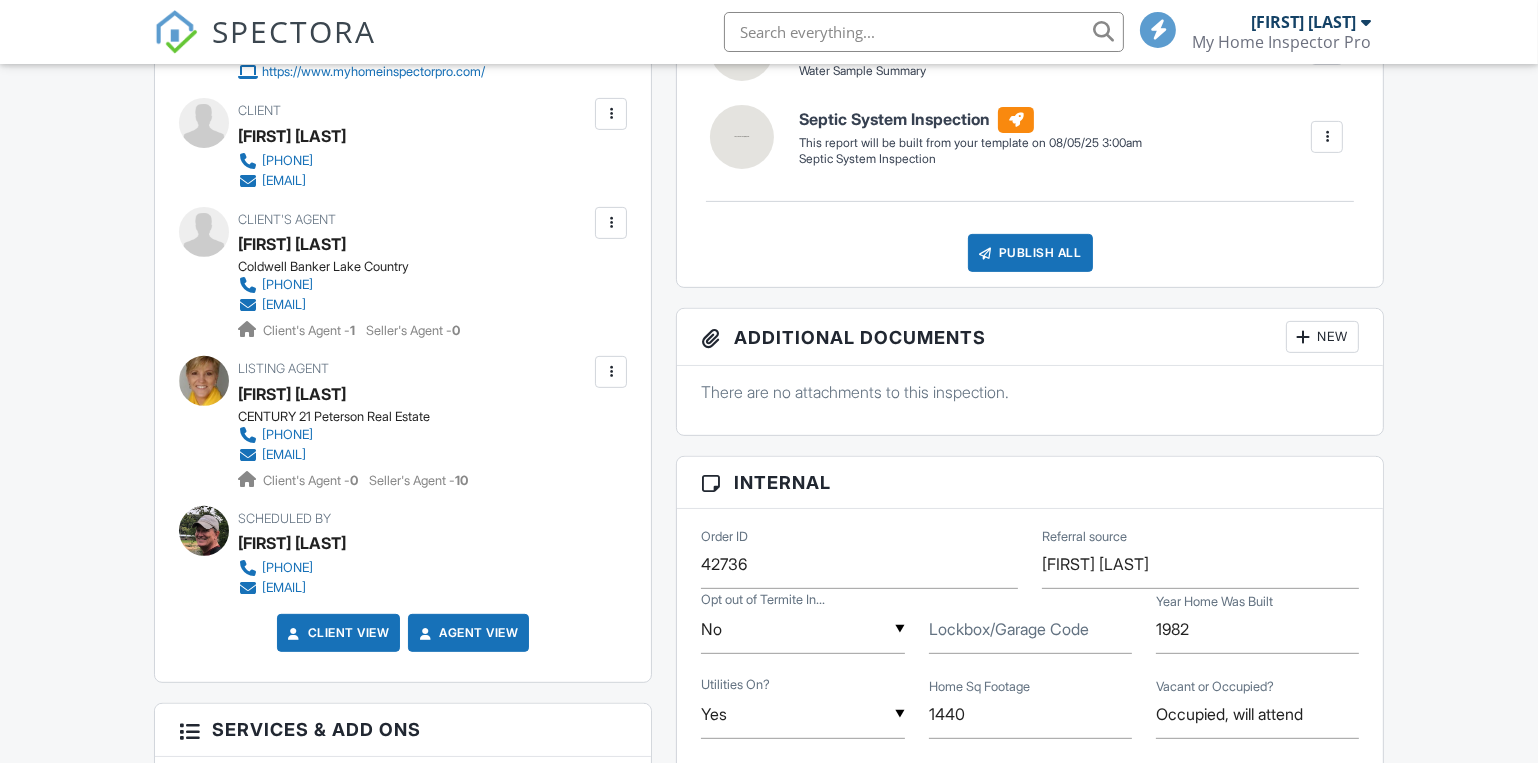 scroll, scrollTop: 0, scrollLeft: 0, axis: both 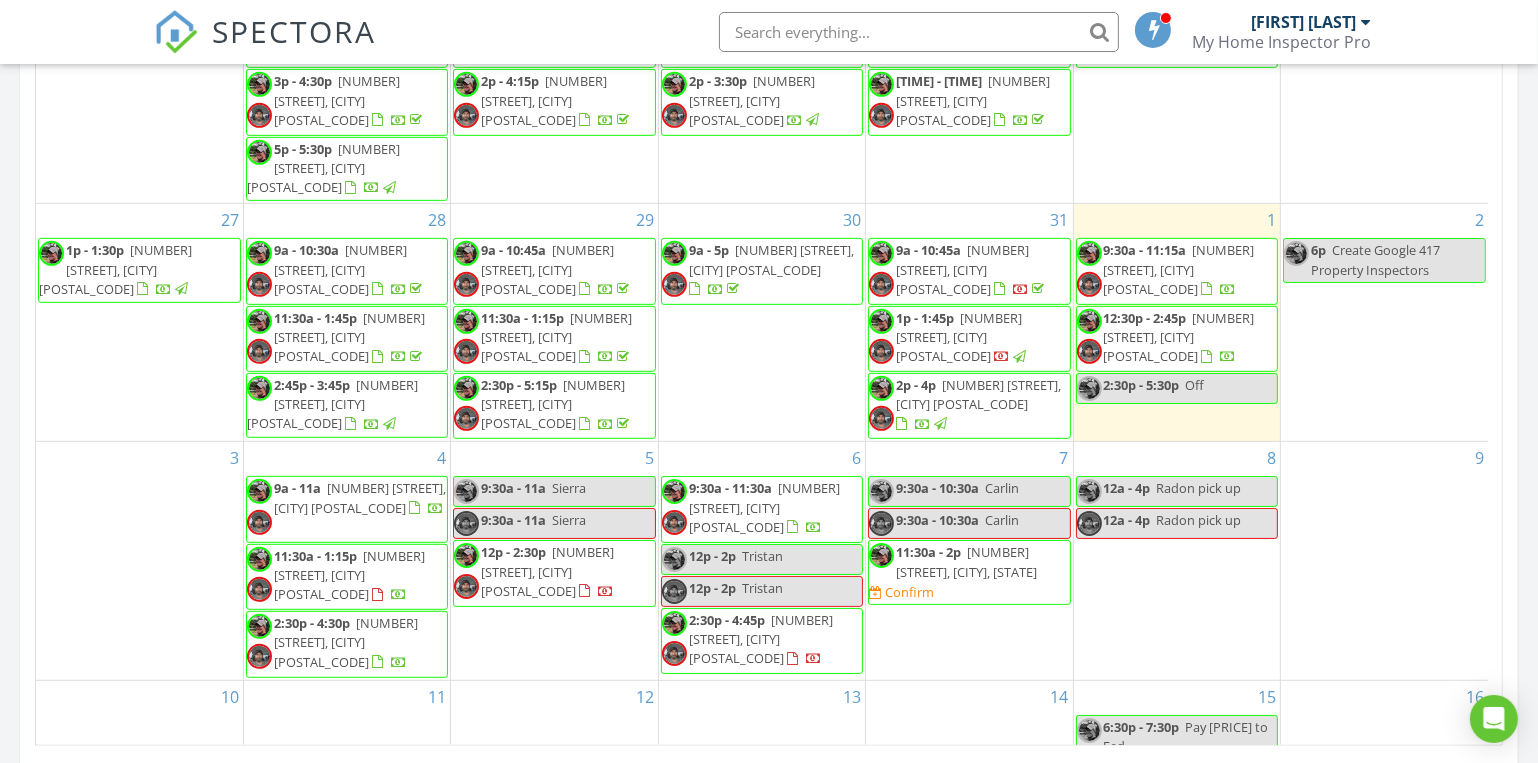 click on "[NUMBER] [STREET], [CITY] [POSTAL_CODE]" at bounding box center [966, 561] 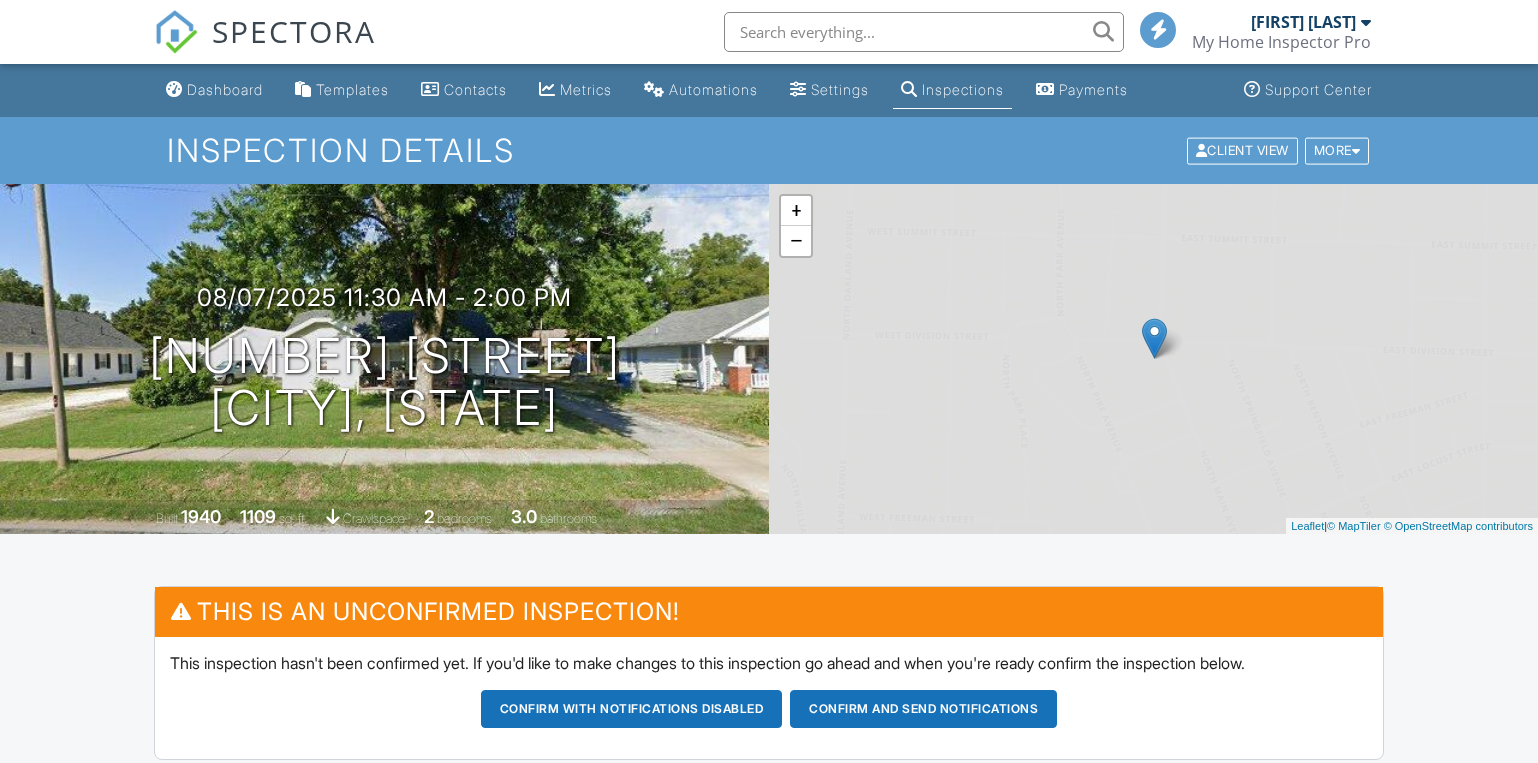 scroll, scrollTop: 0, scrollLeft: 0, axis: both 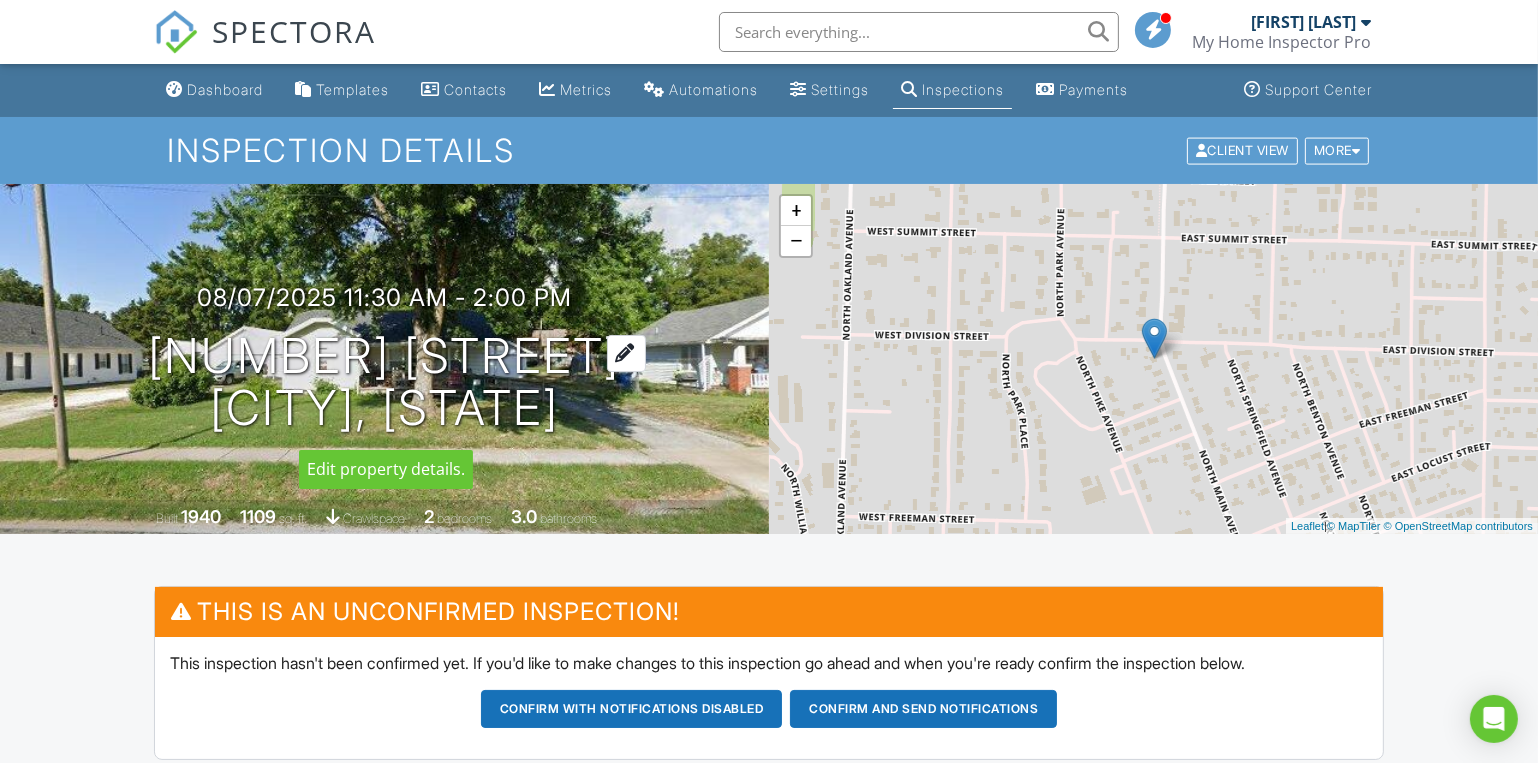 drag, startPoint x: 146, startPoint y: 352, endPoint x: 603, endPoint y: 410, distance: 460.66583 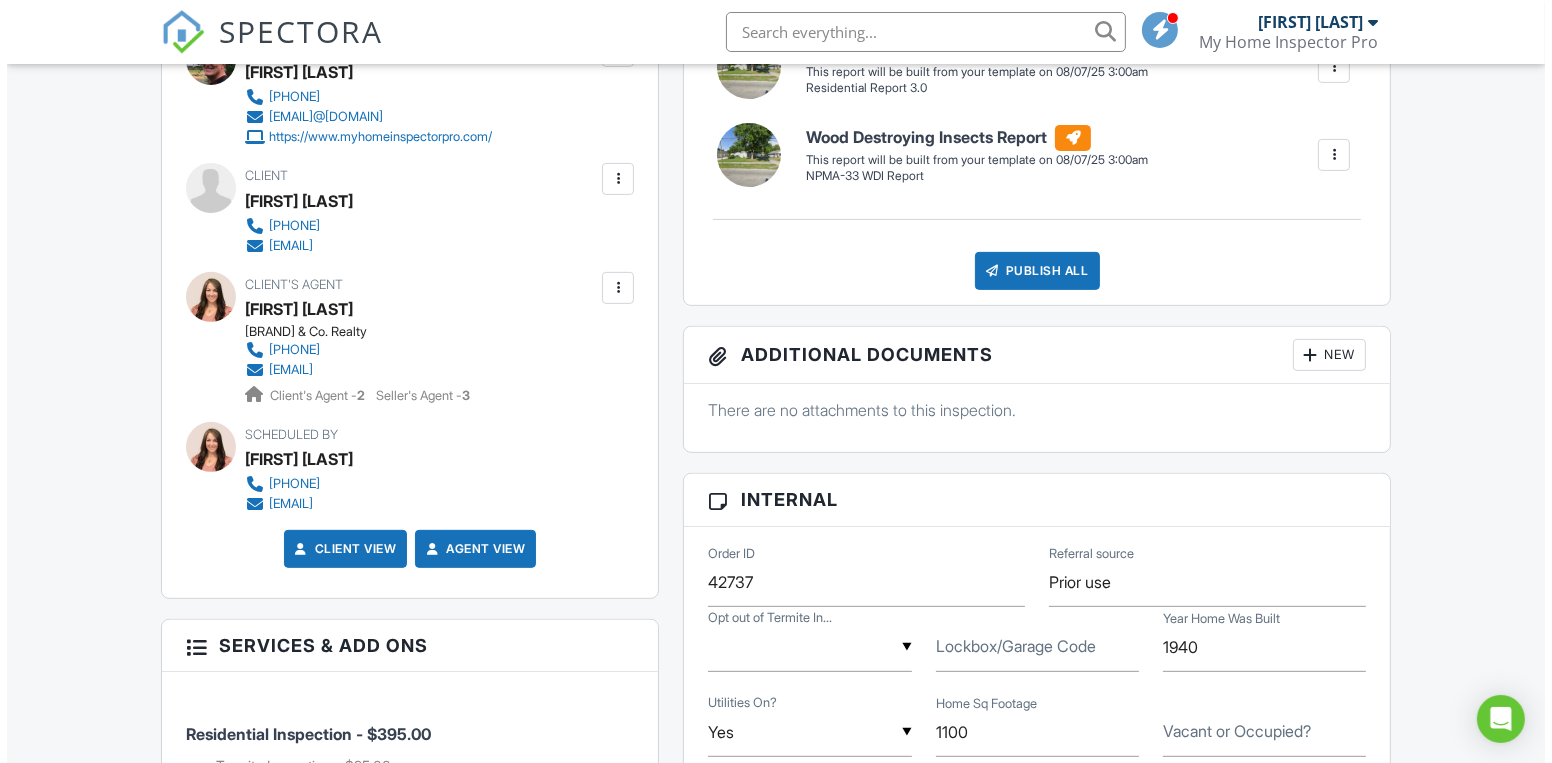 scroll, scrollTop: 545, scrollLeft: 0, axis: vertical 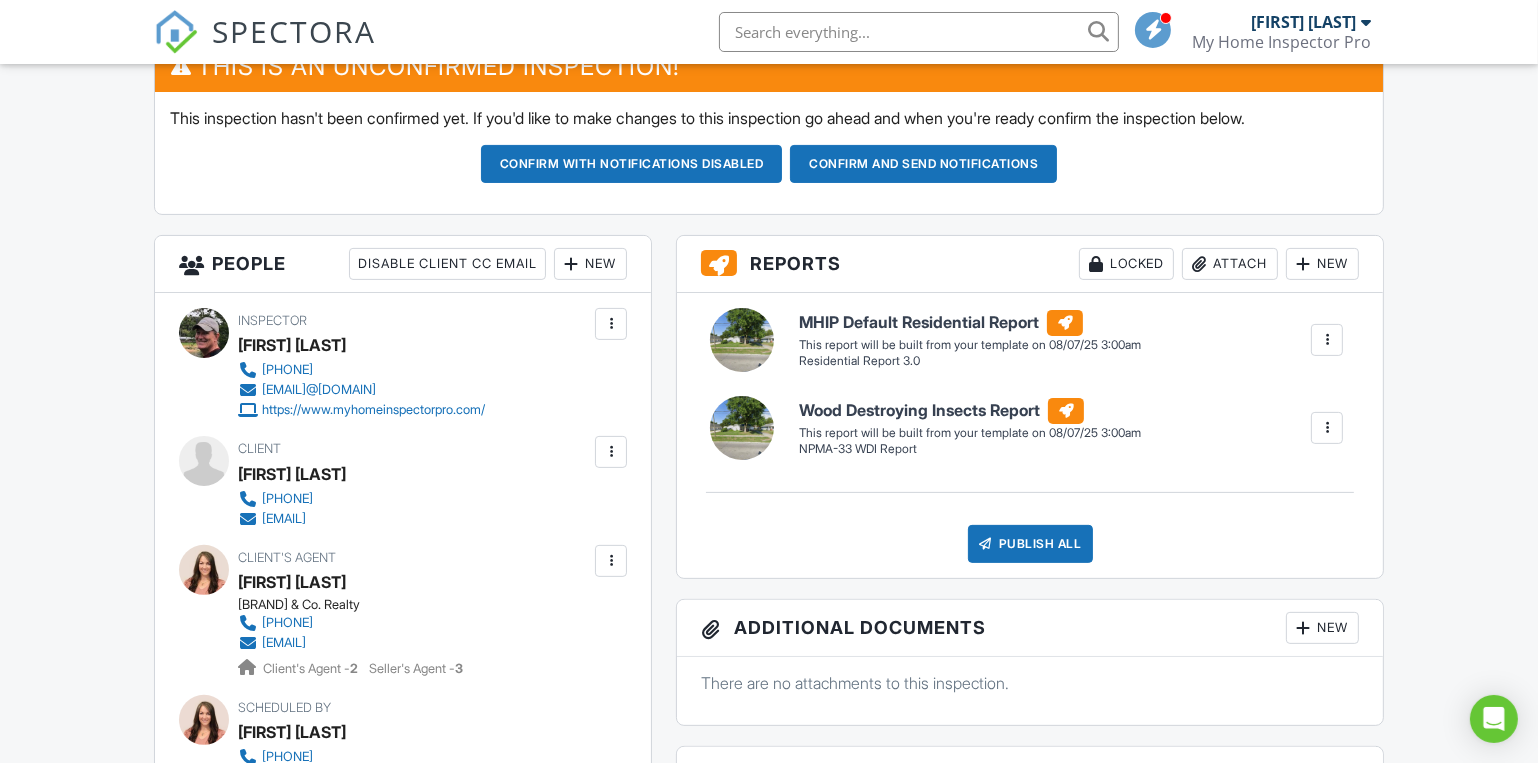 click on "New" at bounding box center [590, 264] 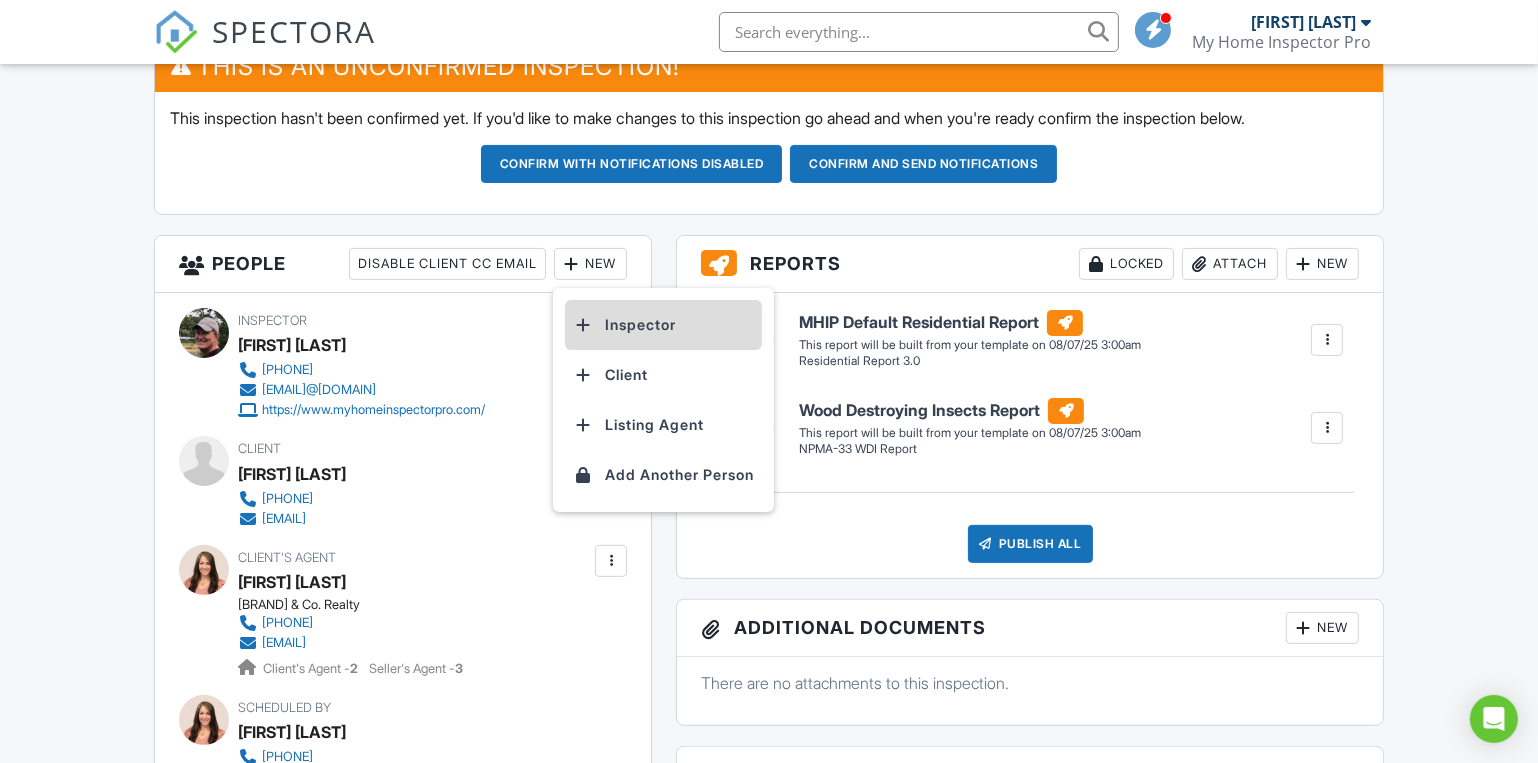click on "Inspector" at bounding box center [663, 325] 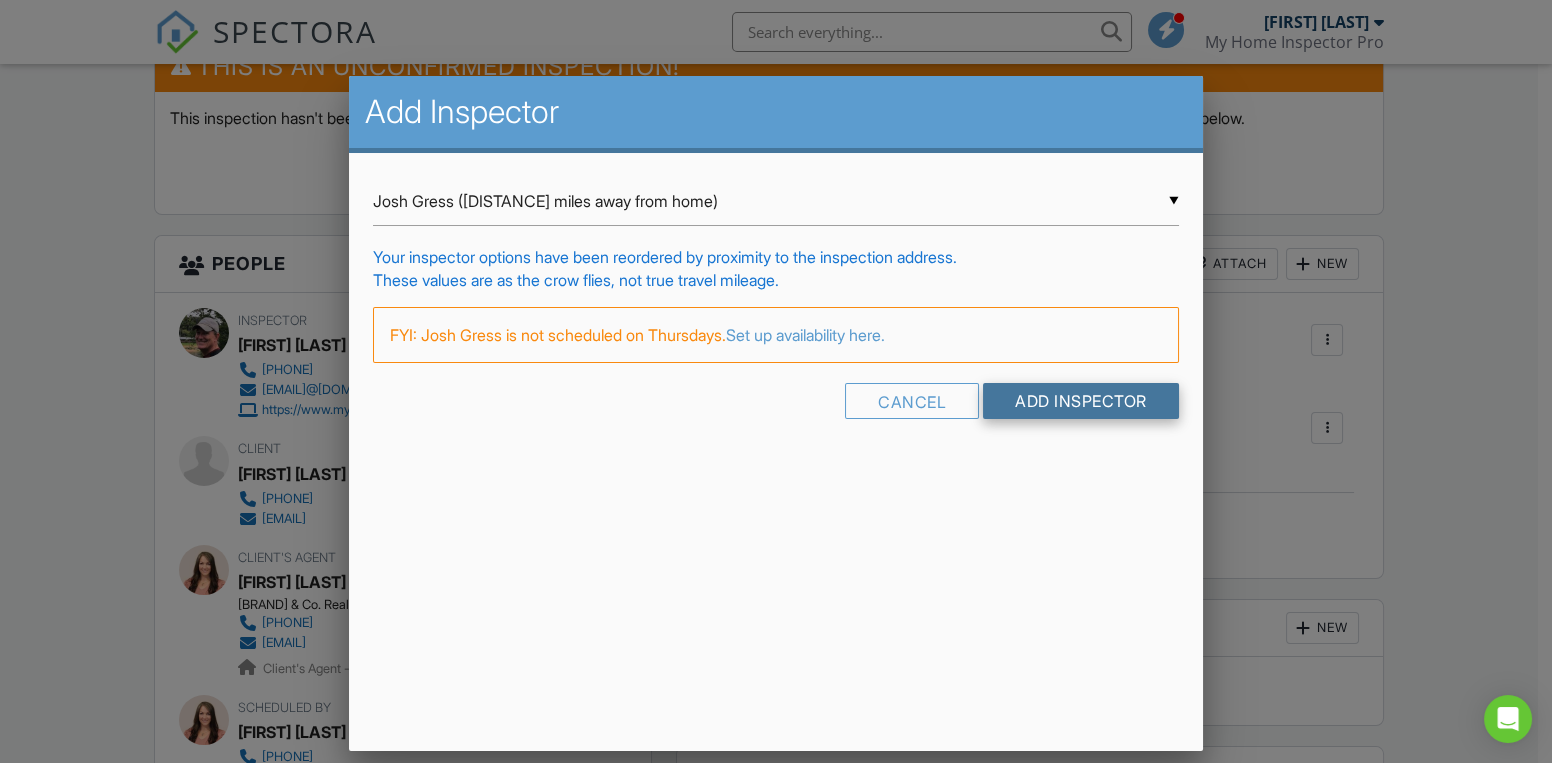 click on "Add Inspector" at bounding box center (1081, 401) 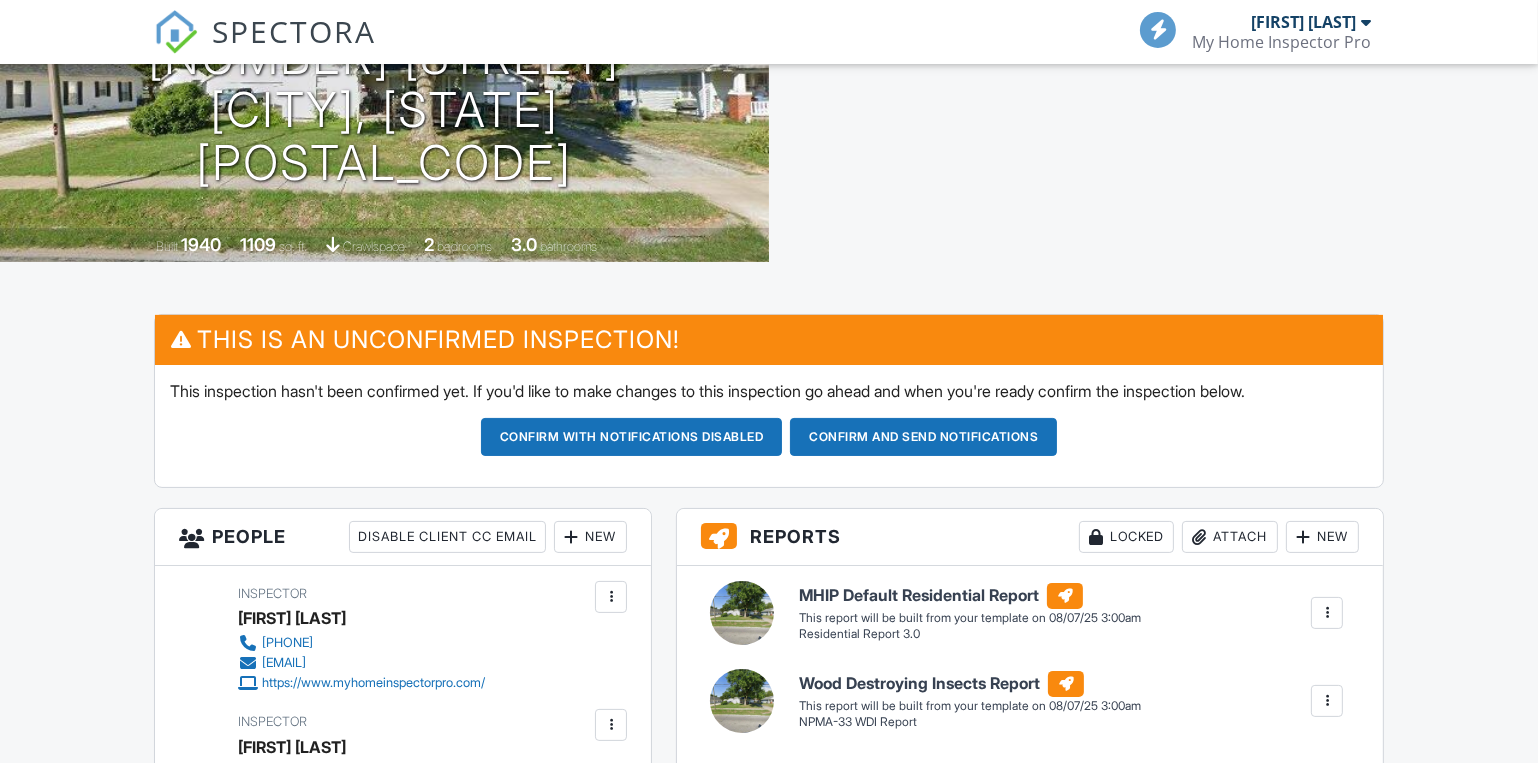 scroll, scrollTop: 0, scrollLeft: 0, axis: both 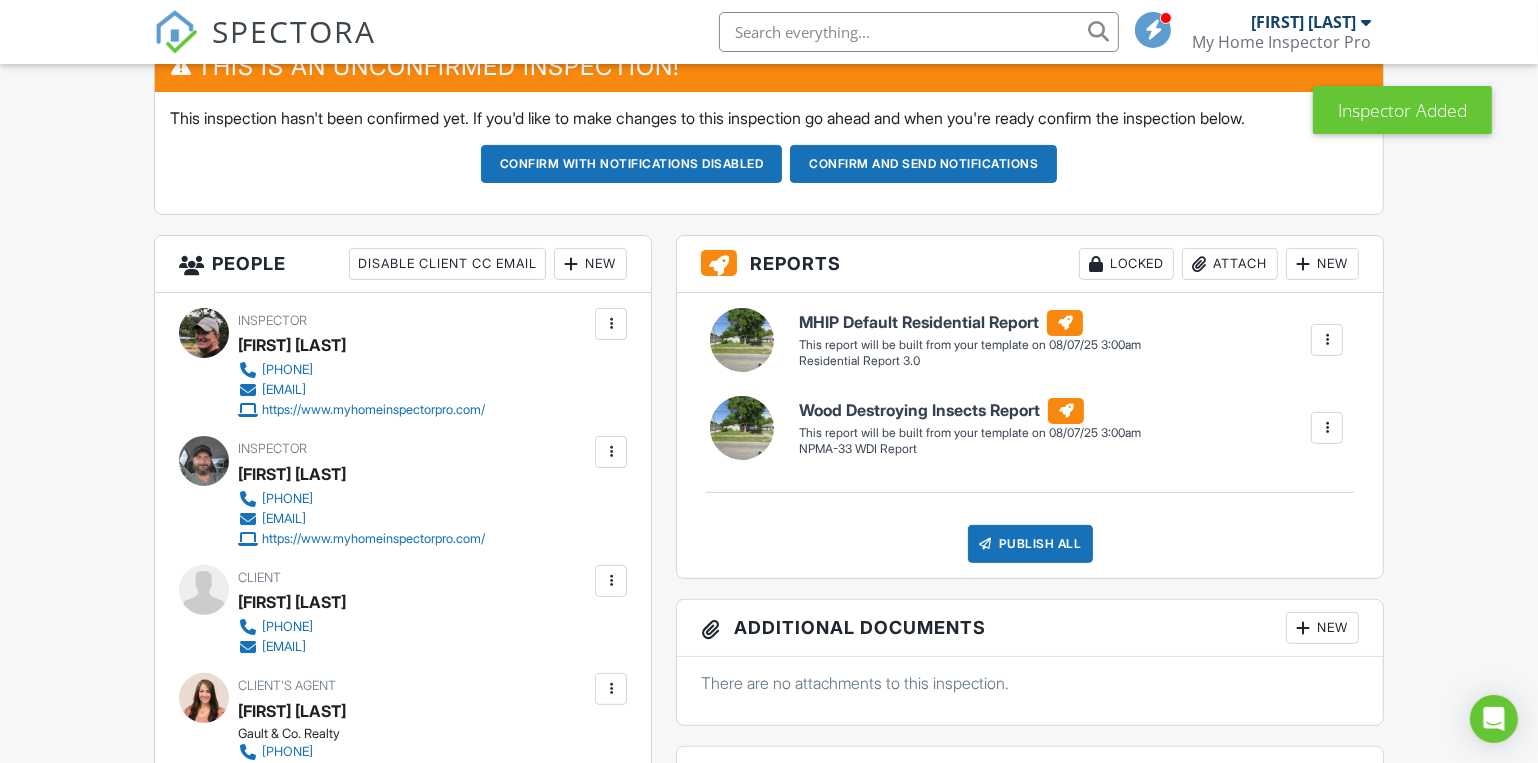 click on "New" at bounding box center (590, 264) 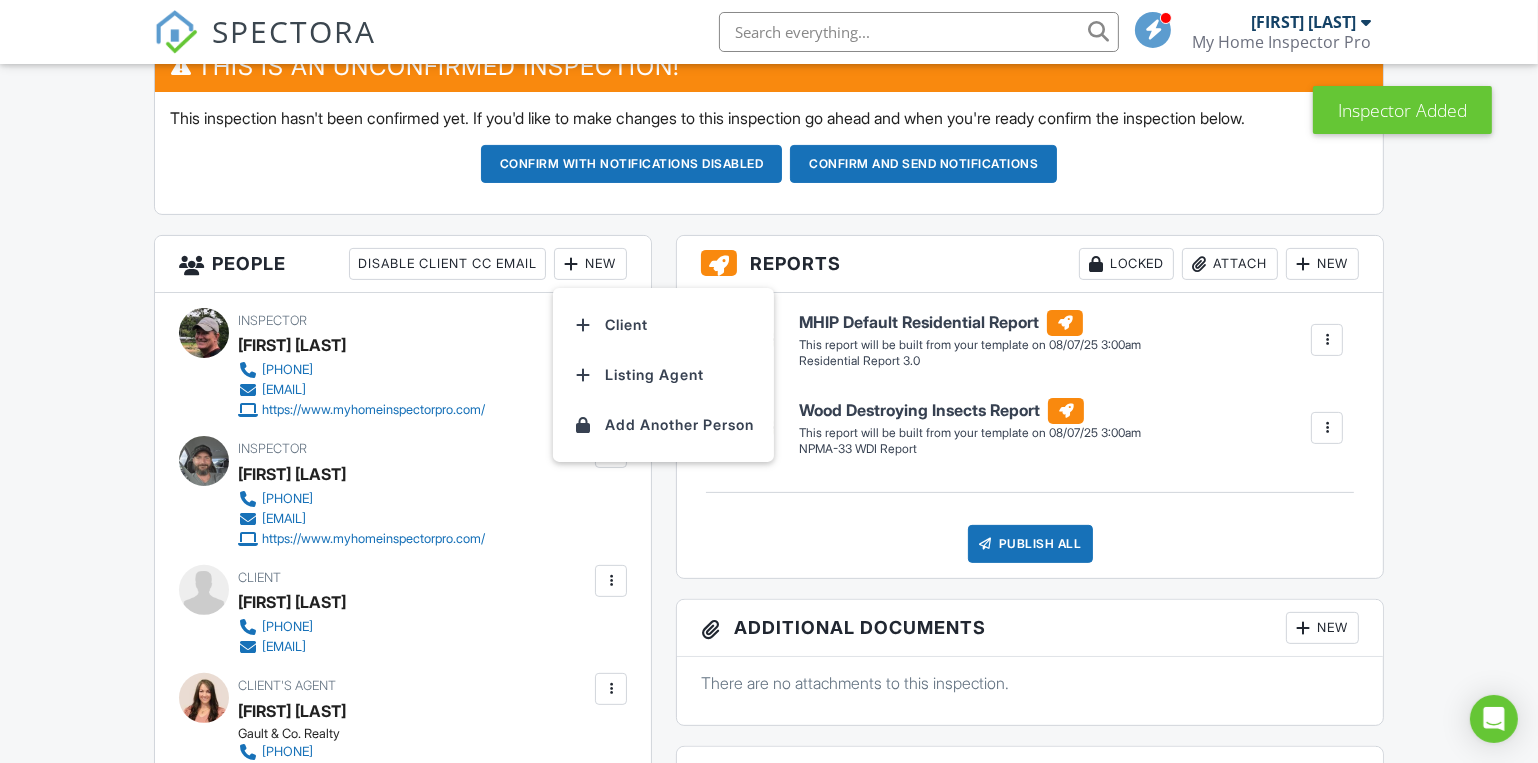 click on "Listing Agent" at bounding box center (663, 375) 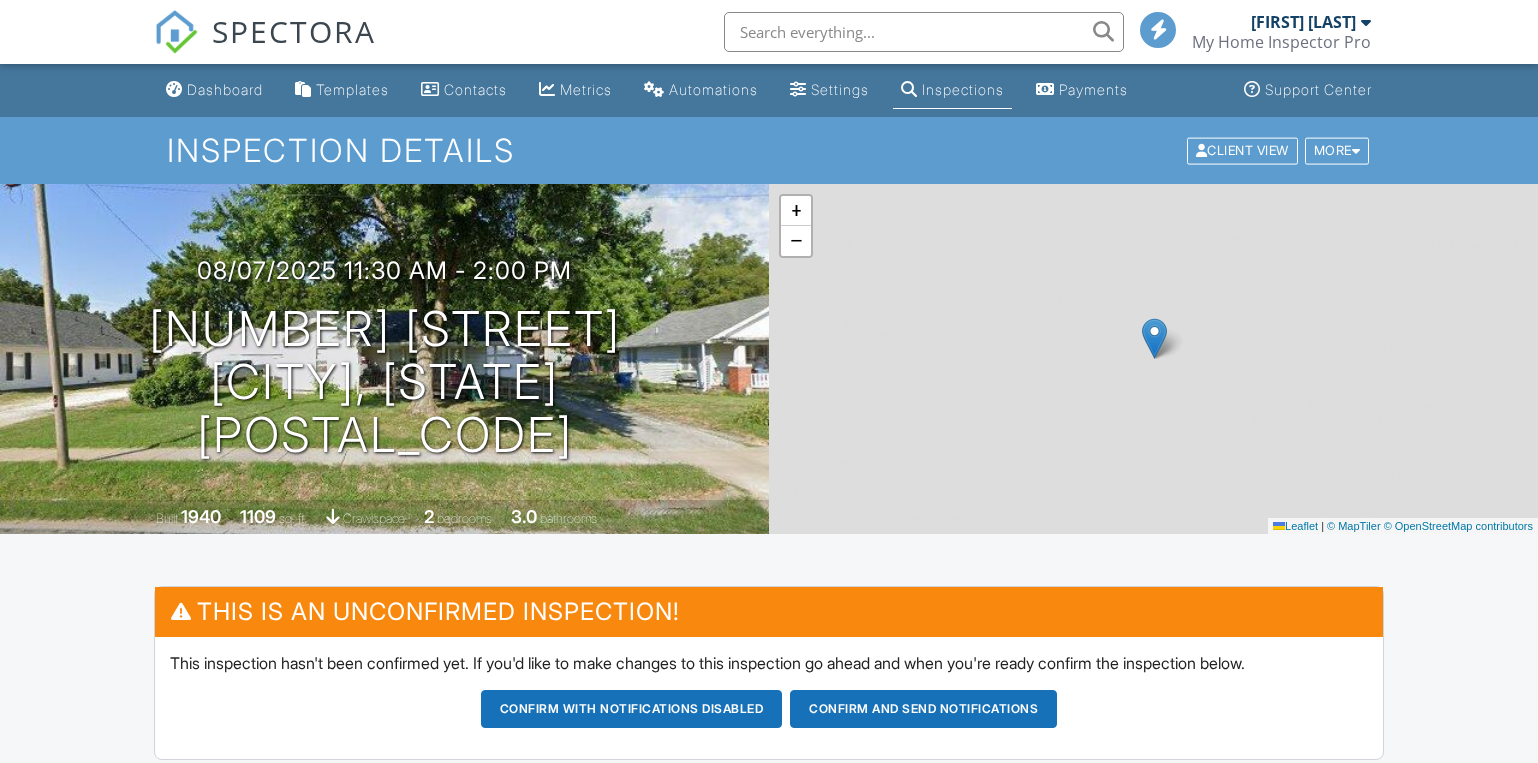 scroll, scrollTop: 545, scrollLeft: 0, axis: vertical 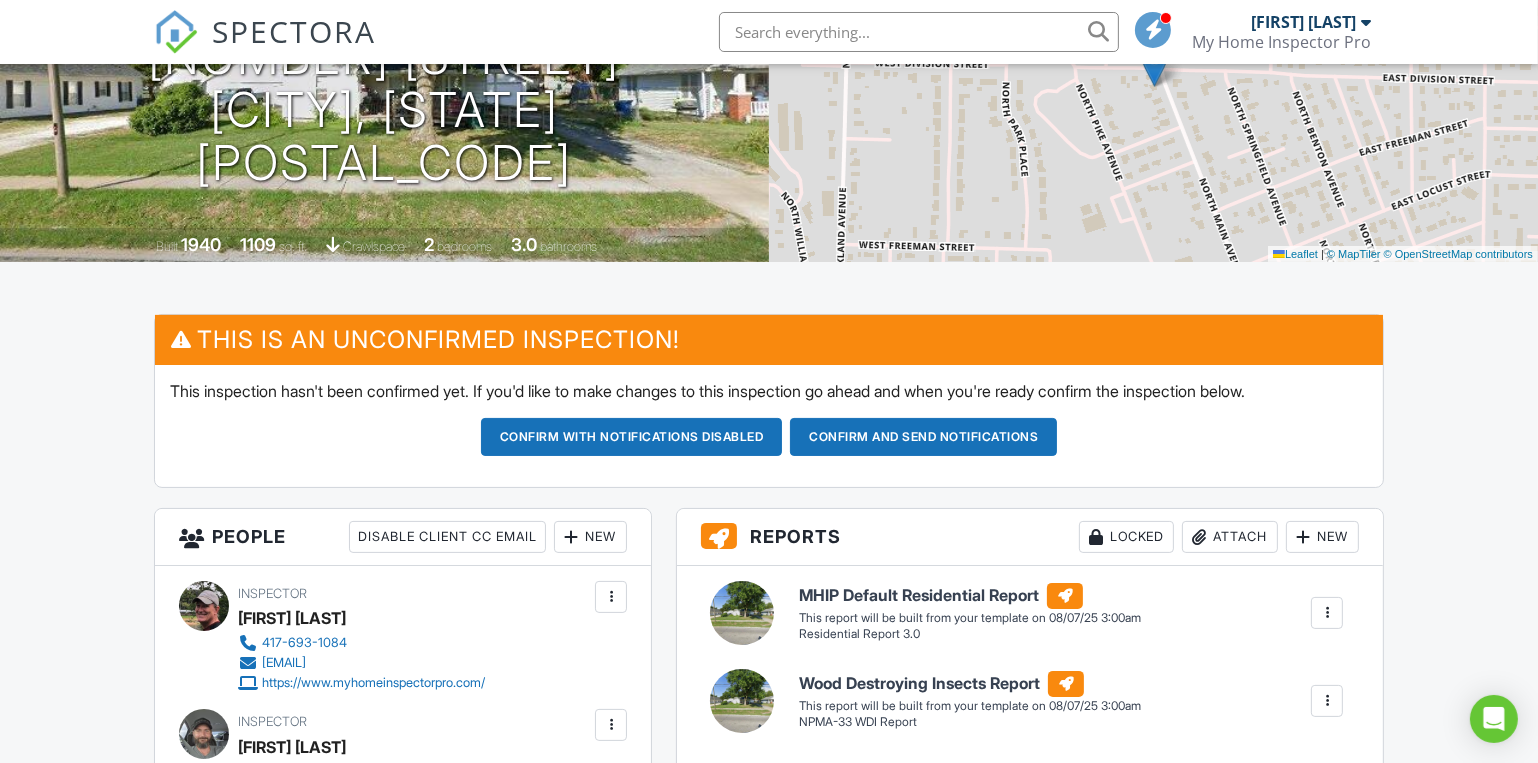 click on "Confirm and send notifications" at bounding box center (632, 437) 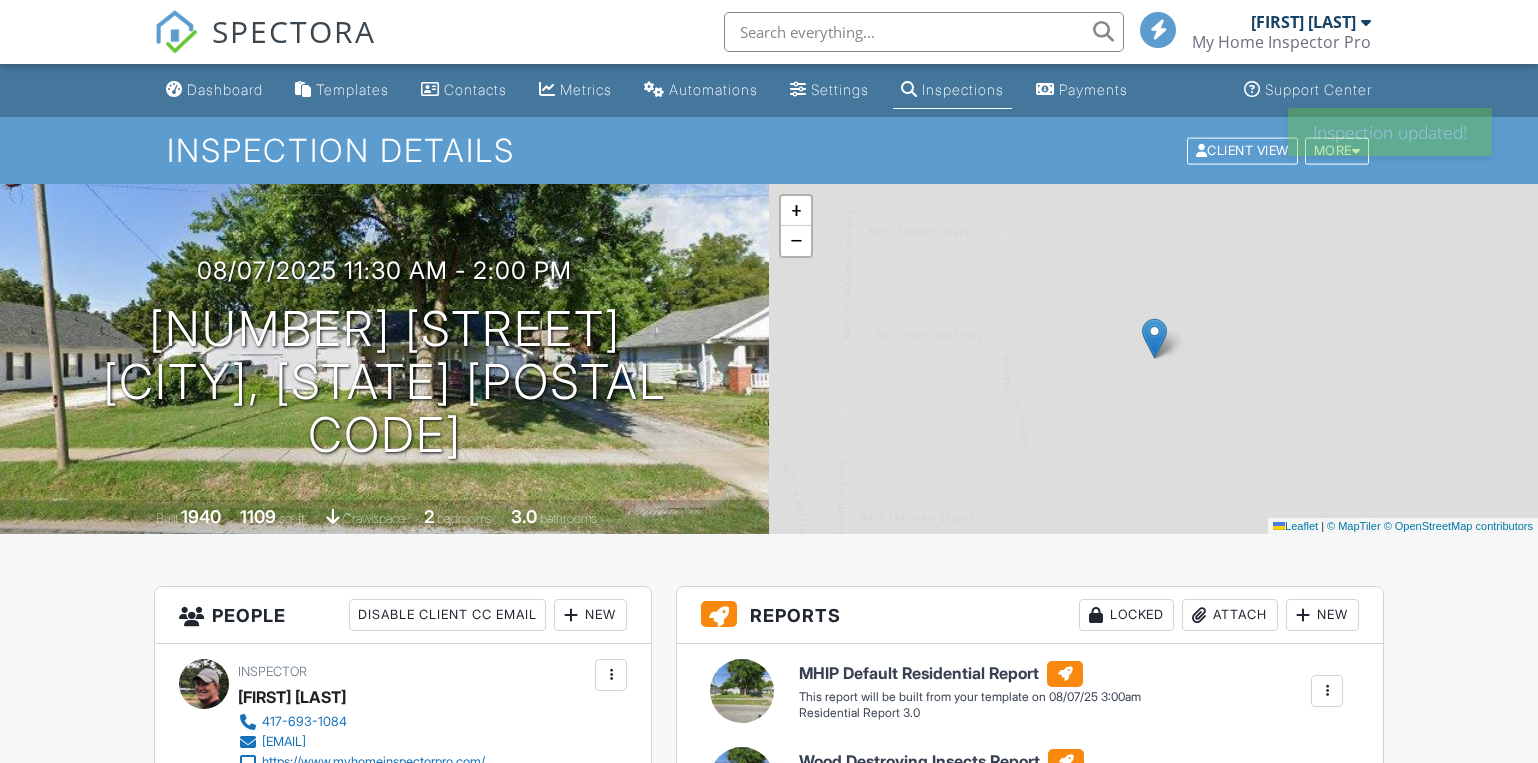 scroll, scrollTop: 0, scrollLeft: 0, axis: both 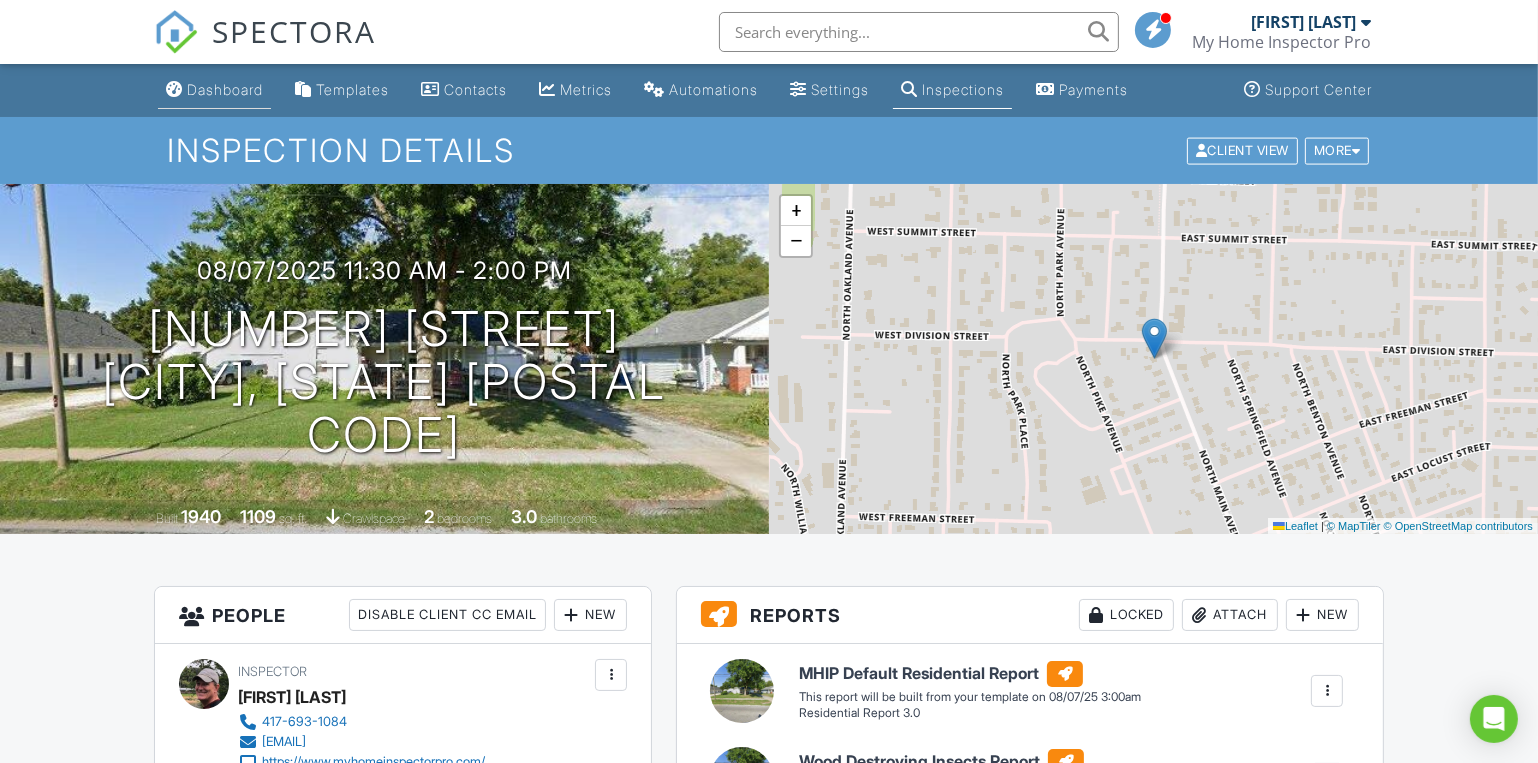 click on "Dashboard" at bounding box center (225, 89) 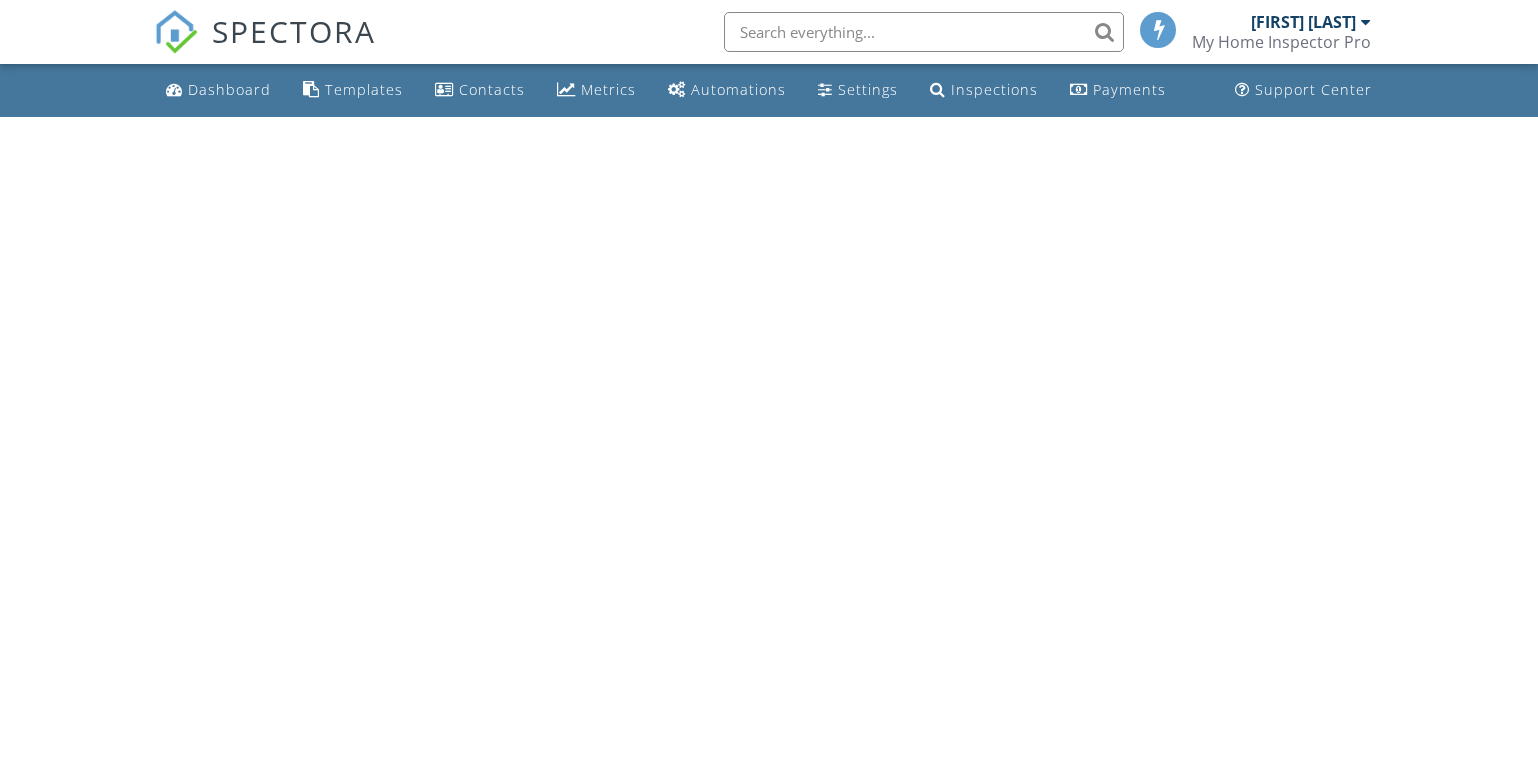 scroll, scrollTop: 0, scrollLeft: 0, axis: both 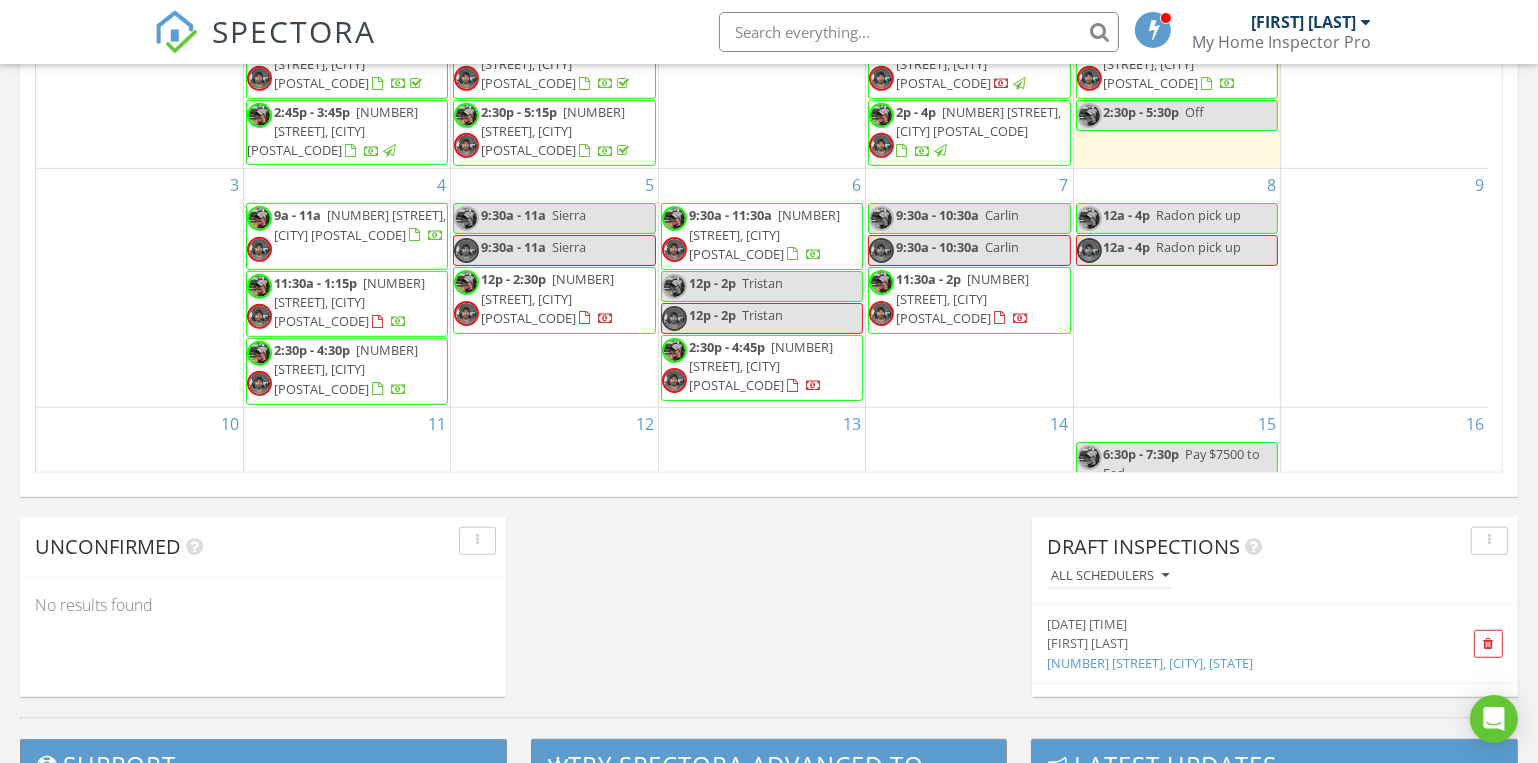 click on "Radon pick up" at bounding box center [1199, 247] 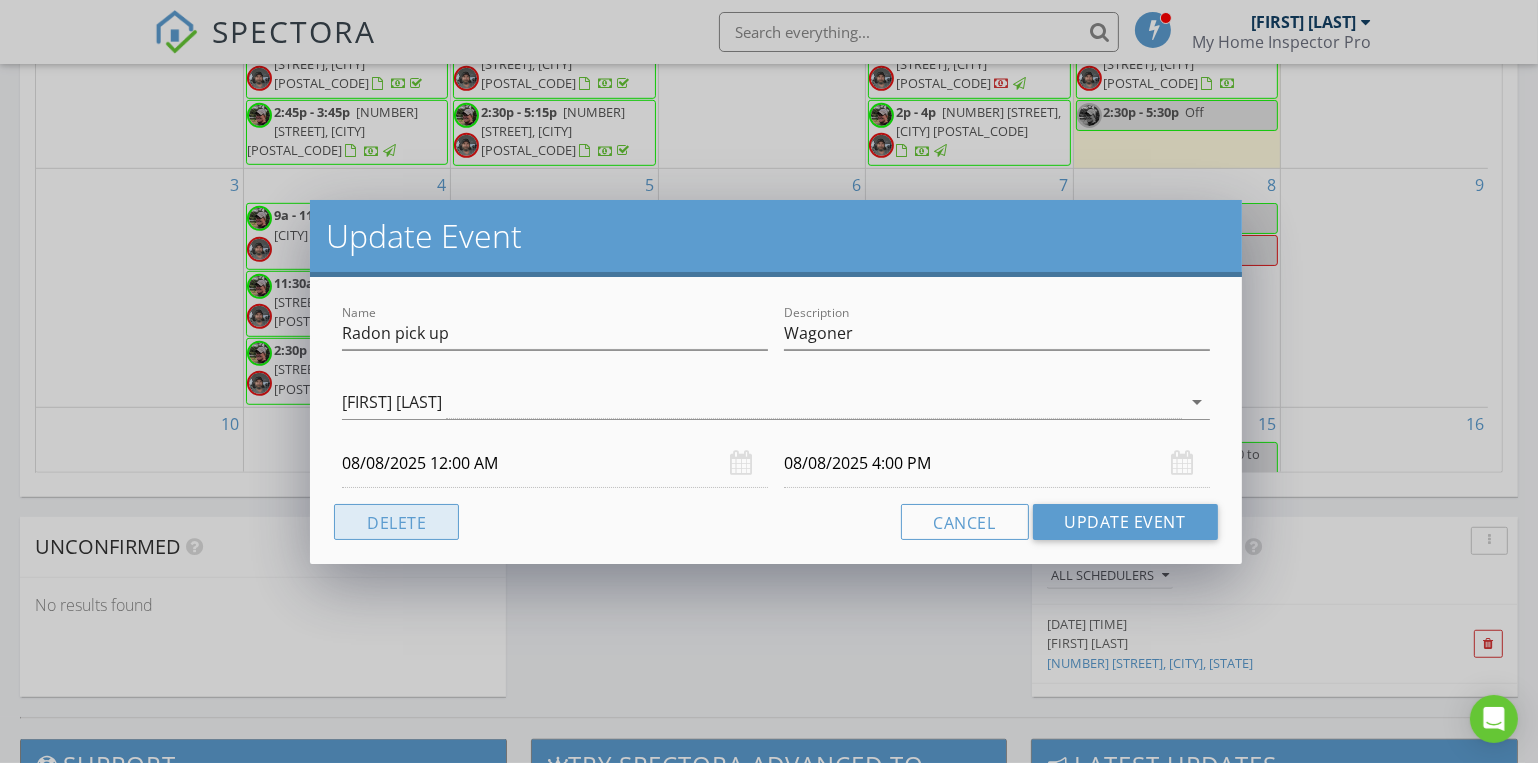 click on "Delete" at bounding box center [396, 522] 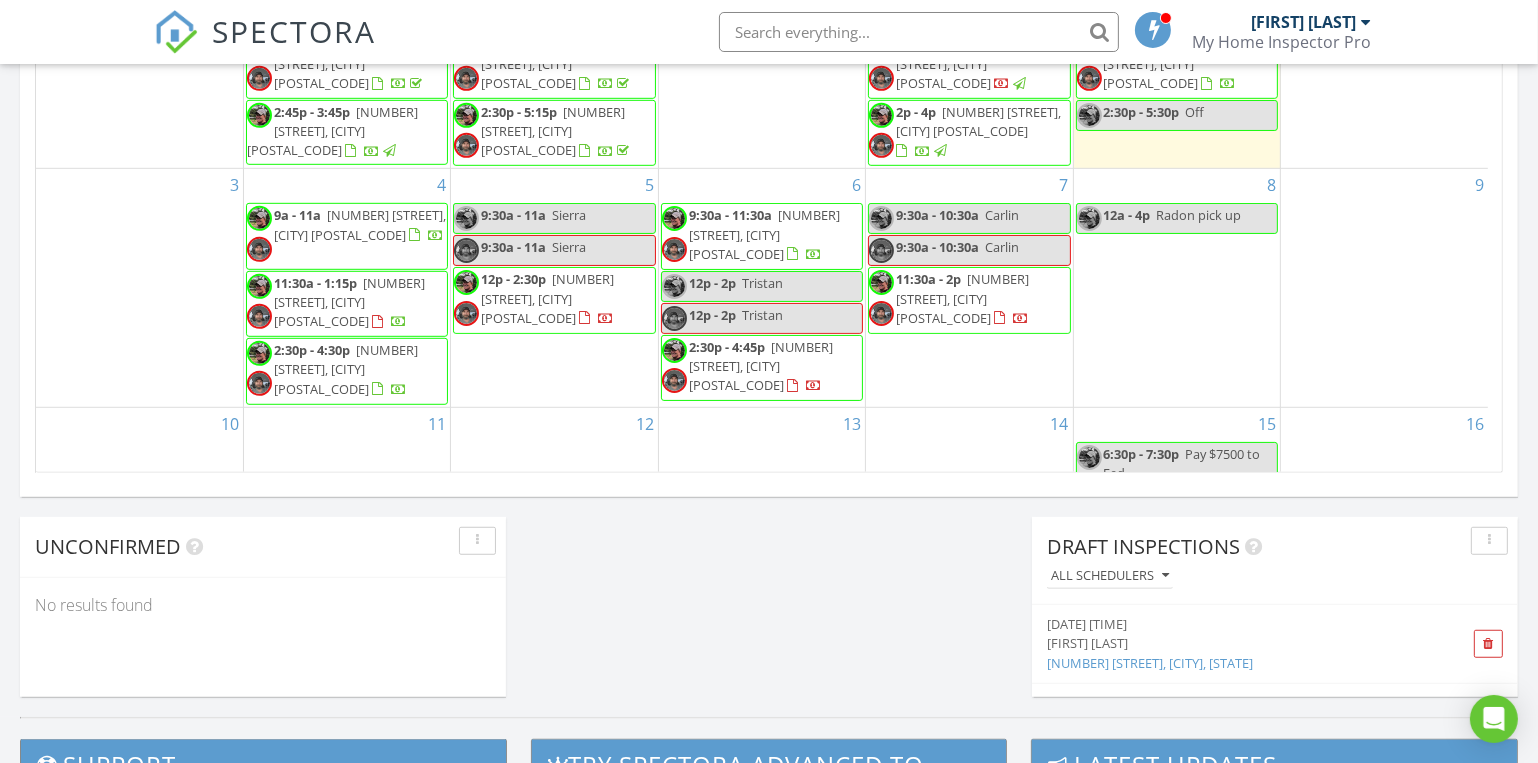 scroll, scrollTop: 1424, scrollLeft: 0, axis: vertical 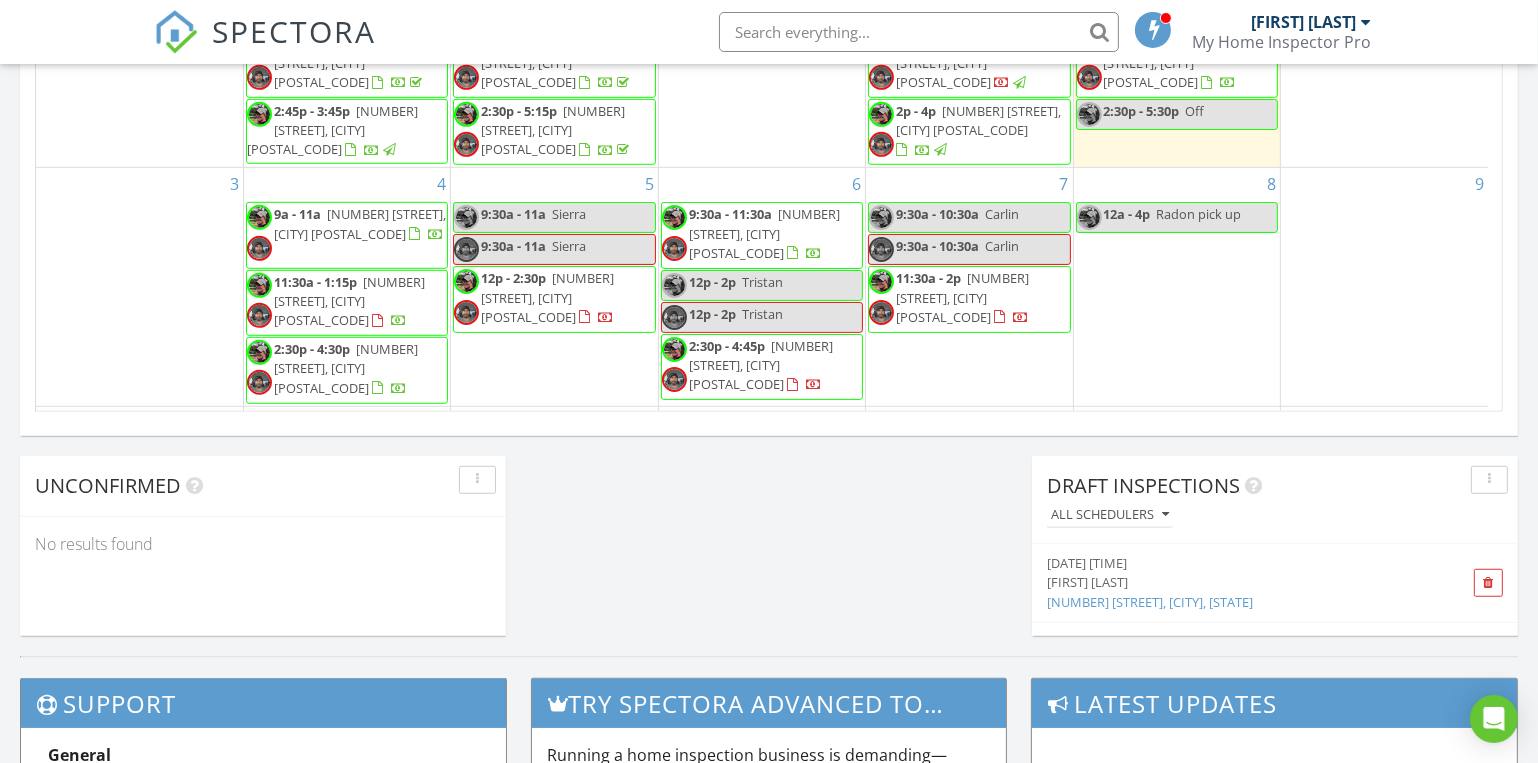 click on "12a - 4p
Radon pick up" at bounding box center (1159, 214) 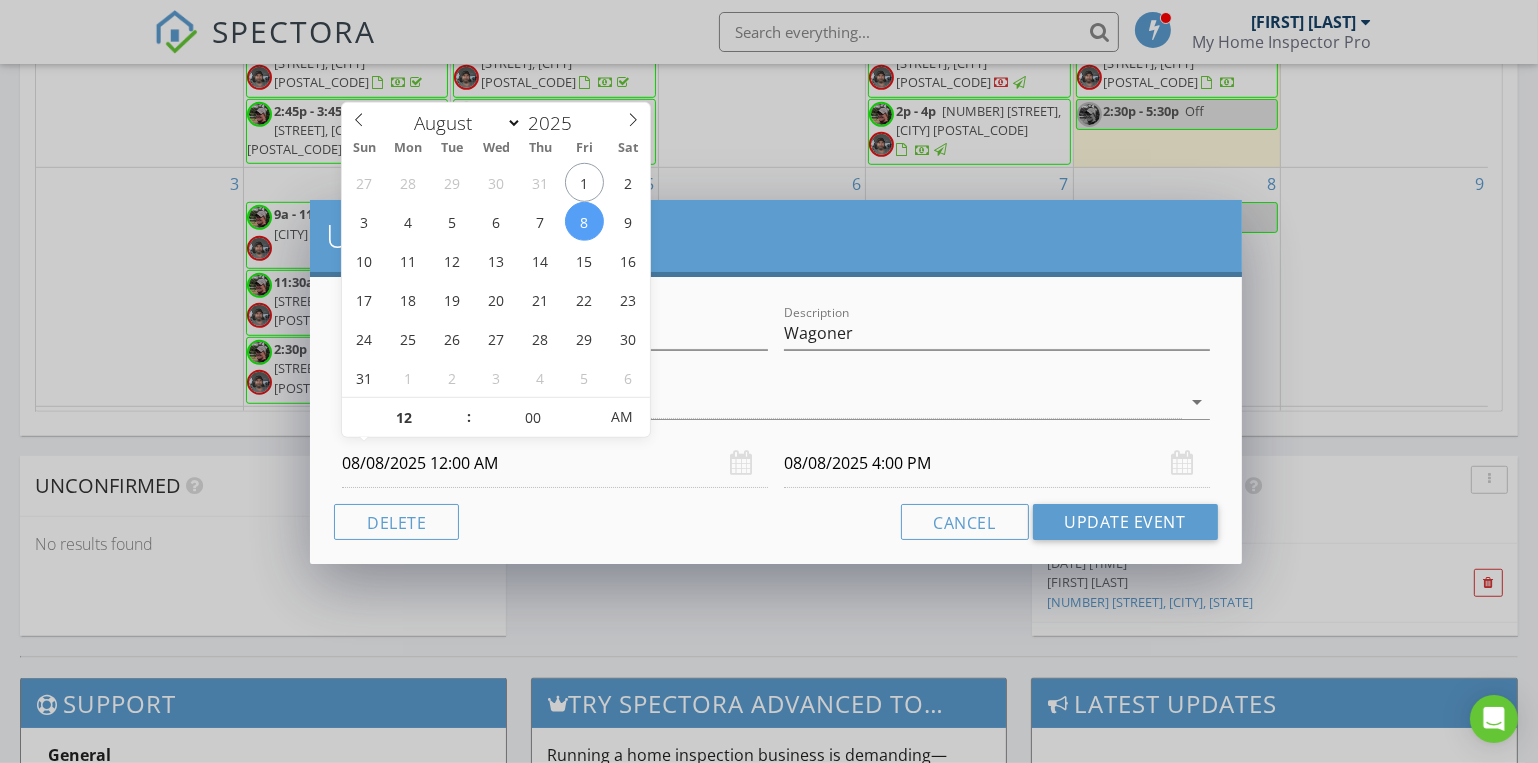 click on "08/08/2025 12:00 AM" at bounding box center (555, 463) 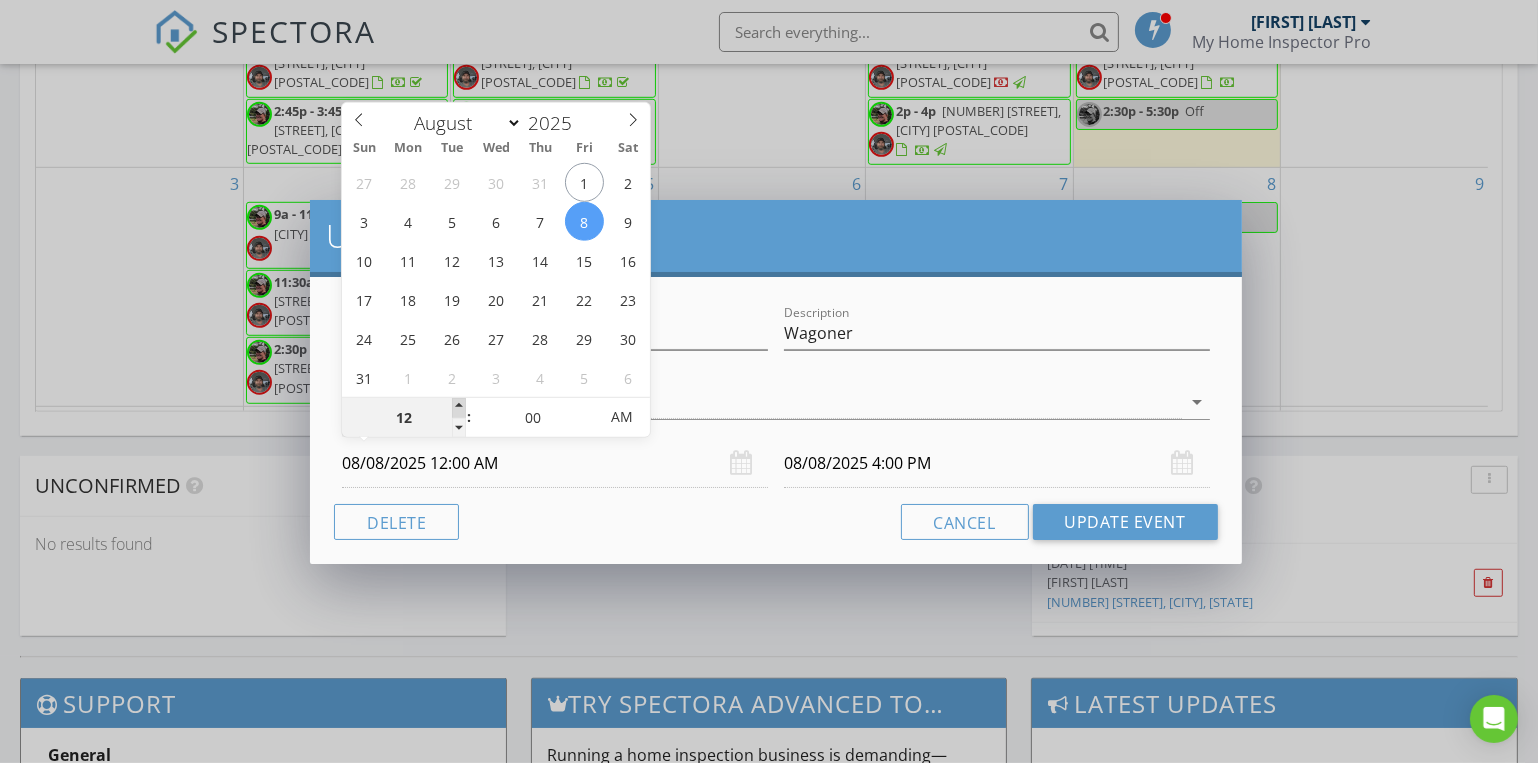 type on "01" 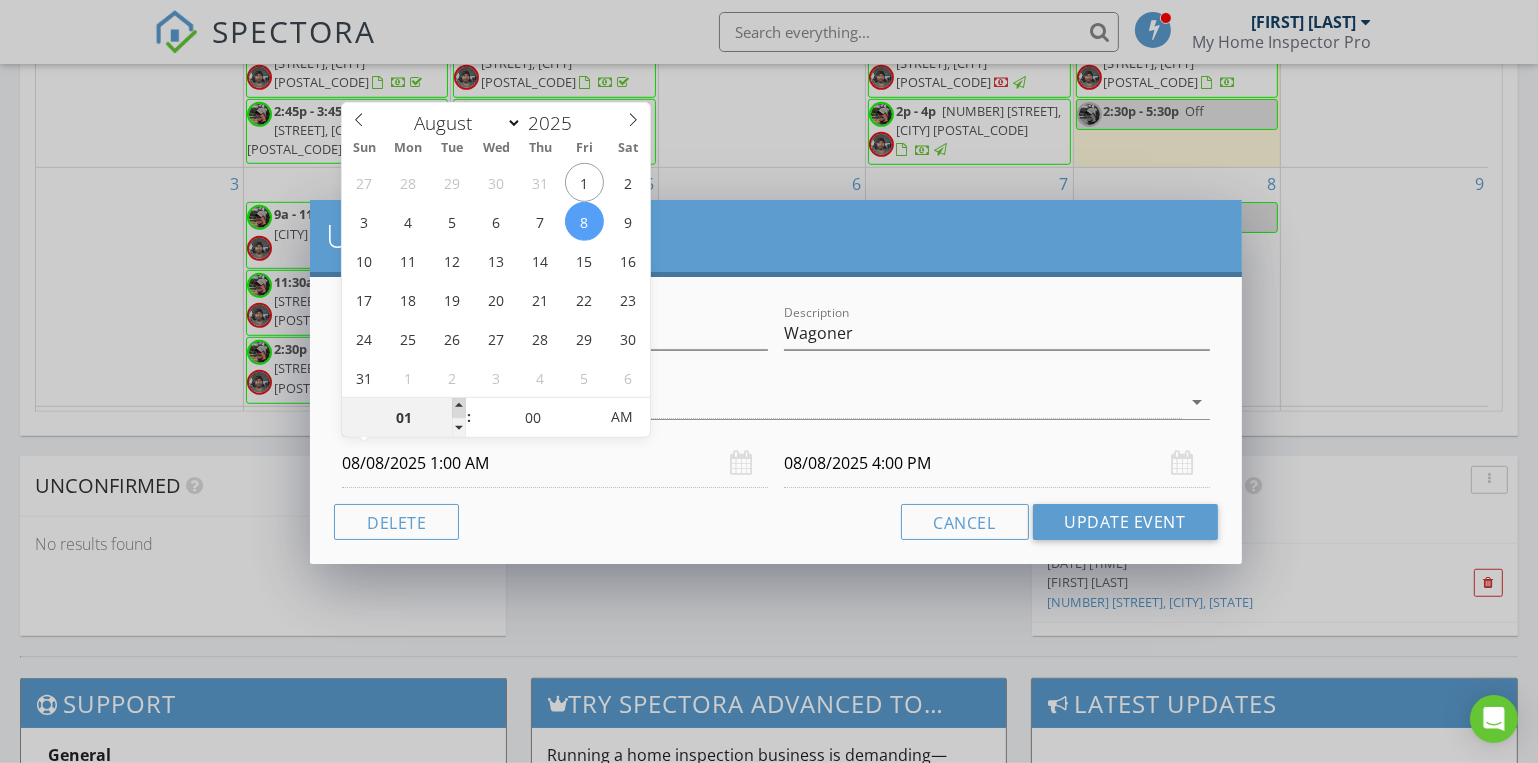 click at bounding box center [459, 408] 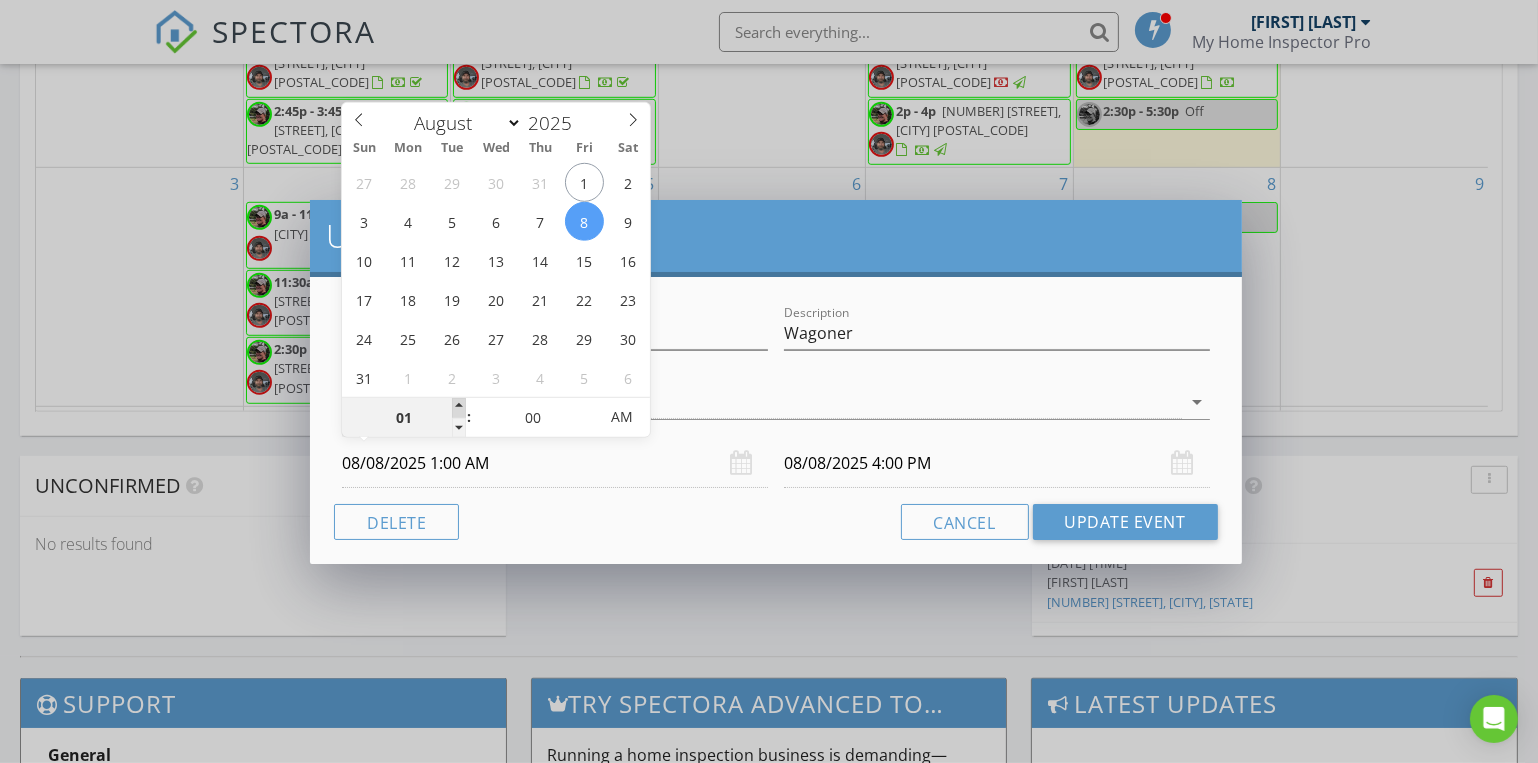 type on "02" 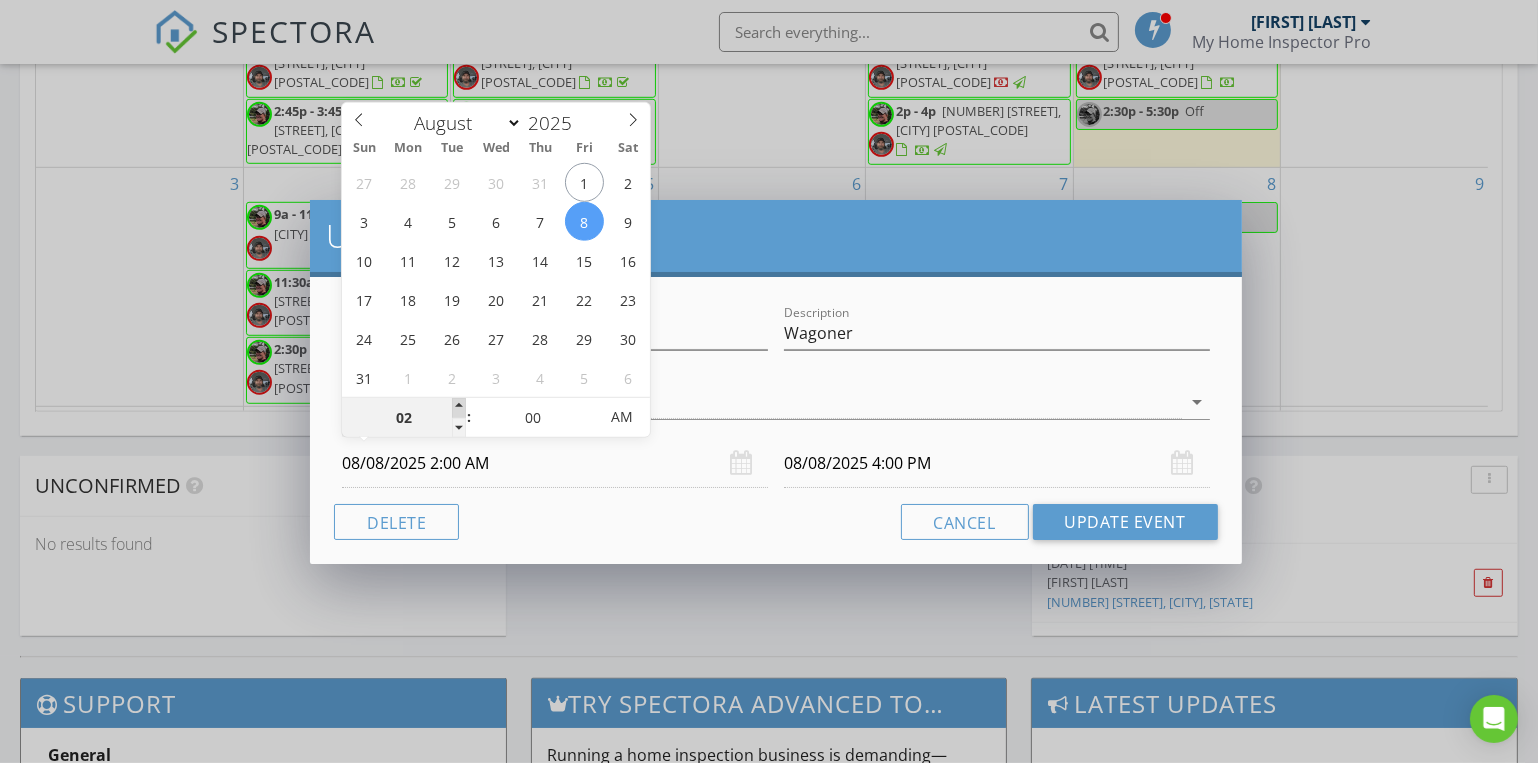 click at bounding box center (459, 408) 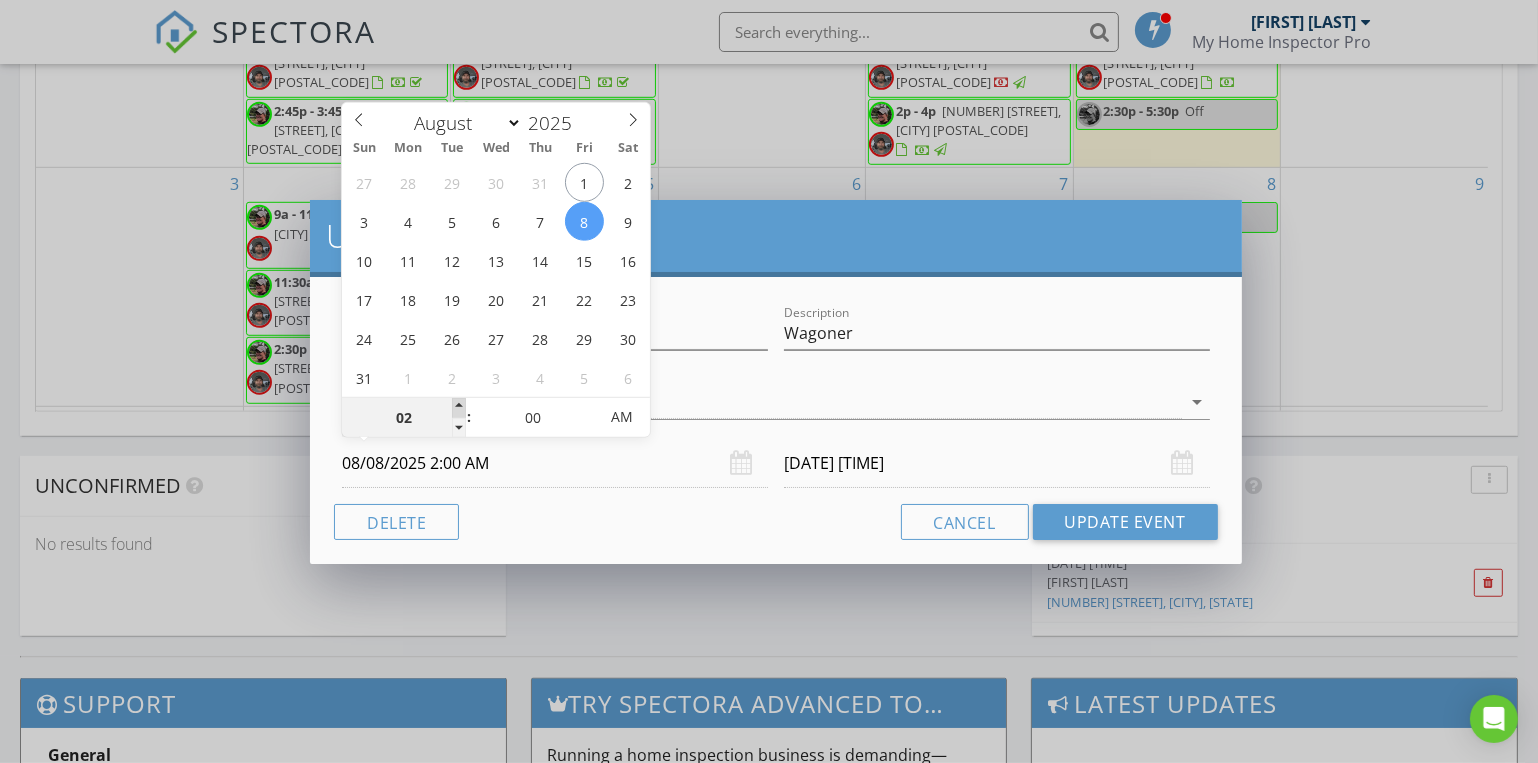 type on "03" 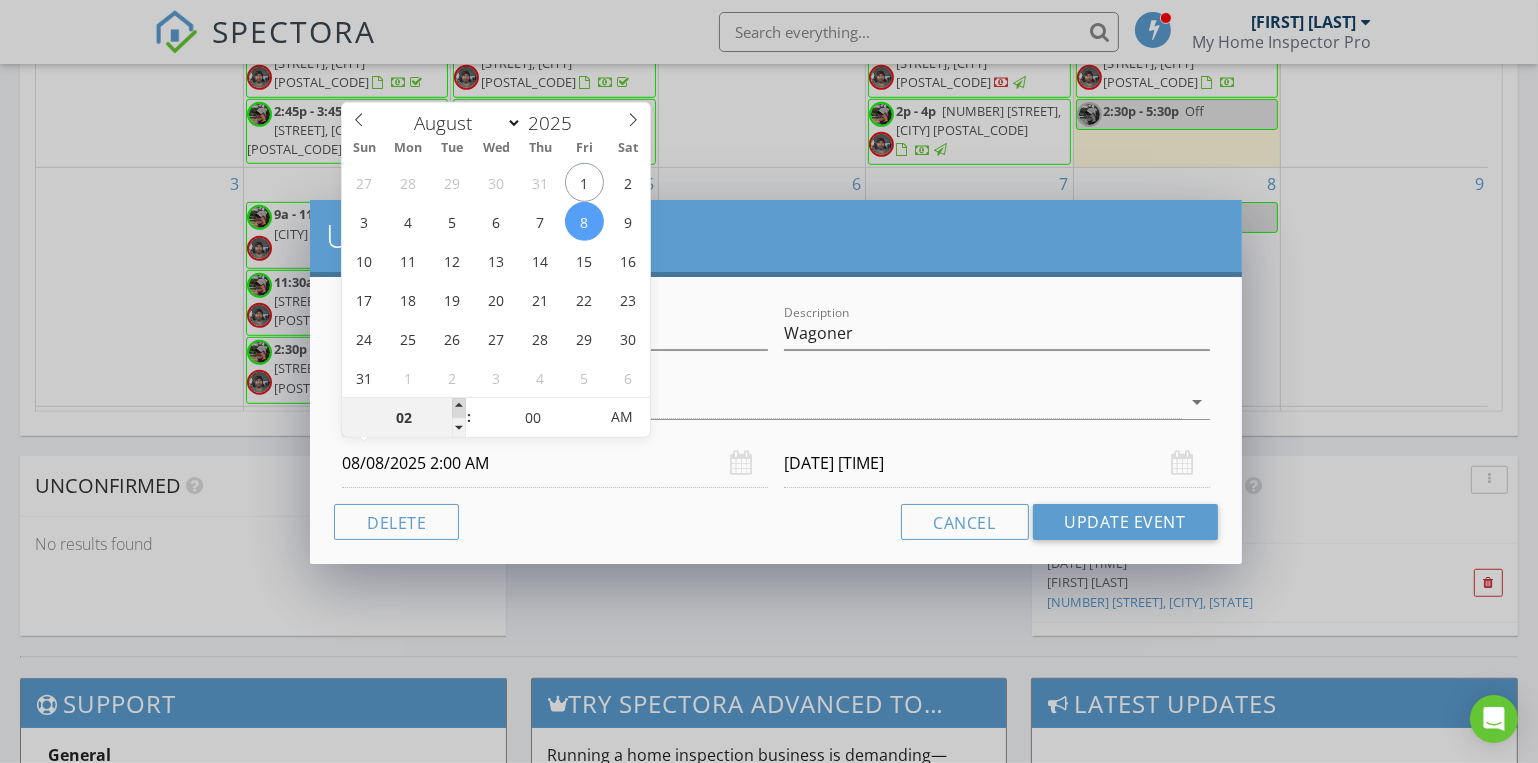 type on "08/08/2025 3:00 AM" 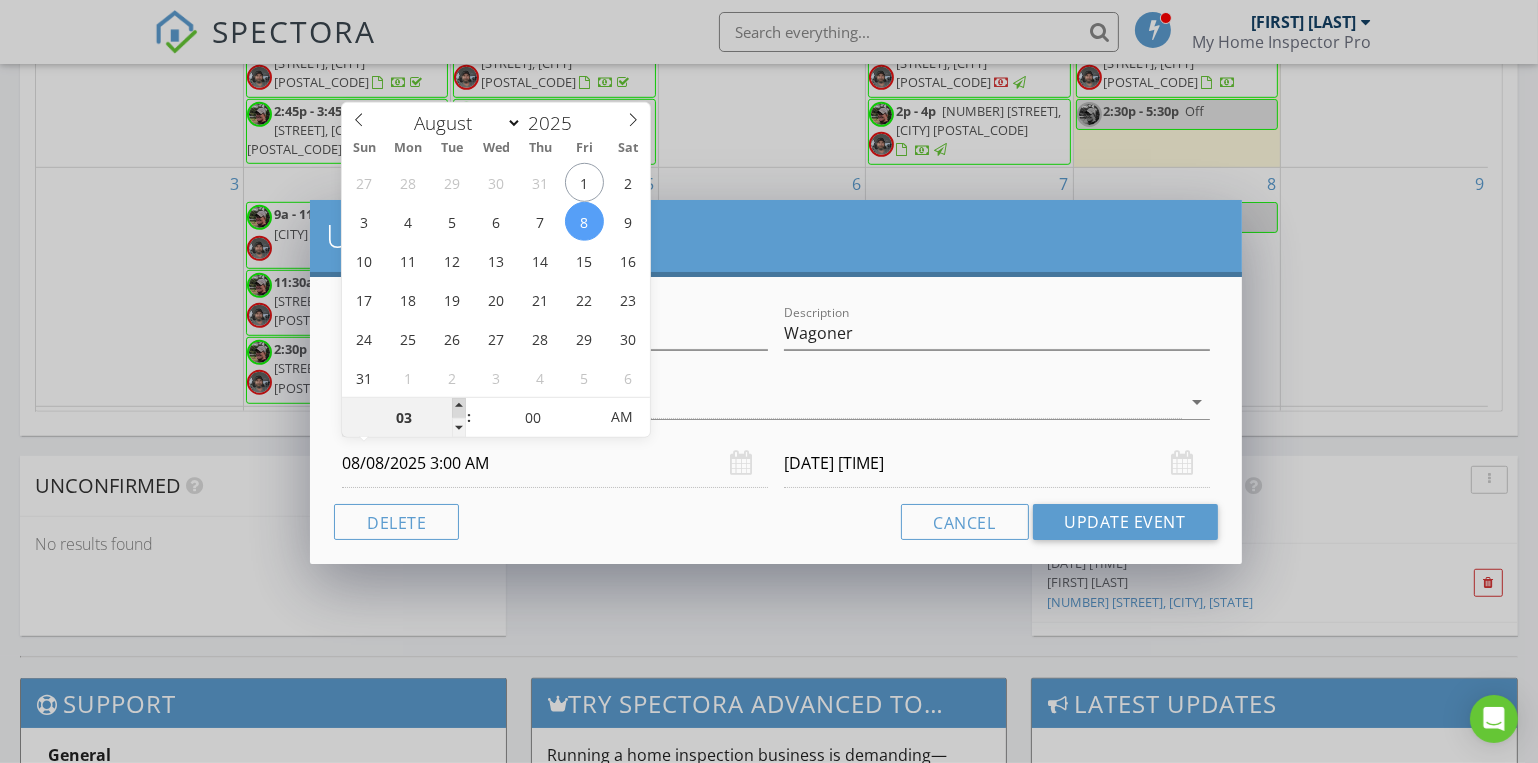 click at bounding box center (459, 408) 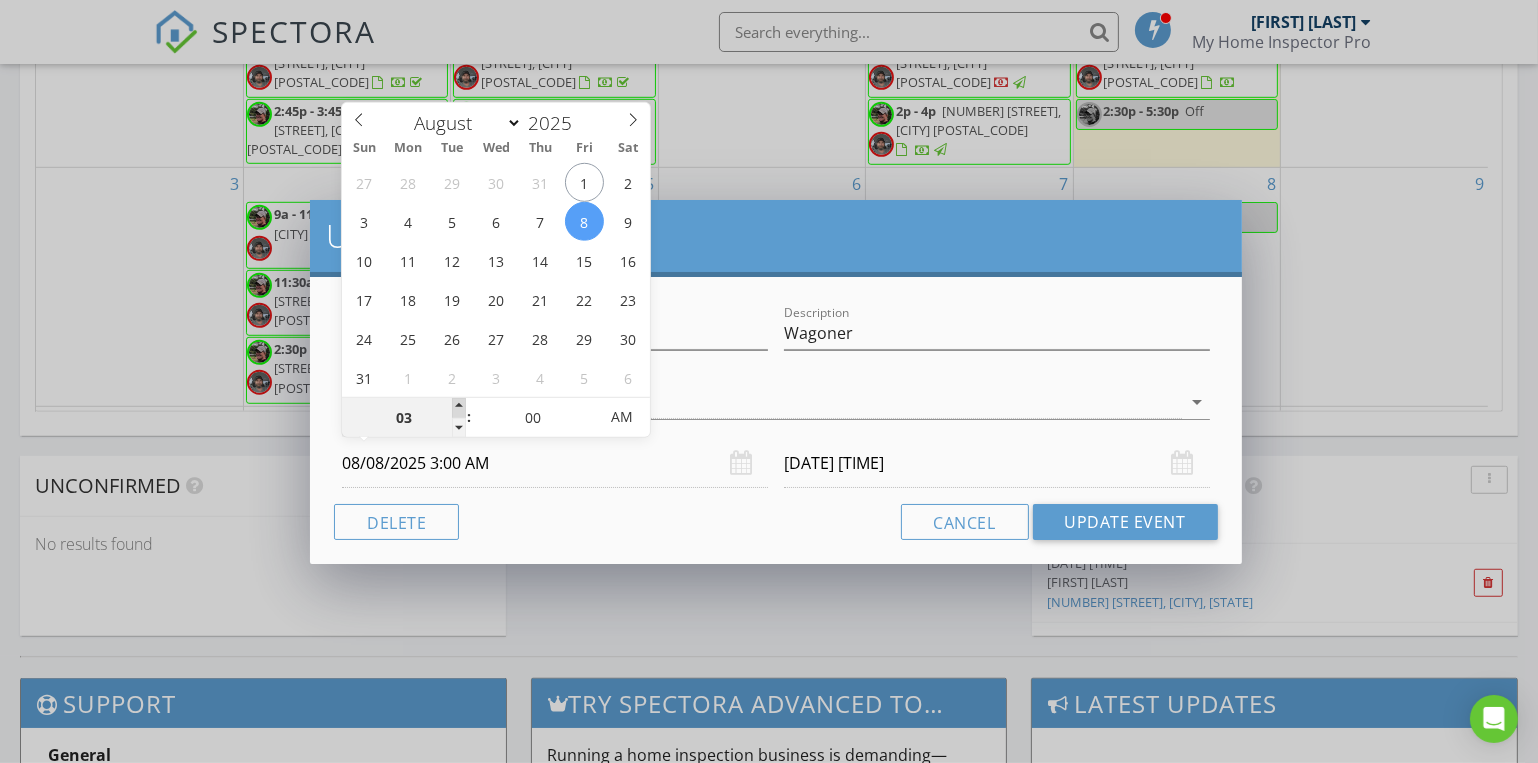 type on "08/08/2025 7:00 PM" 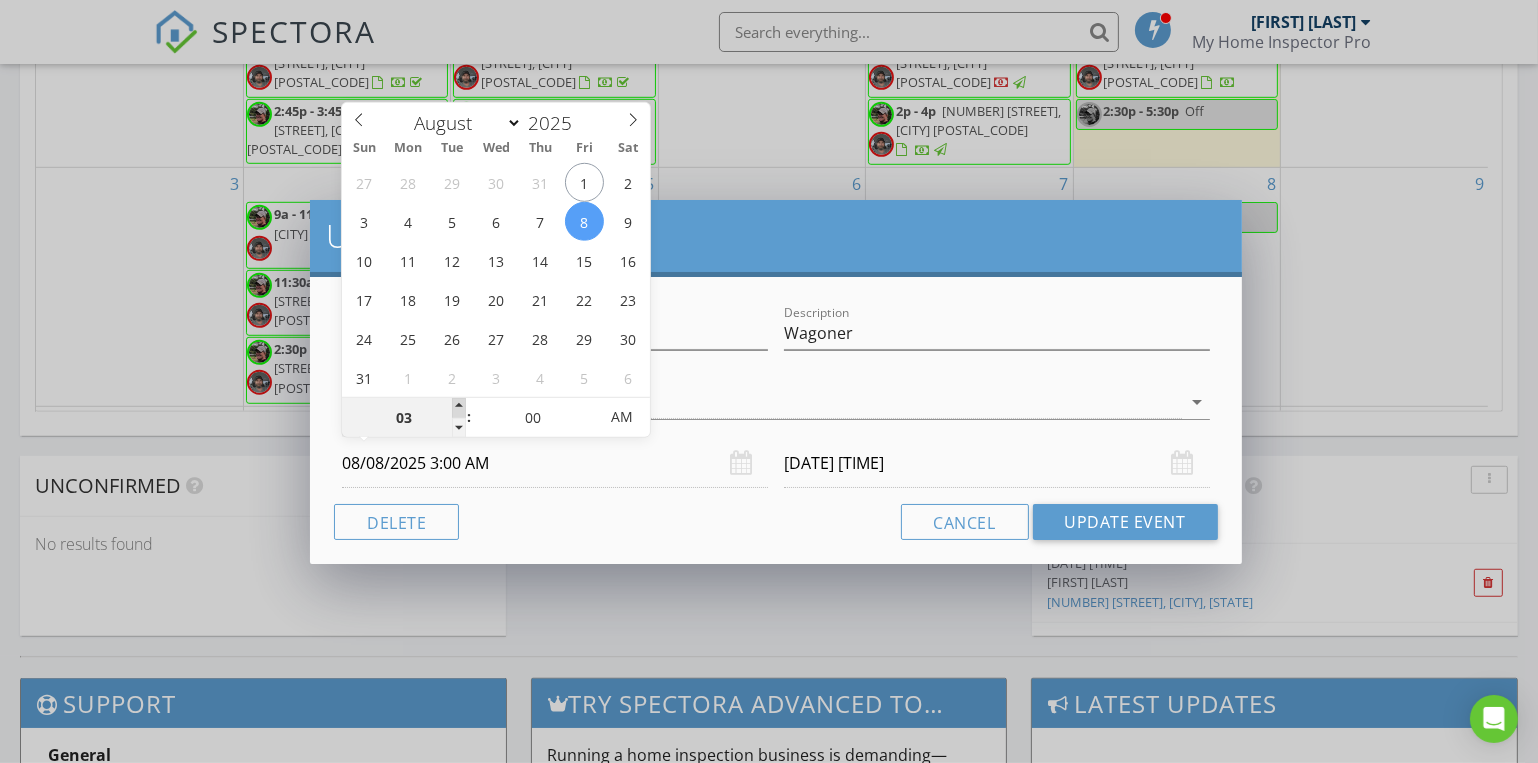type on "04" 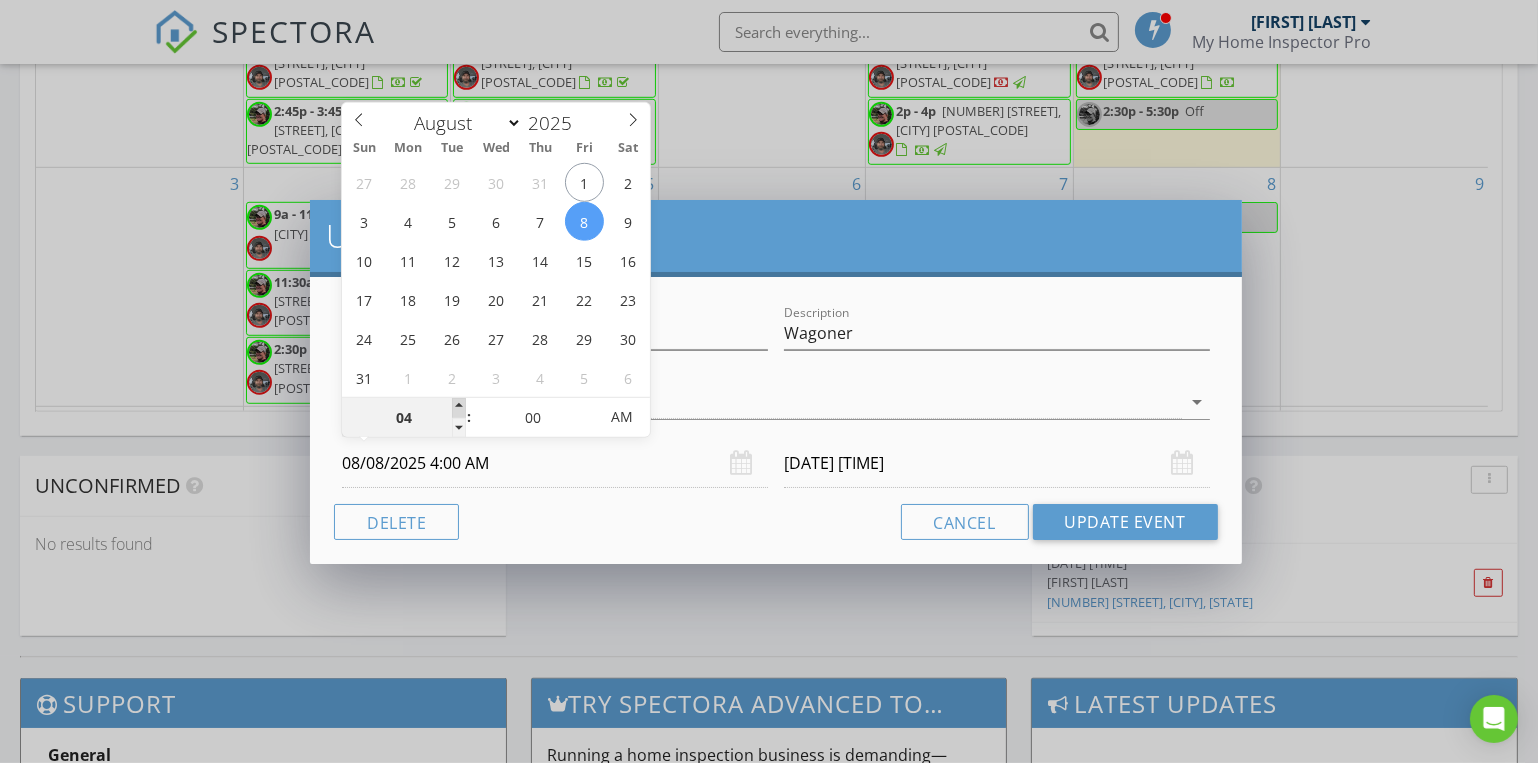 click at bounding box center [459, 408] 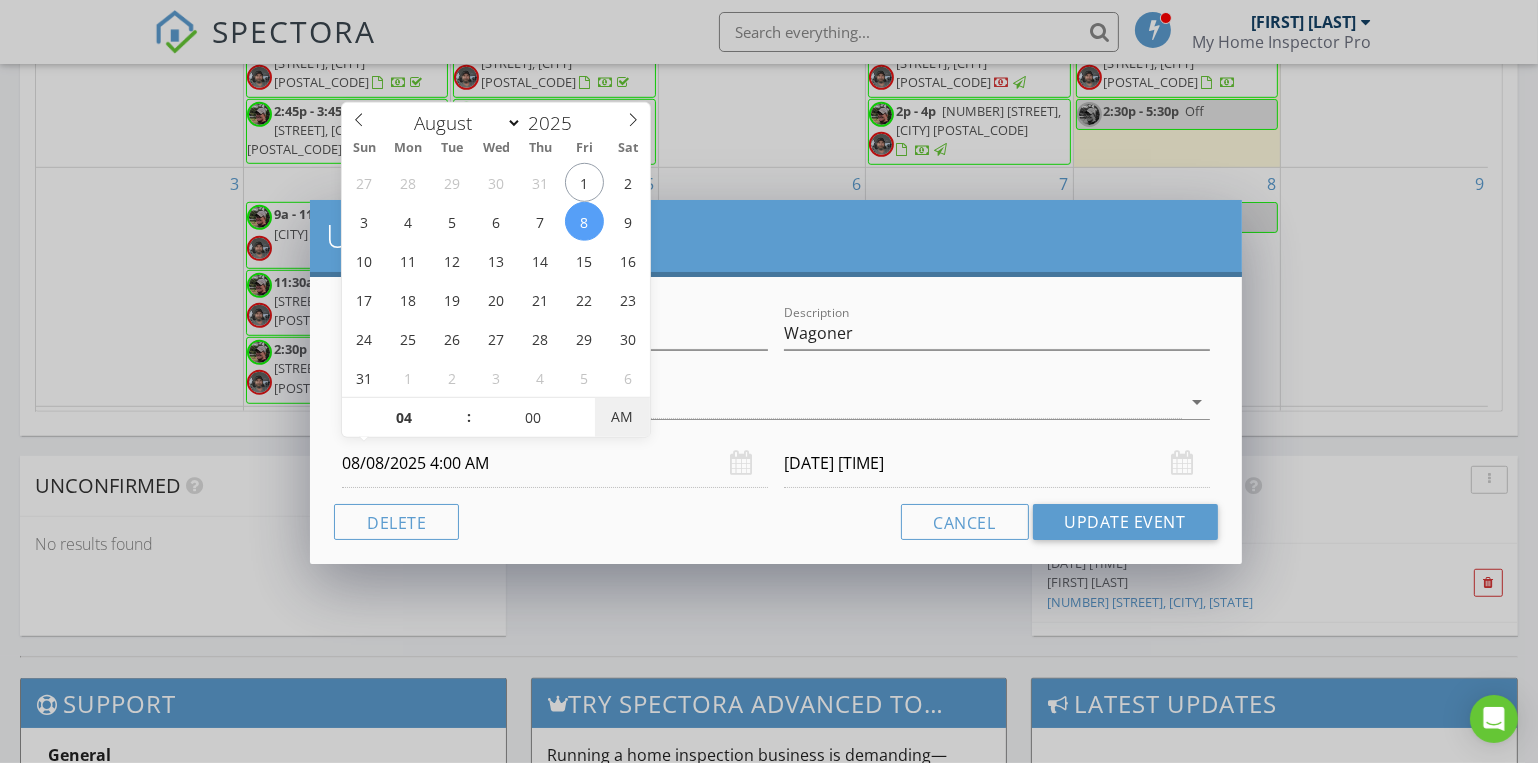 type on "08/08/2025 4:00 PM" 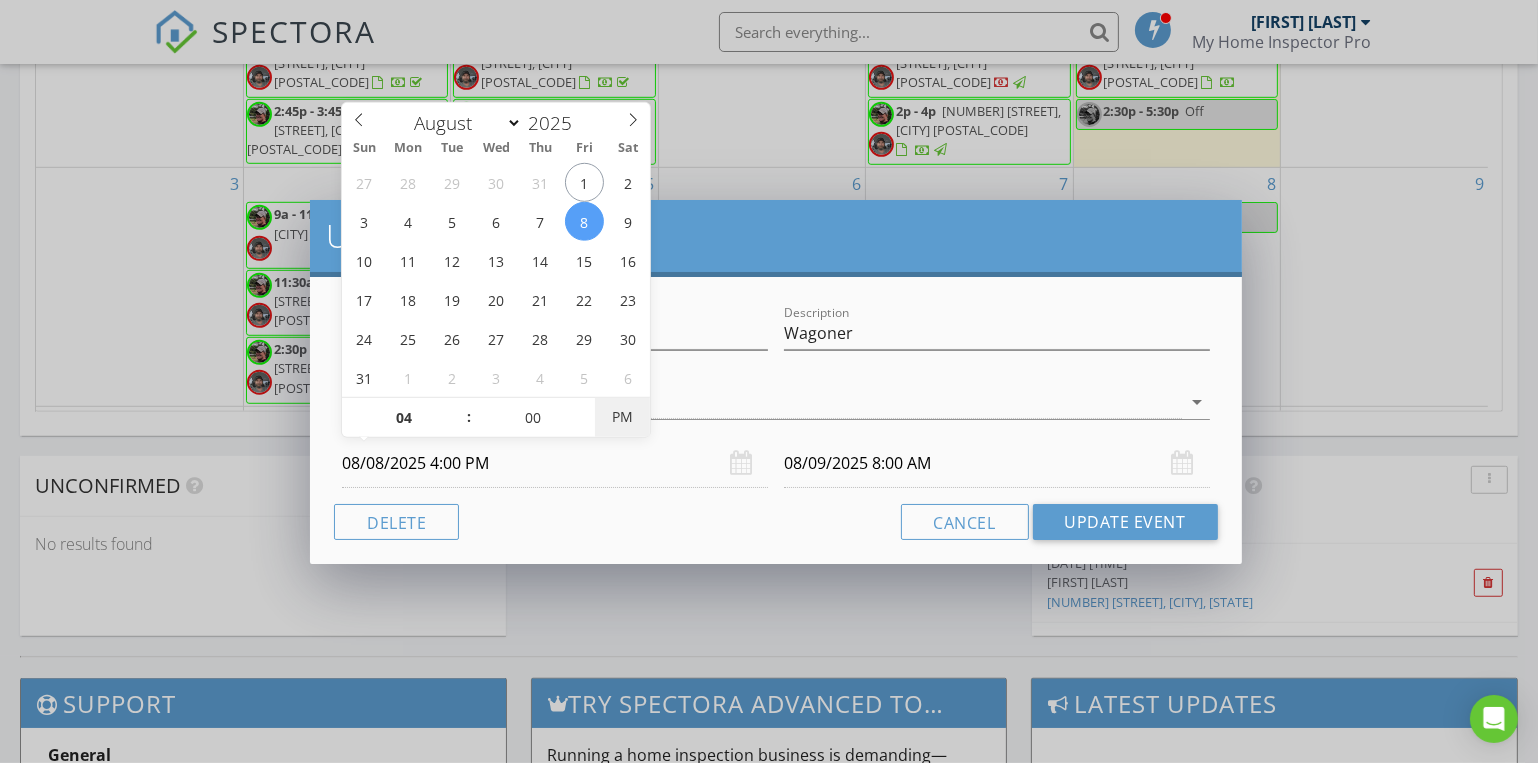 click on "PM" at bounding box center (622, 417) 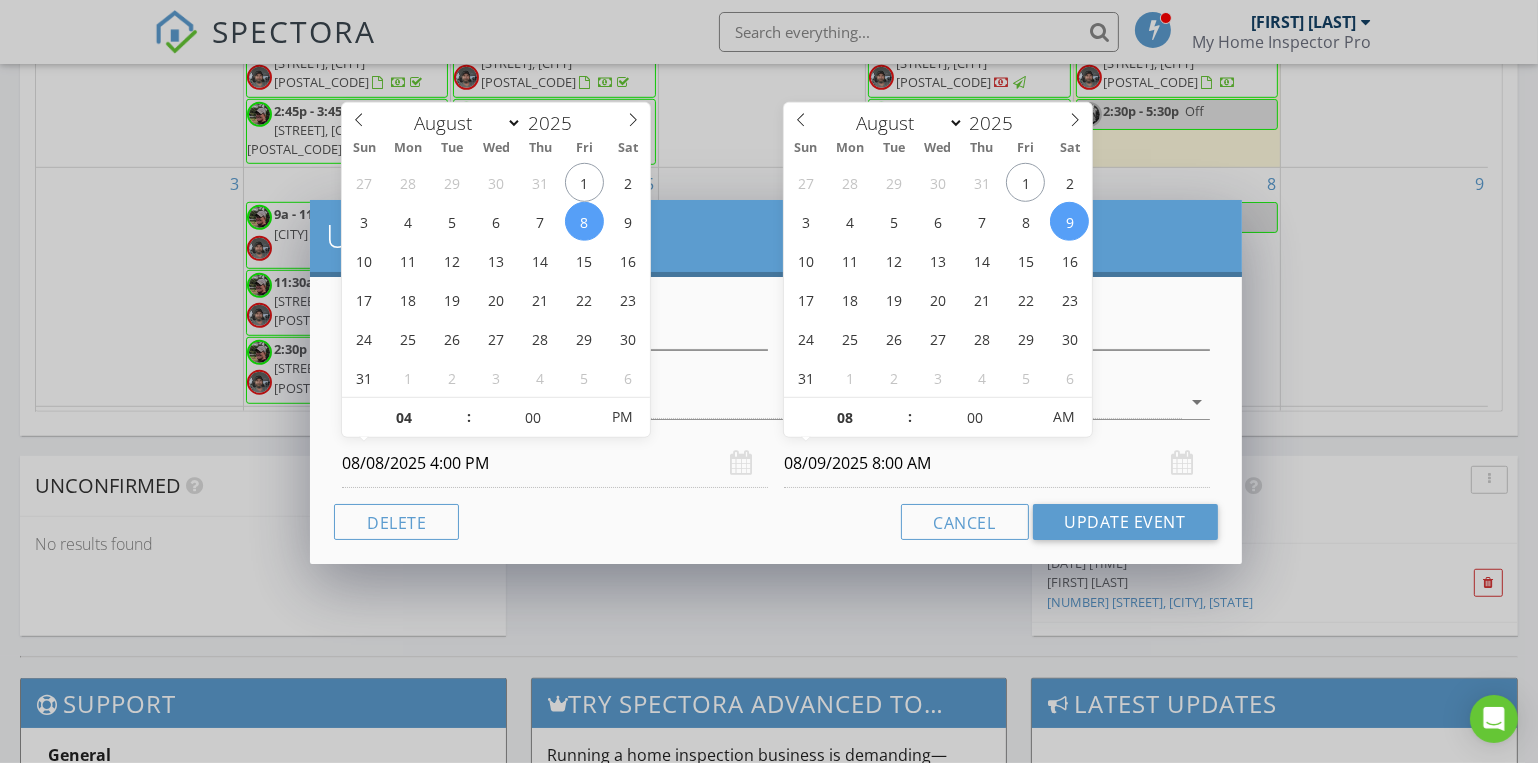 click on "08/09/2025 8:00 AM" at bounding box center (997, 463) 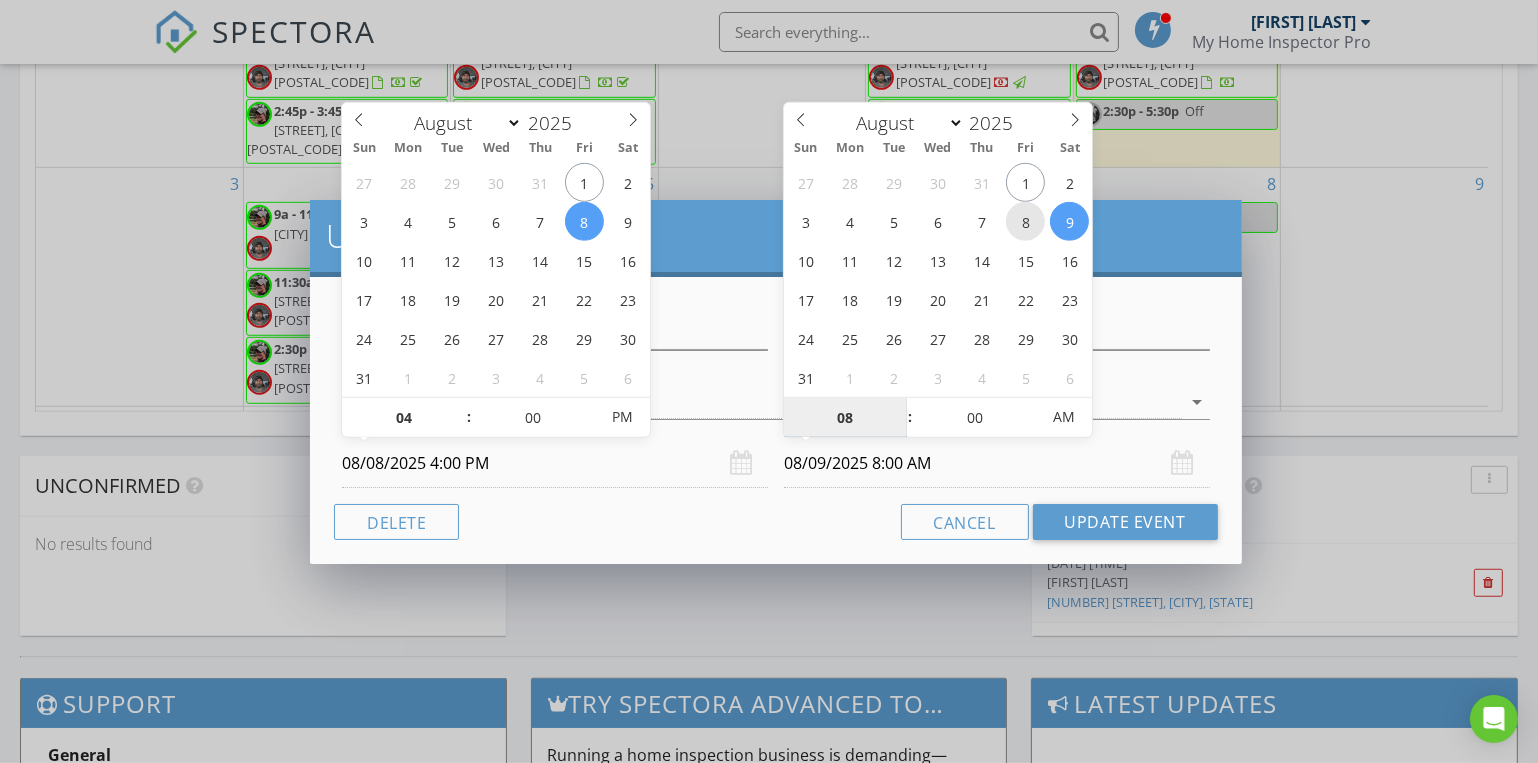 type on "08/08/2025 8:00 AM" 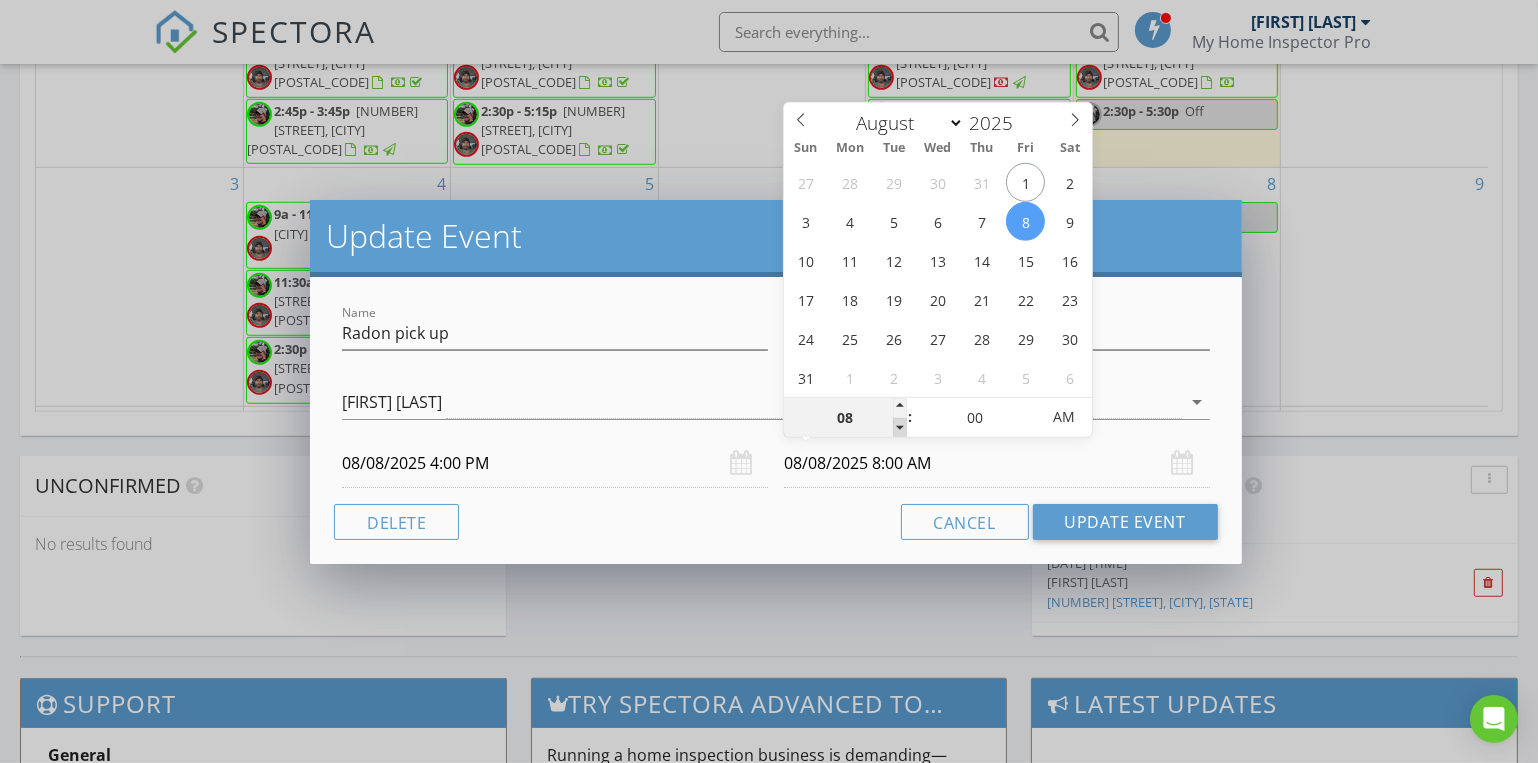 type on "07" 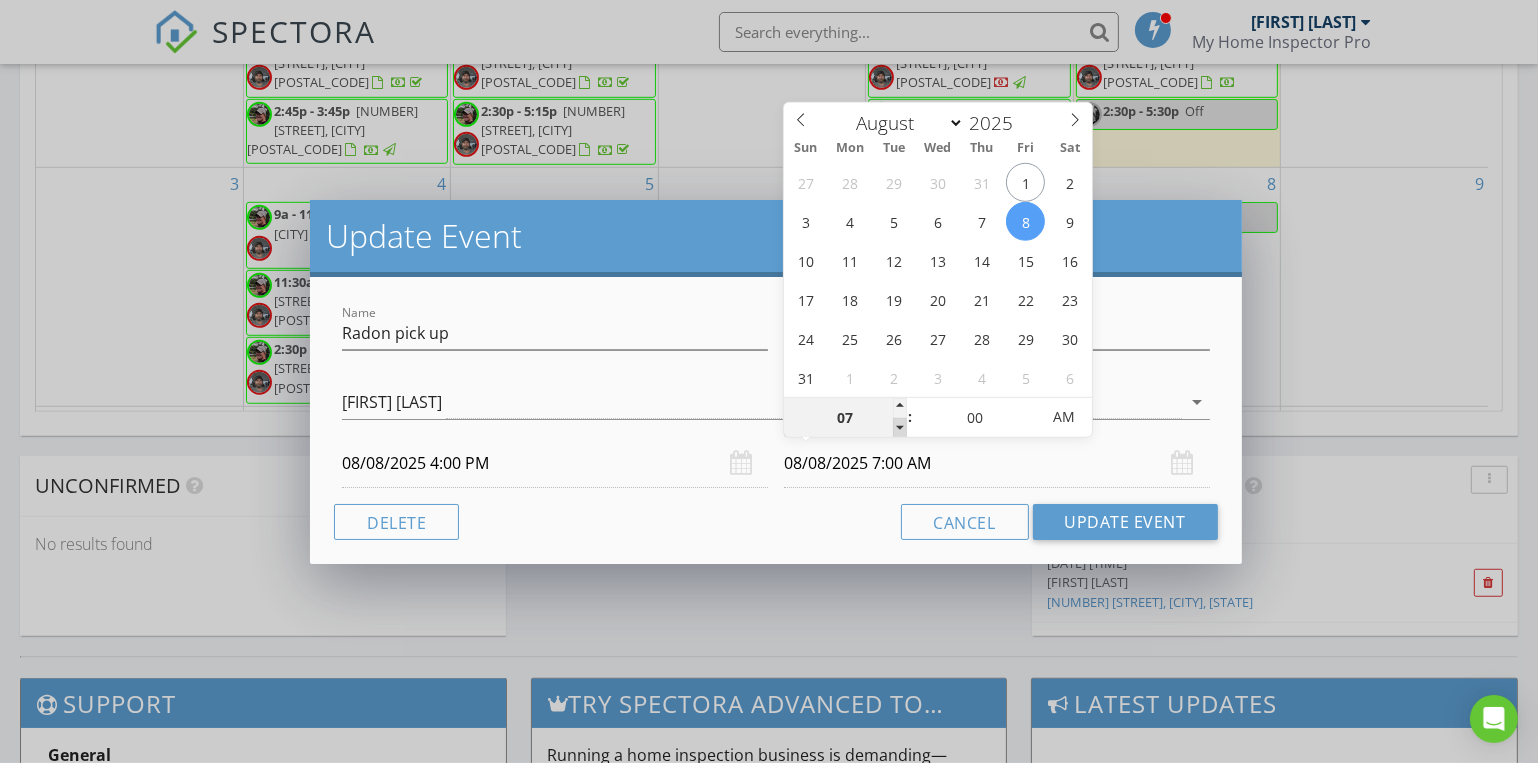 click at bounding box center (900, 428) 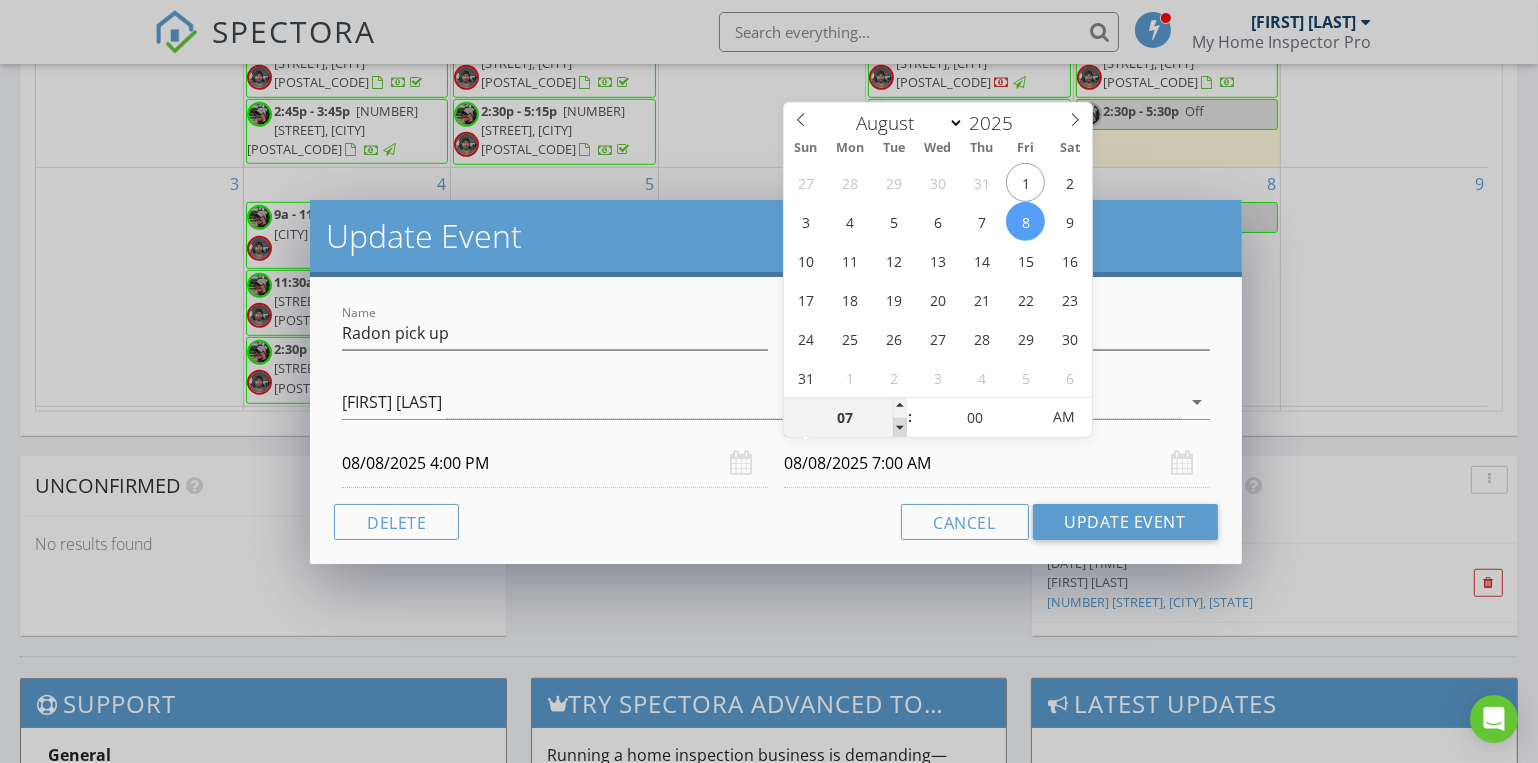 type on "06" 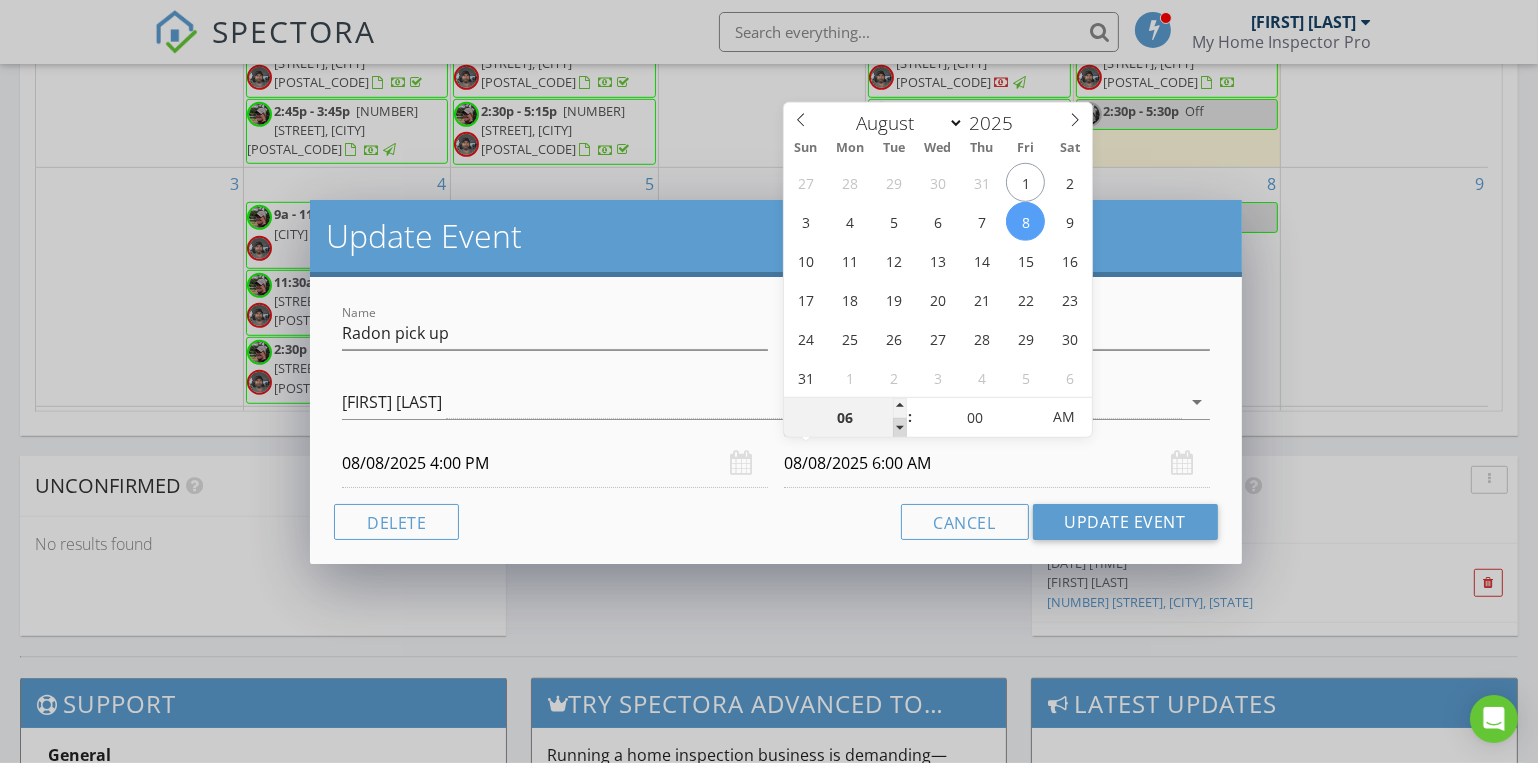 click at bounding box center [900, 428] 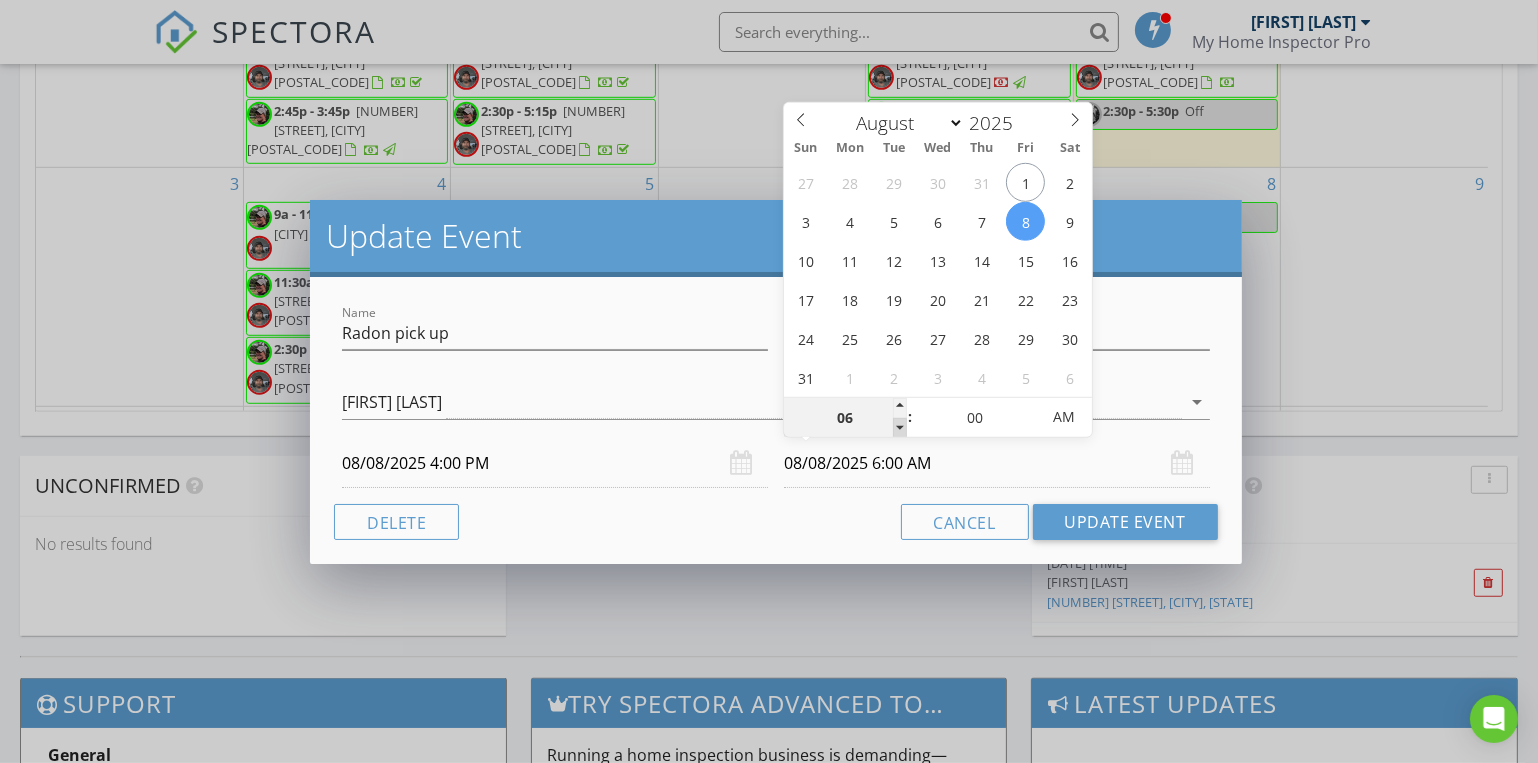 type on "05" 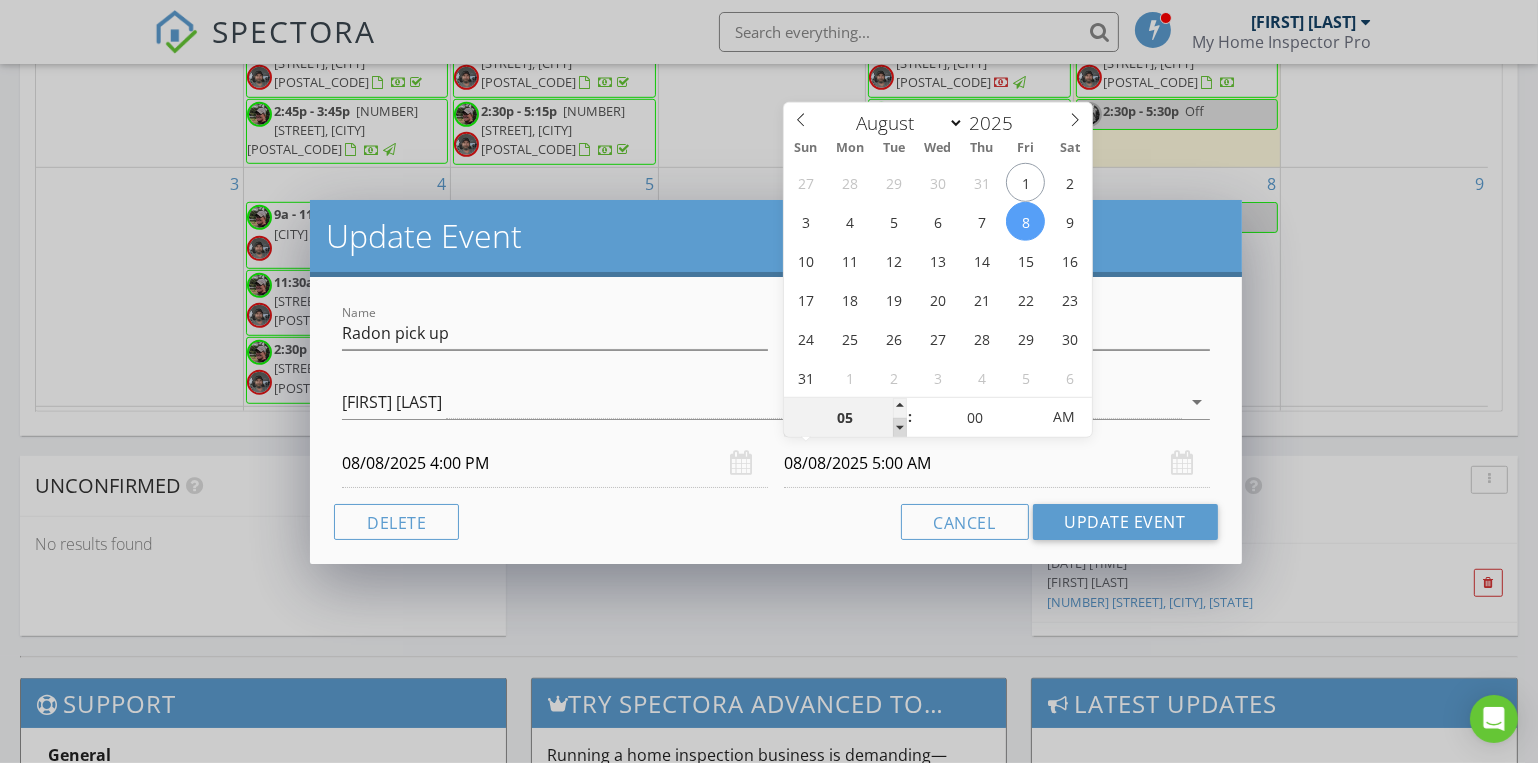 click at bounding box center [900, 428] 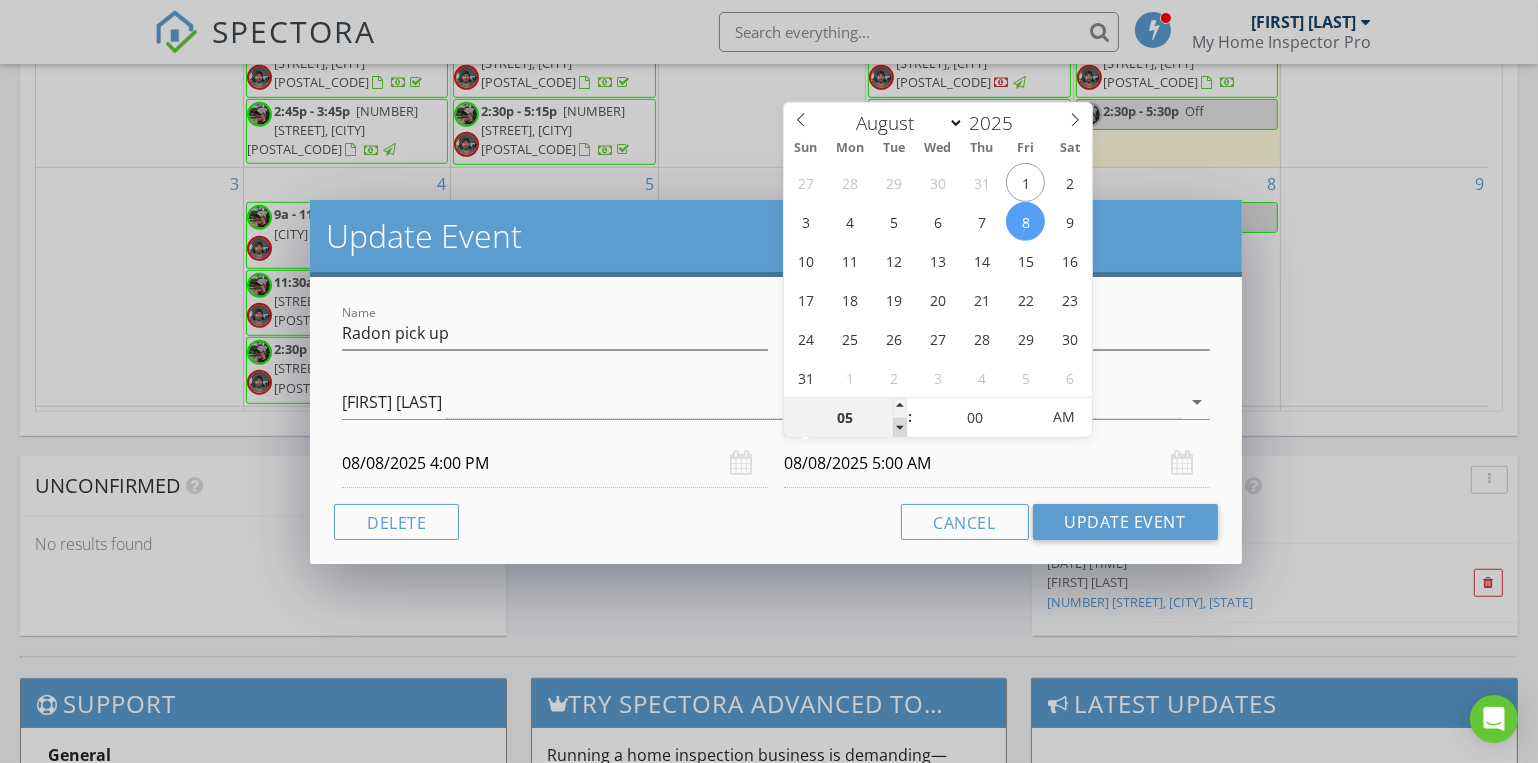 type on "04" 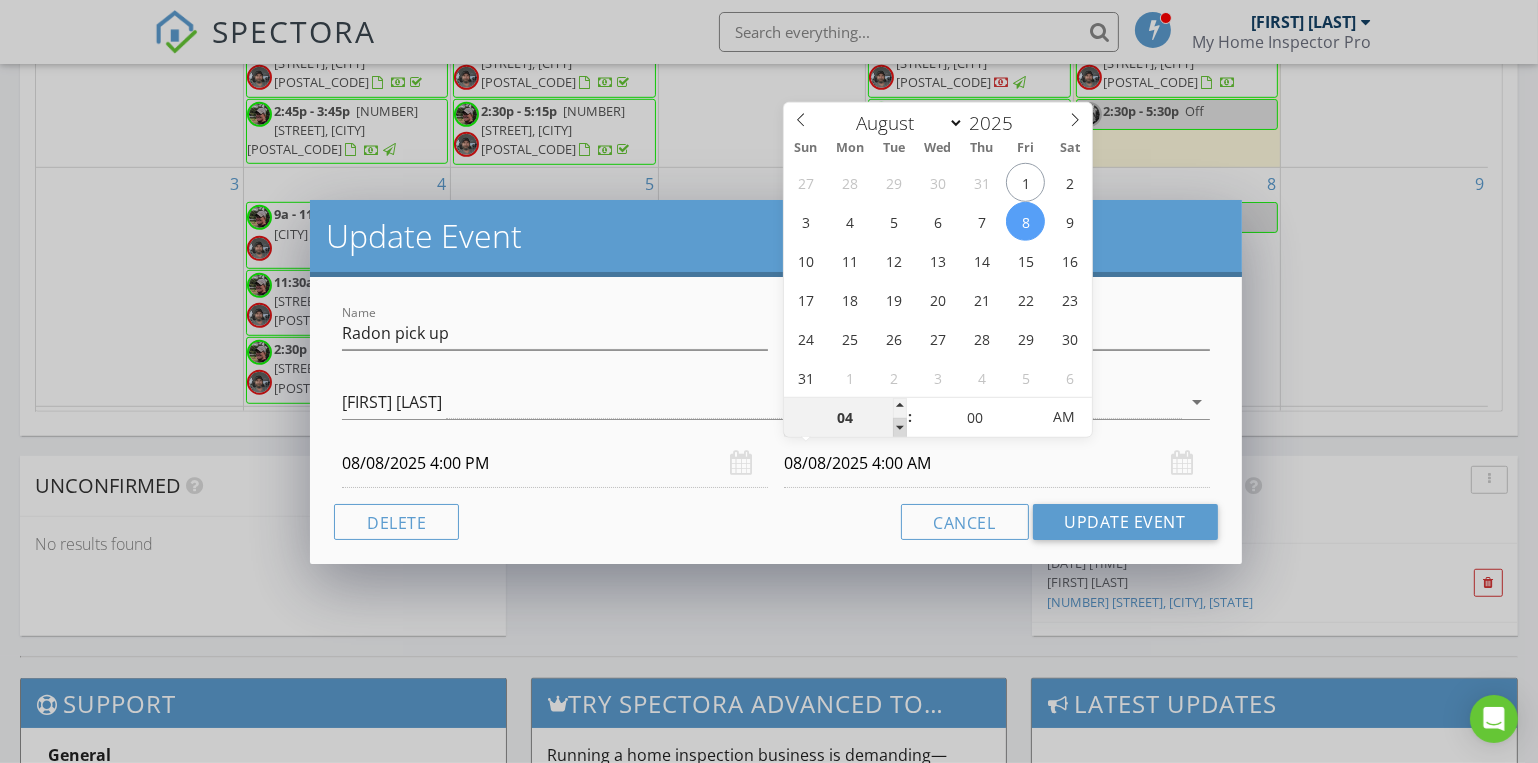 click at bounding box center [900, 428] 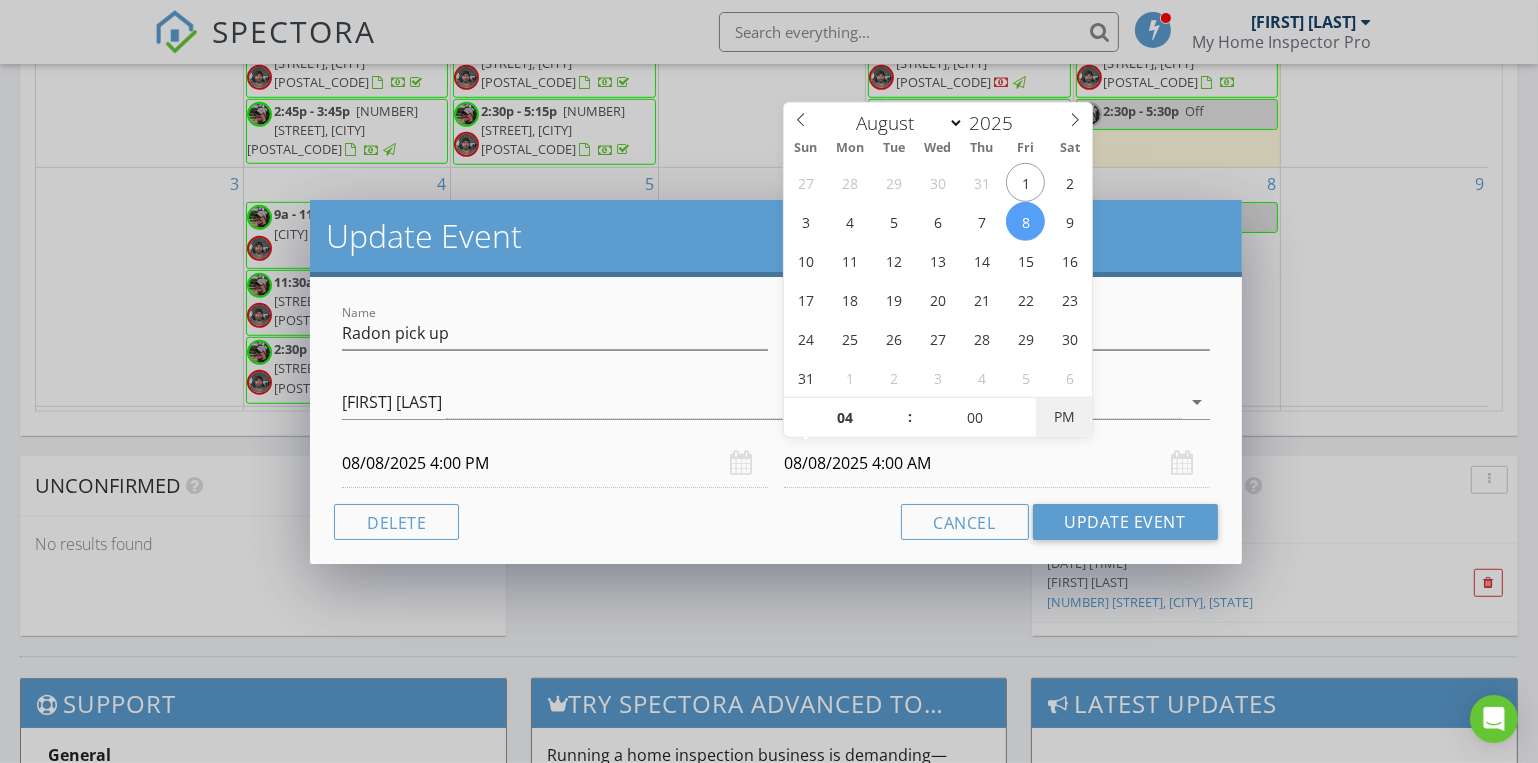 type on "08/08/2025 4:00 PM" 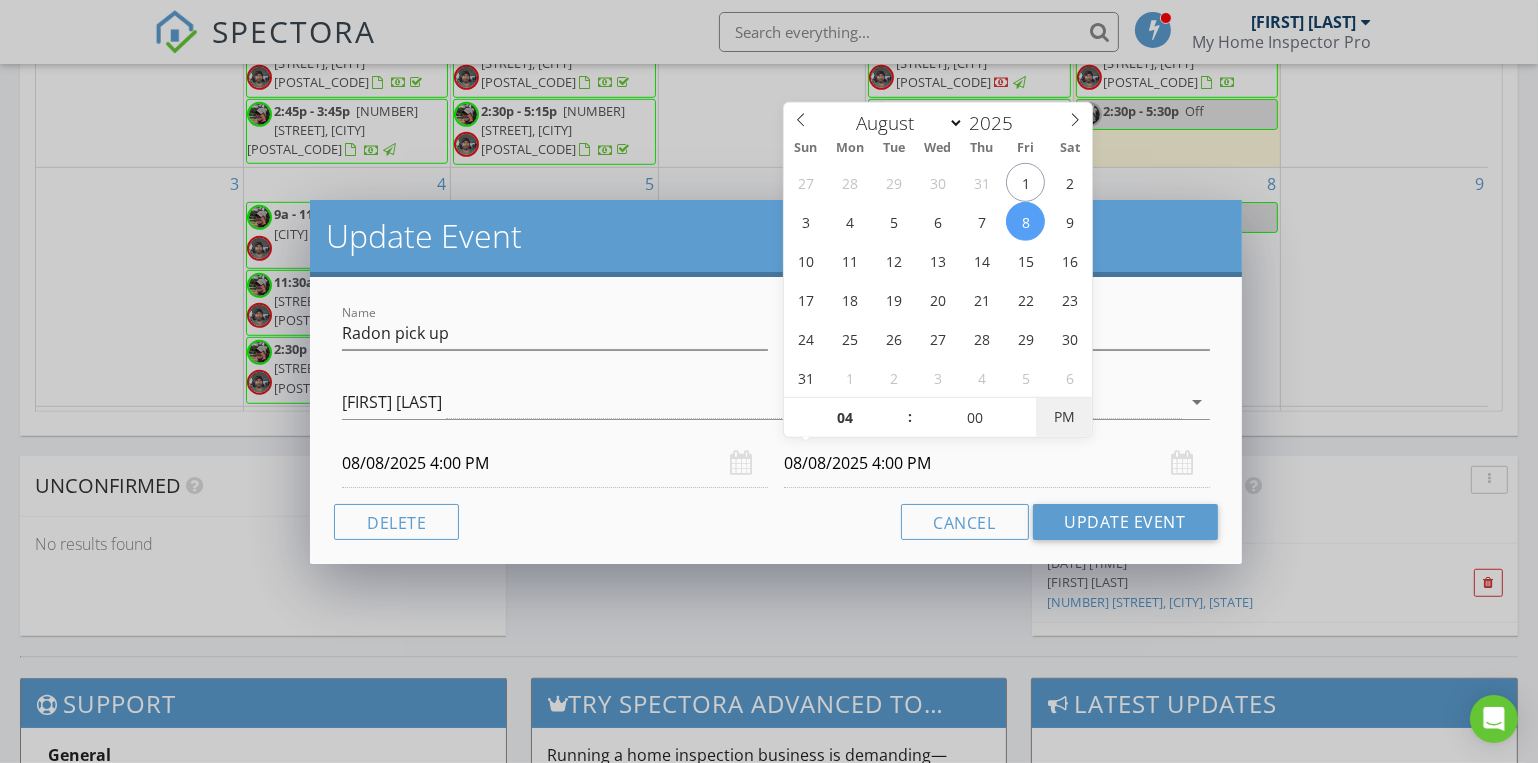 click on "PM" at bounding box center (1063, 417) 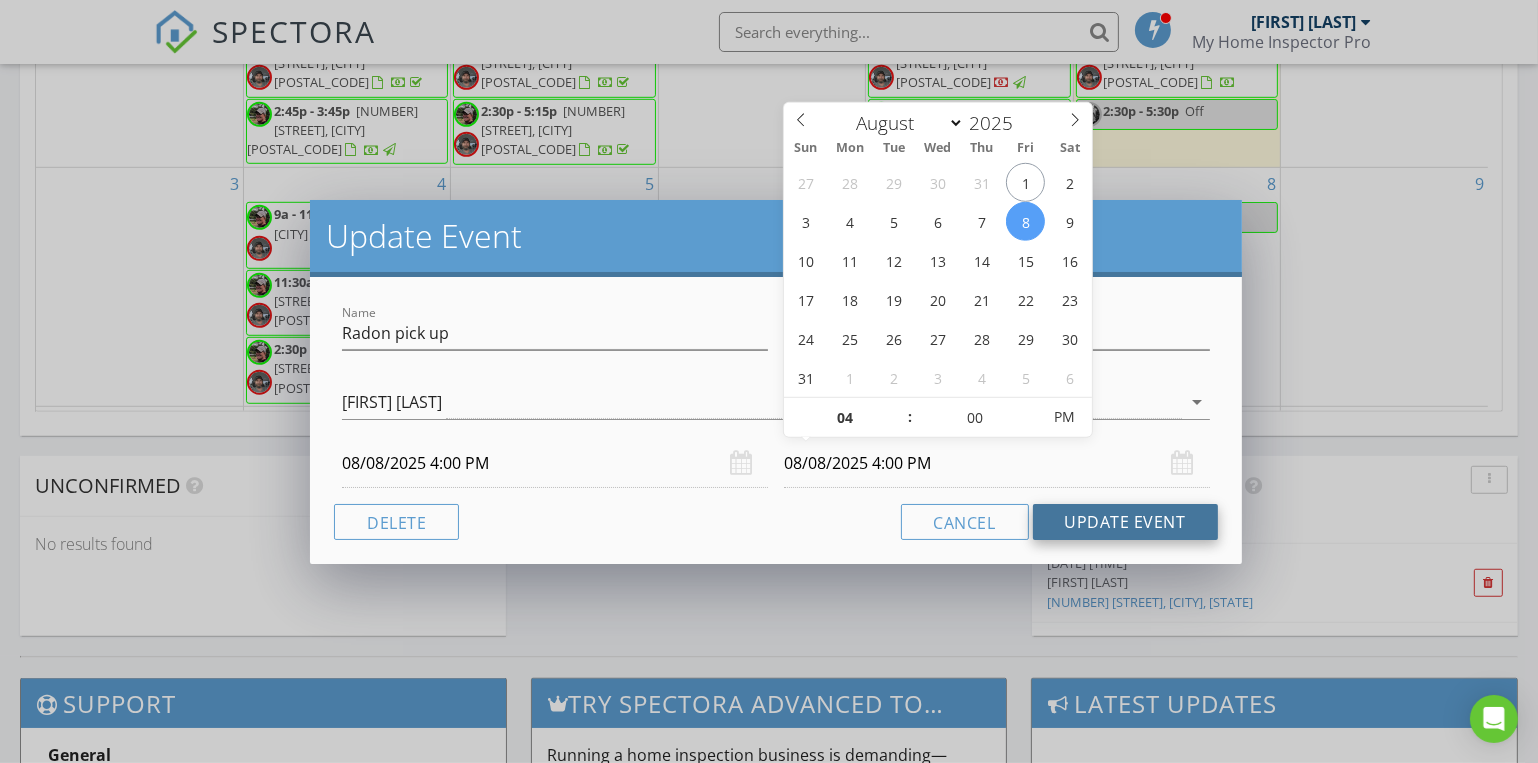click on "Update Event" at bounding box center [1125, 522] 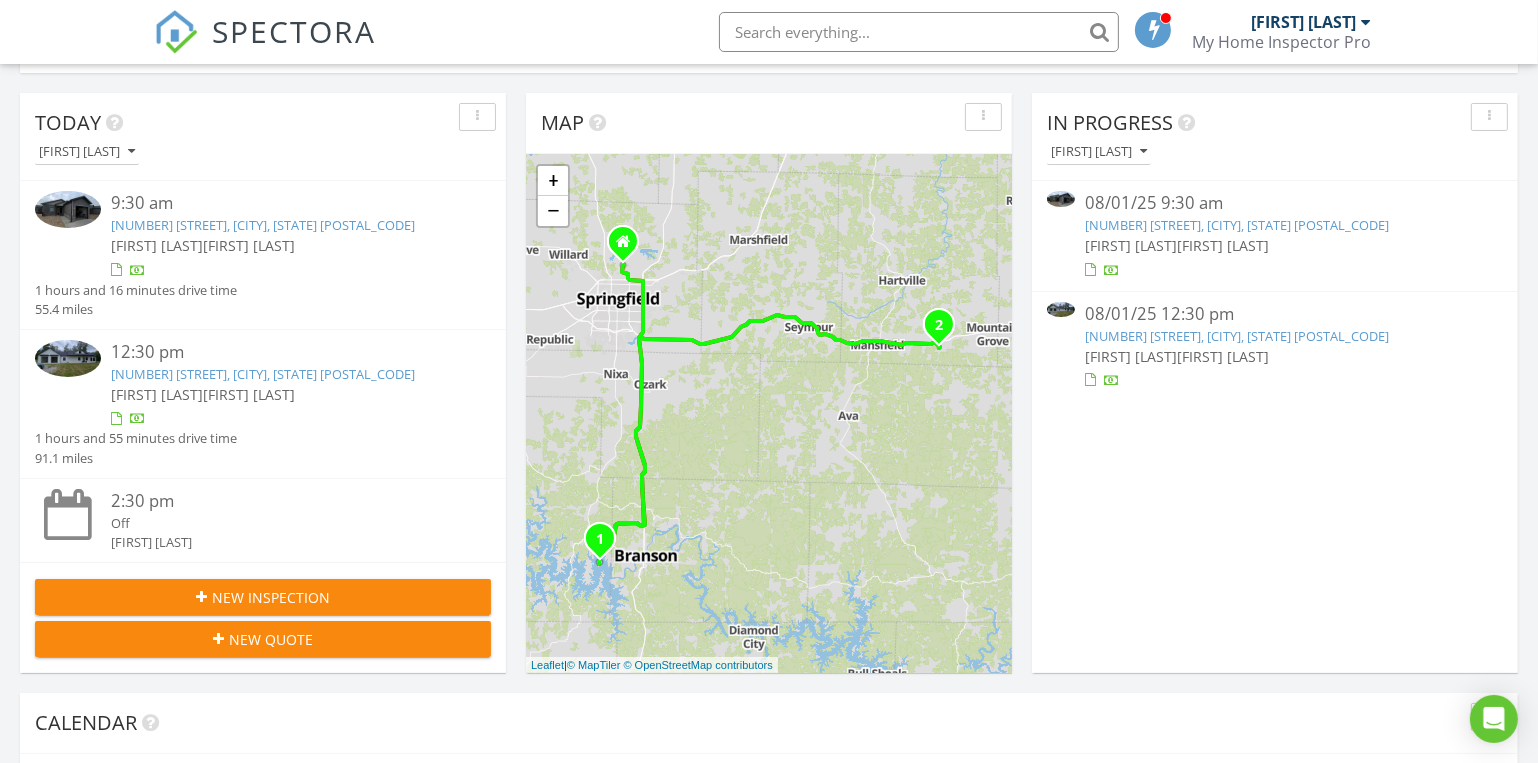 scroll, scrollTop: 0, scrollLeft: 0, axis: both 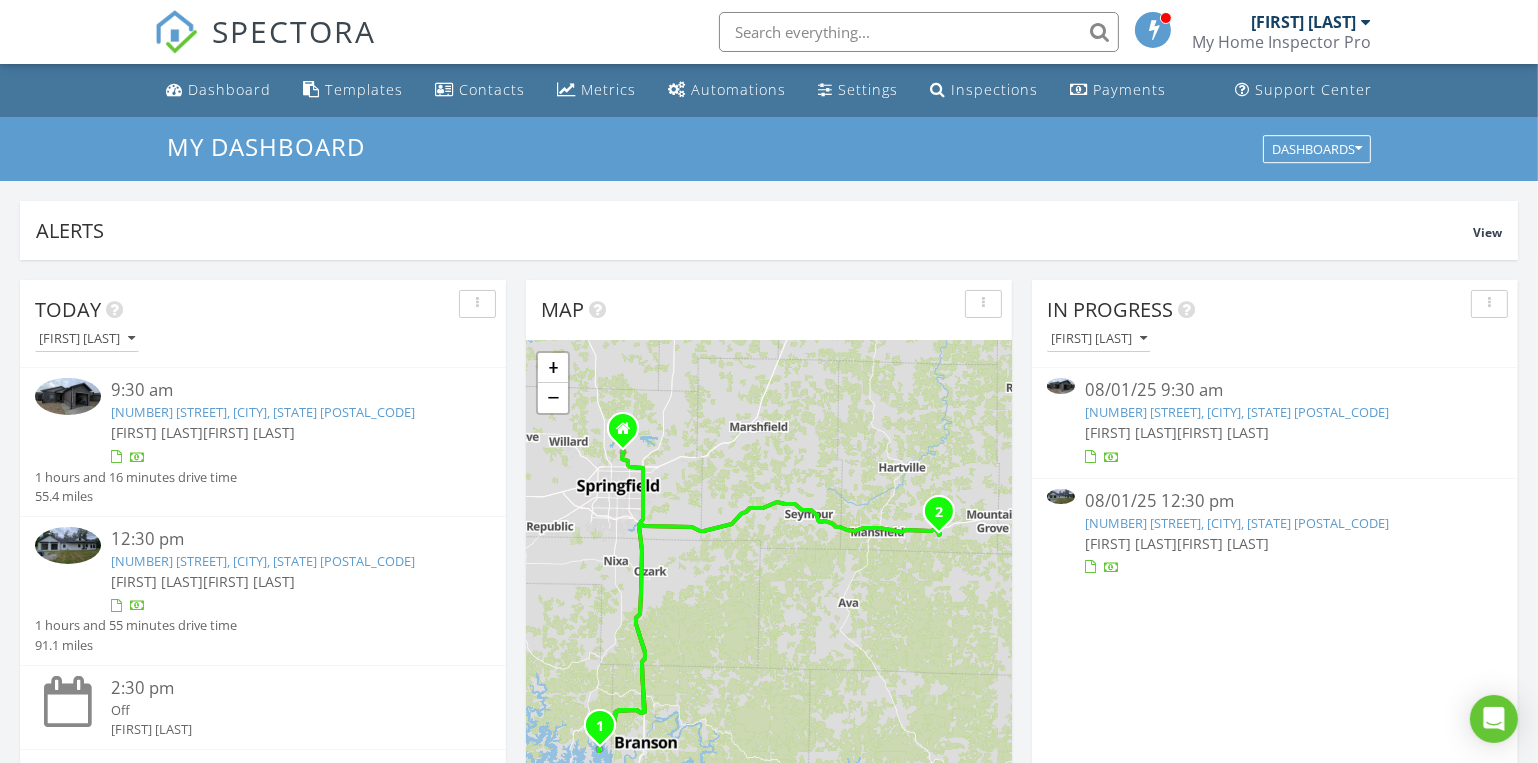 click on "[FIRST] [LAST]" at bounding box center [1303, 22] 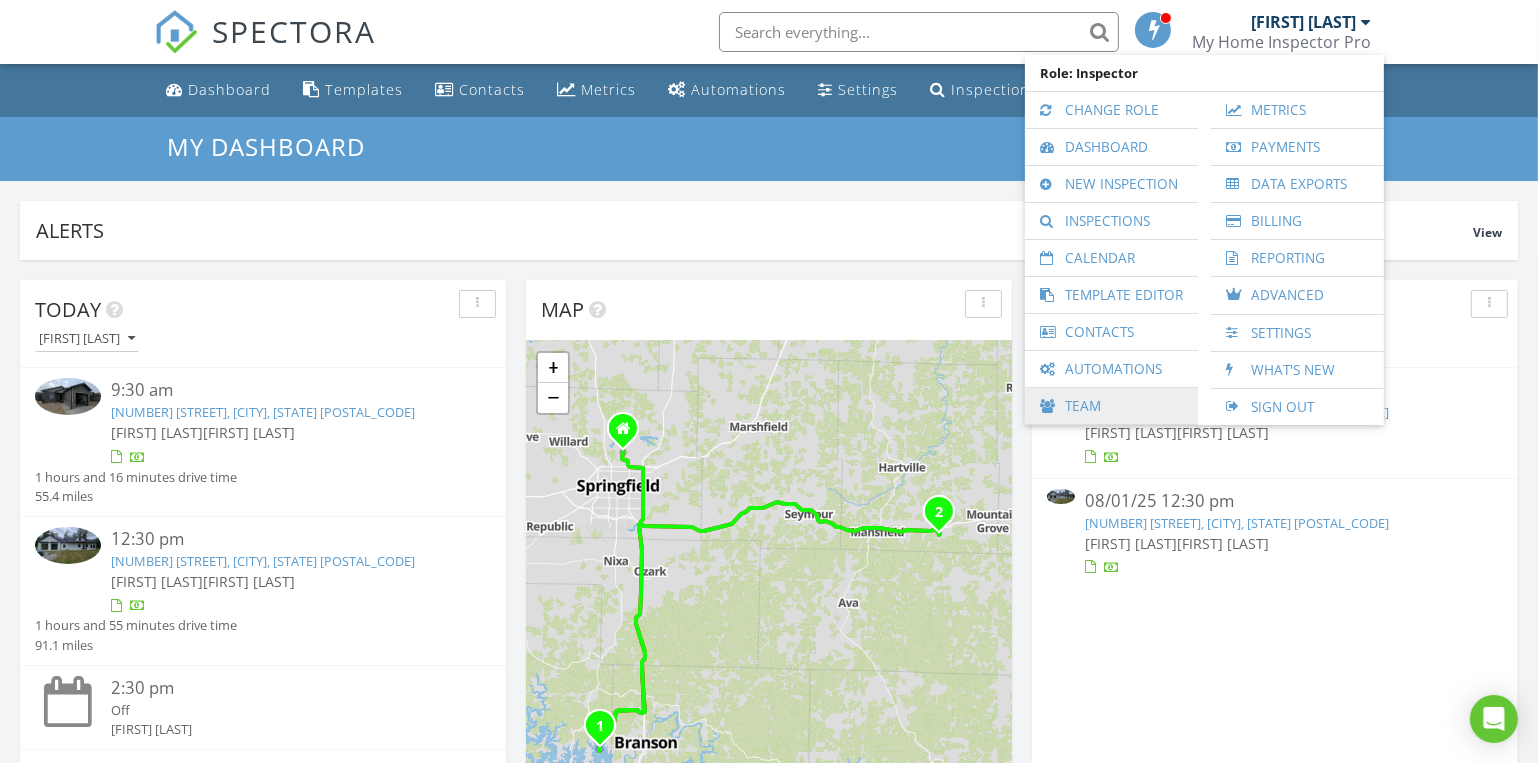 click on "Team" at bounding box center (1111, 406) 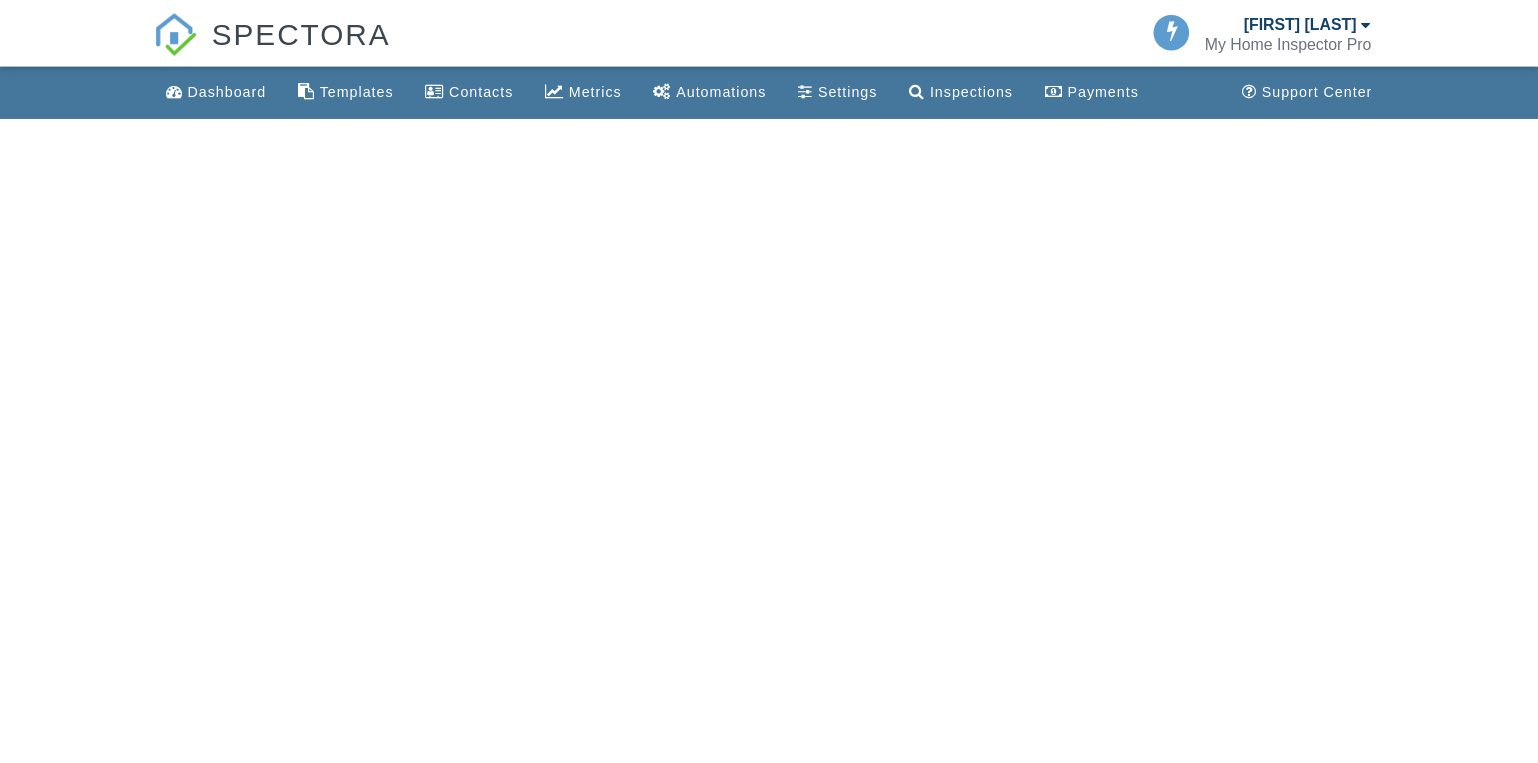 scroll, scrollTop: 0, scrollLeft: 0, axis: both 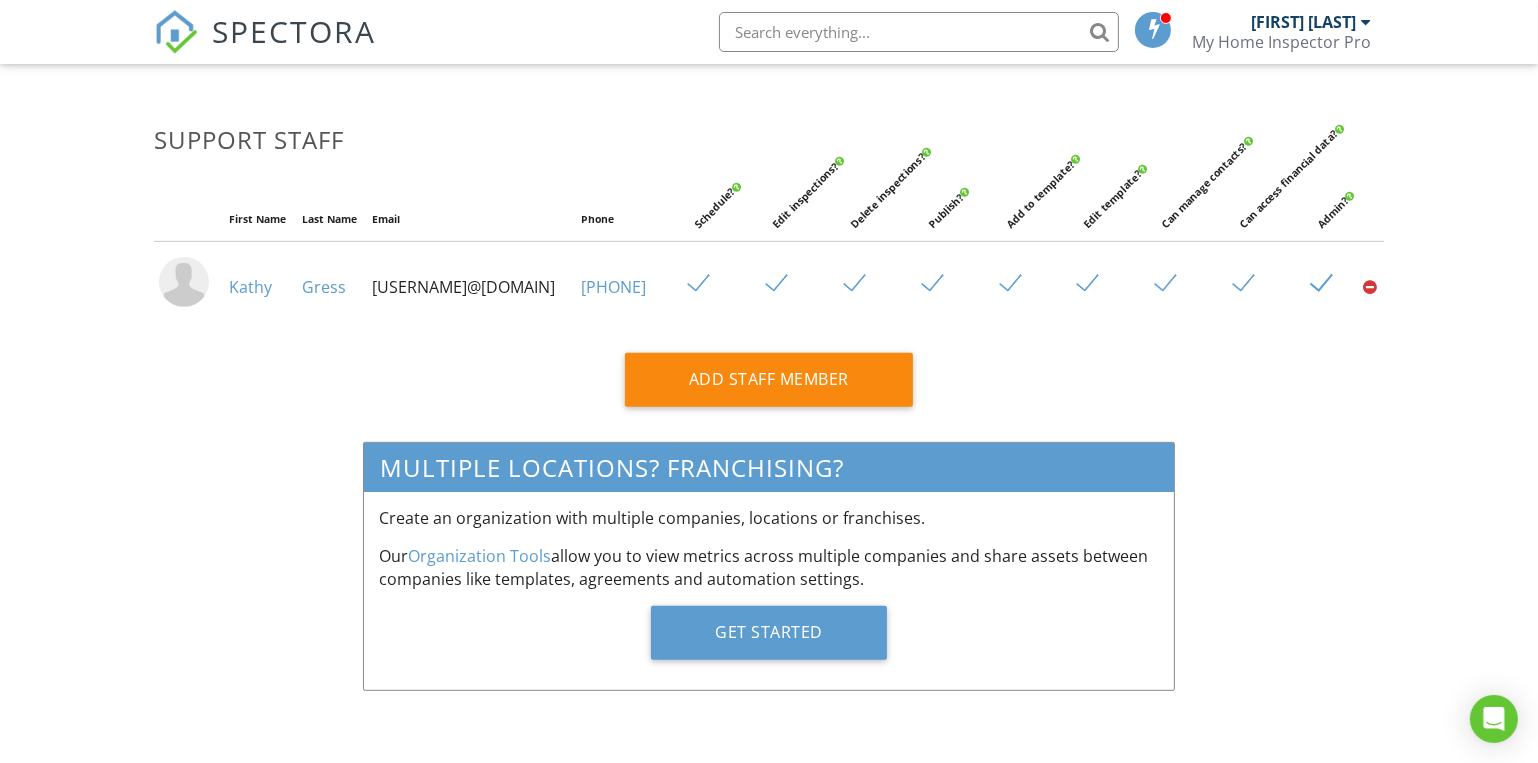 click on "SPECTORA" at bounding box center [265, 48] 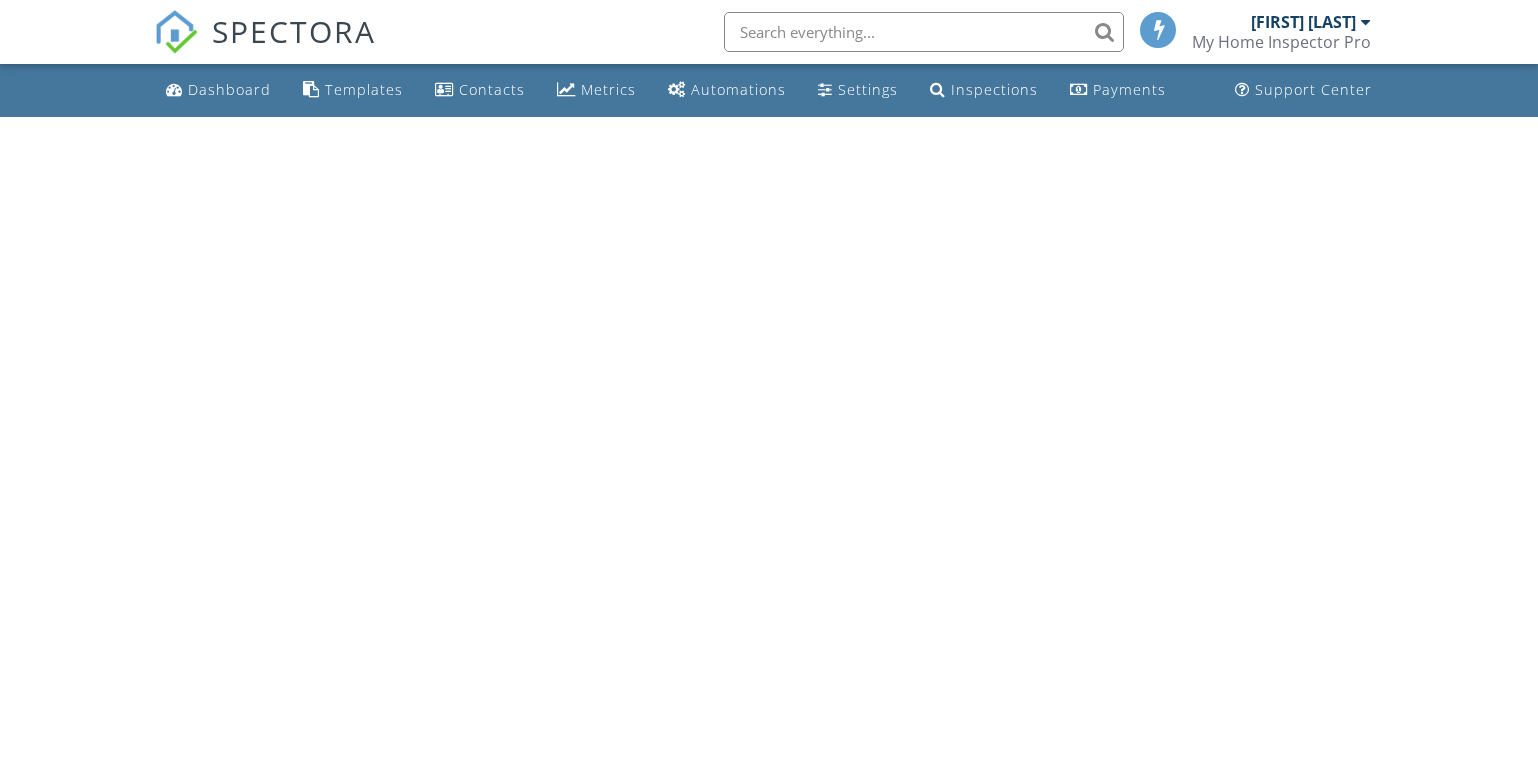 scroll, scrollTop: 0, scrollLeft: 0, axis: both 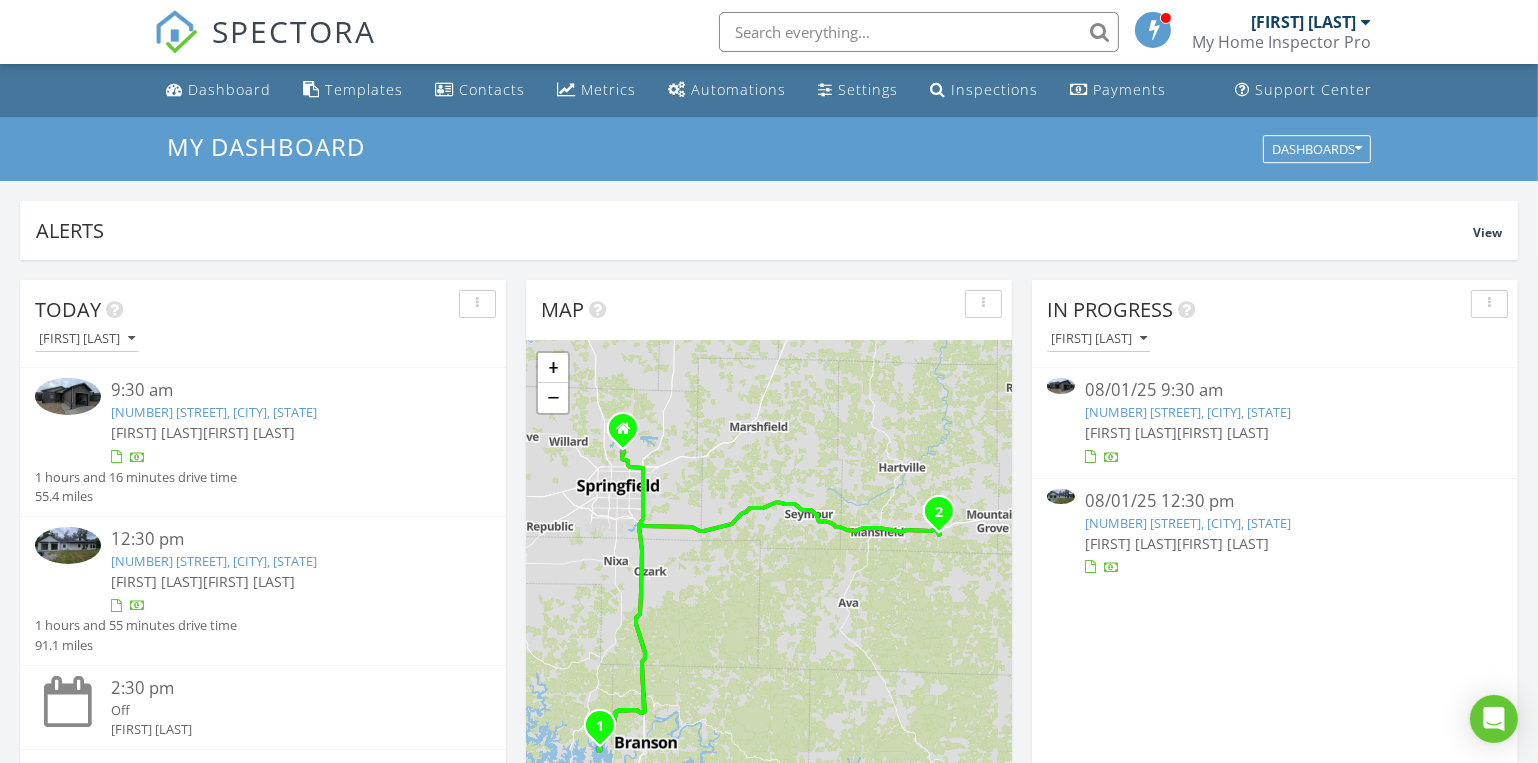 click on "[FIRST] [LAST]" at bounding box center (1303, 22) 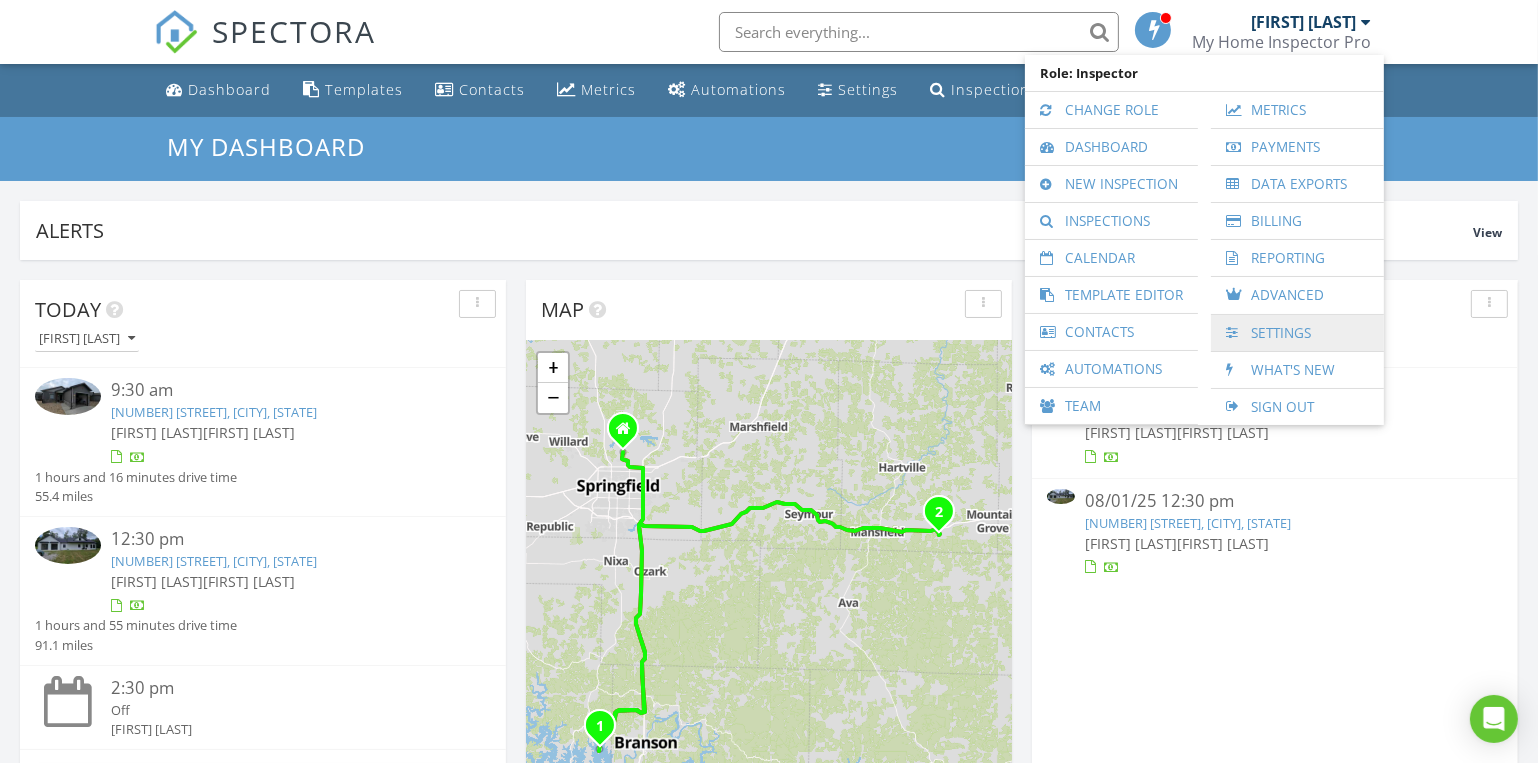 click on "Settings" at bounding box center (1297, 333) 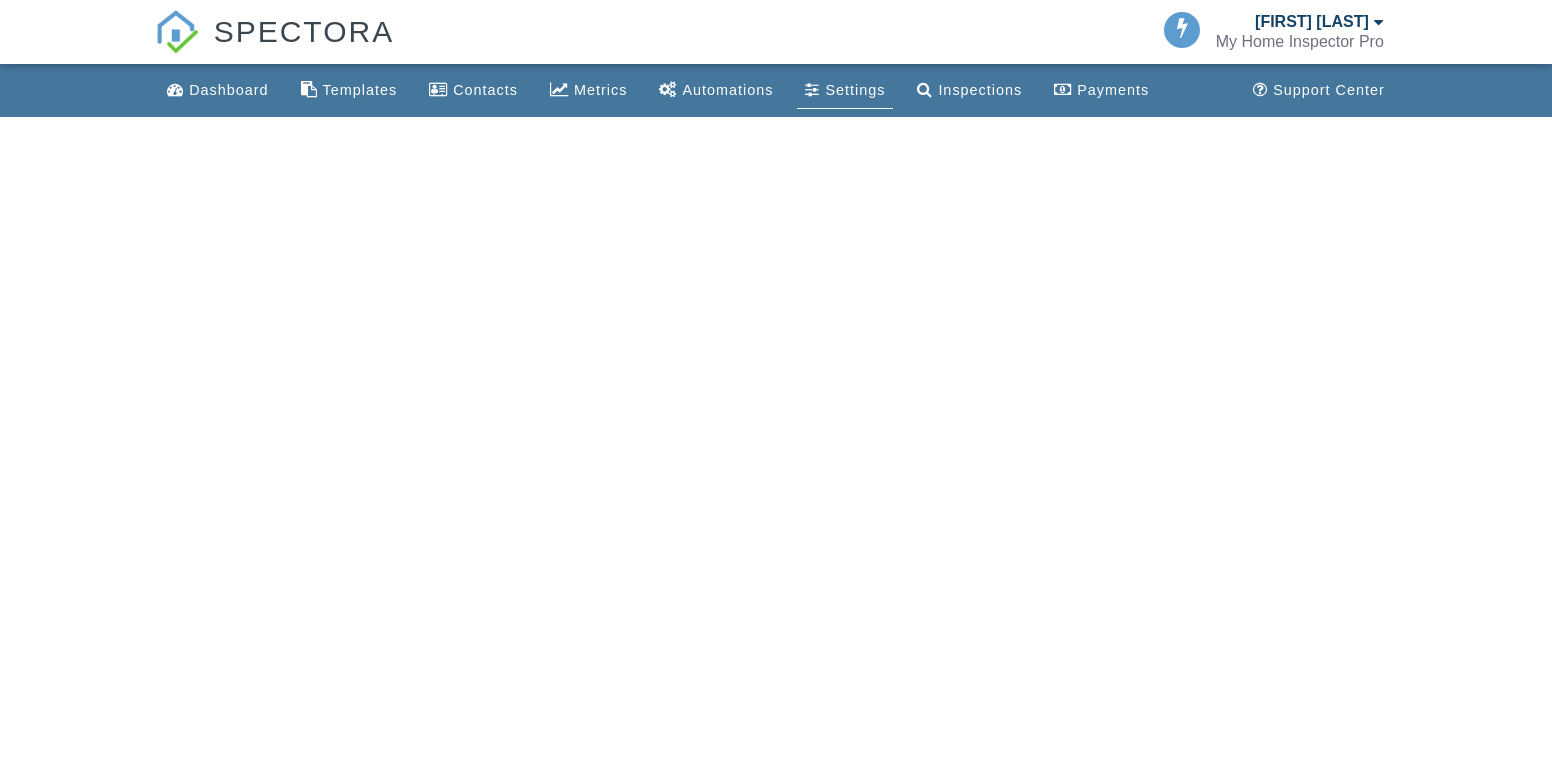scroll, scrollTop: 0, scrollLeft: 0, axis: both 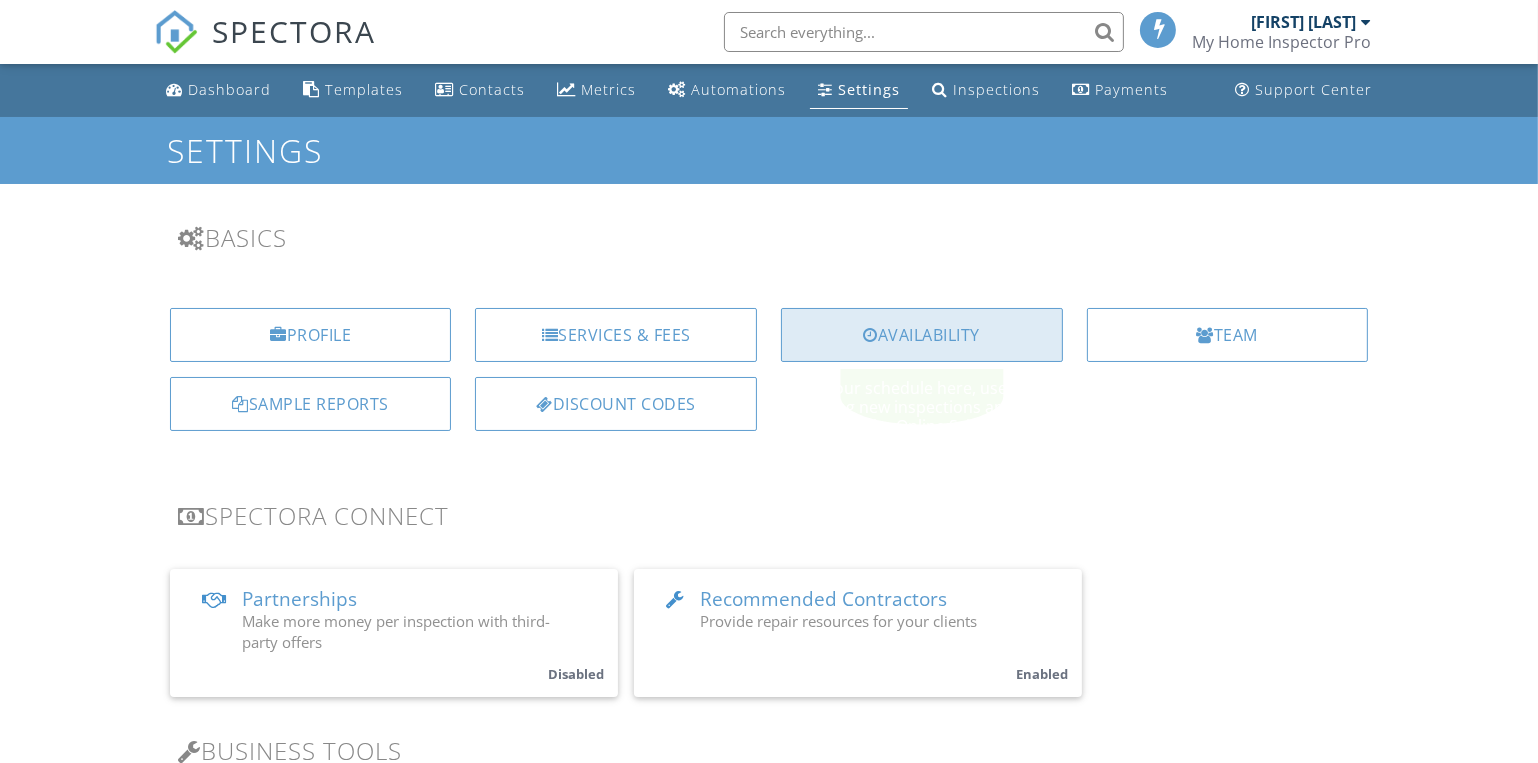 click on "Availability" at bounding box center [922, 335] 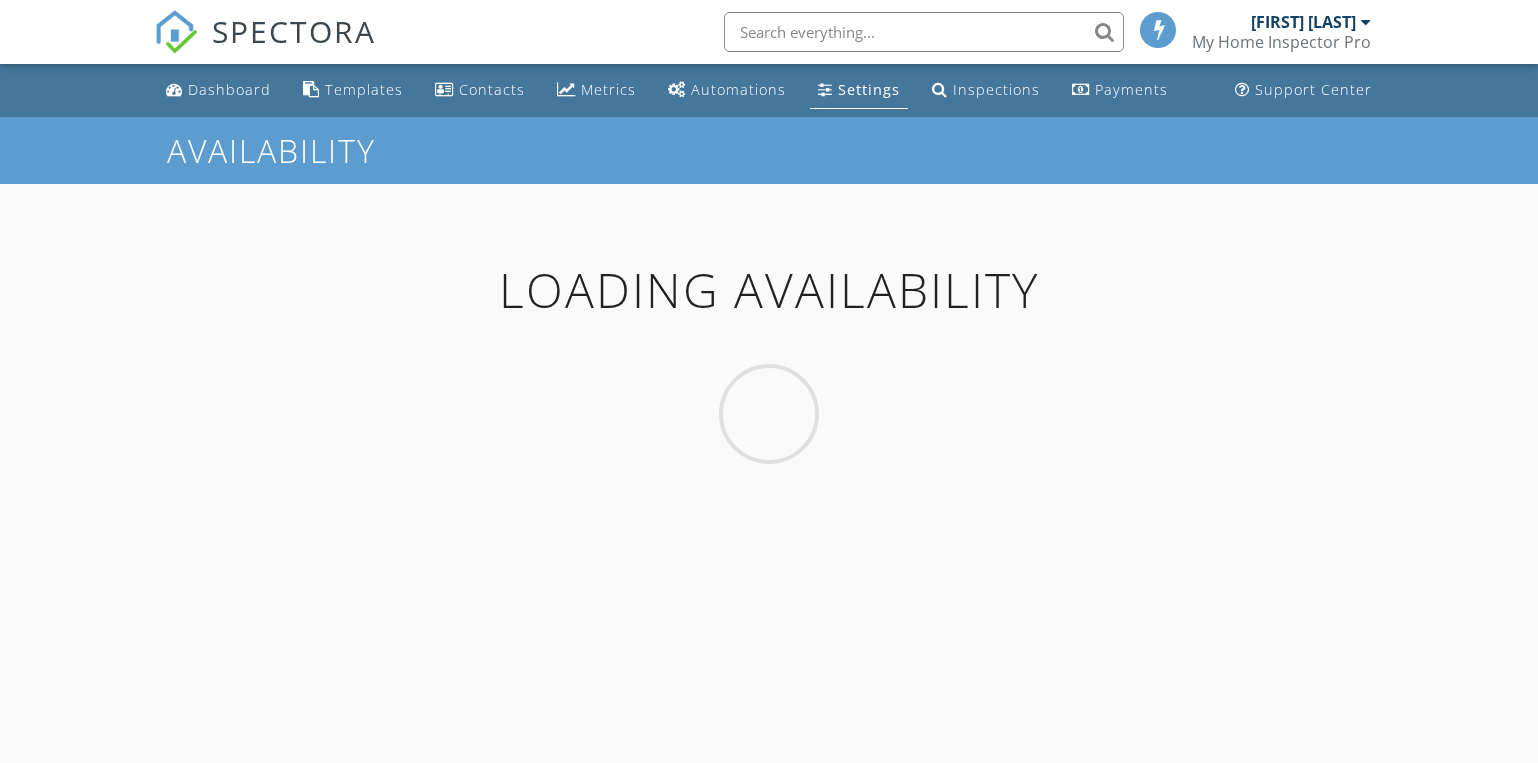 scroll, scrollTop: 0, scrollLeft: 0, axis: both 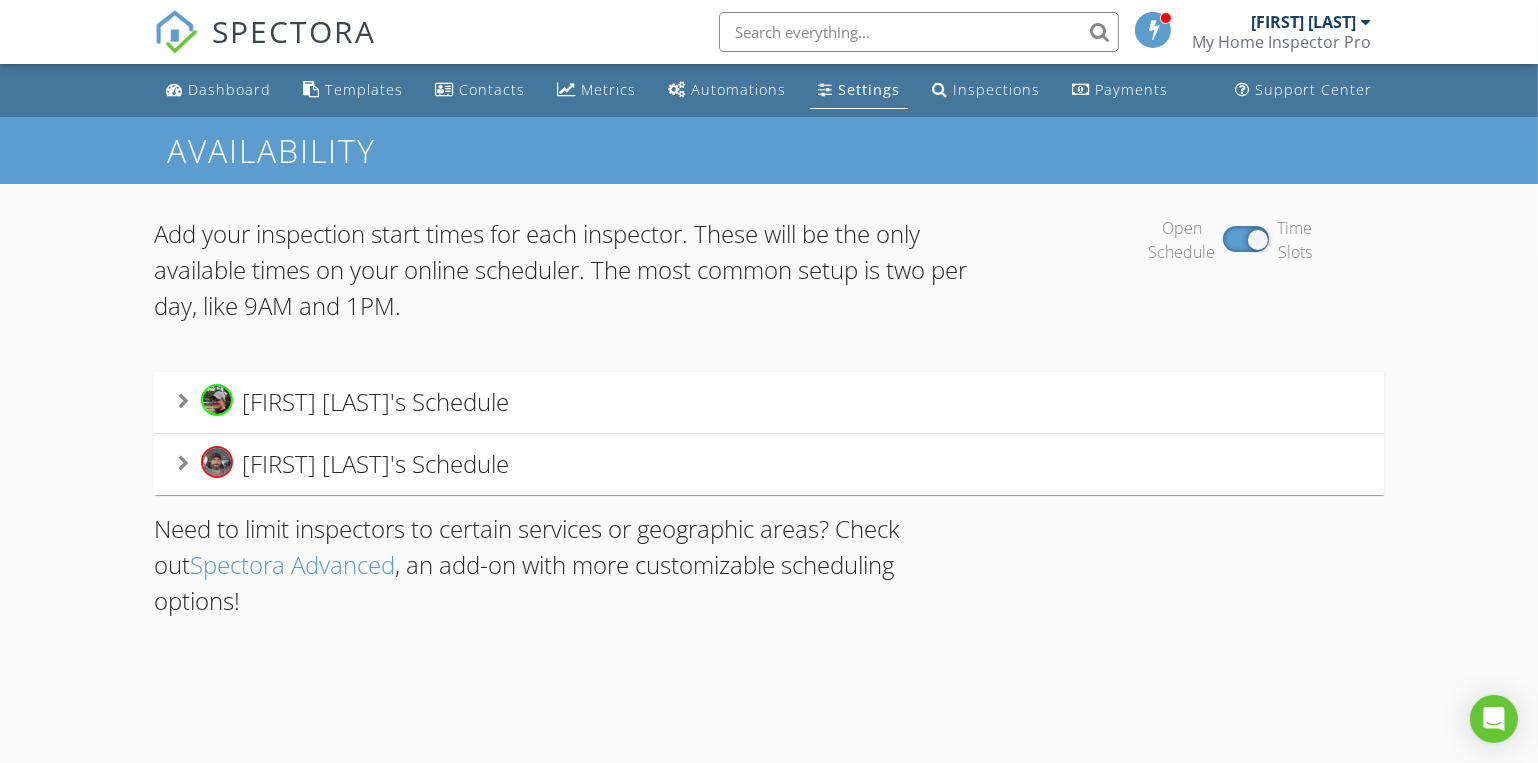 click on "Dave Gress' Schedule" at bounding box center (343, 402) 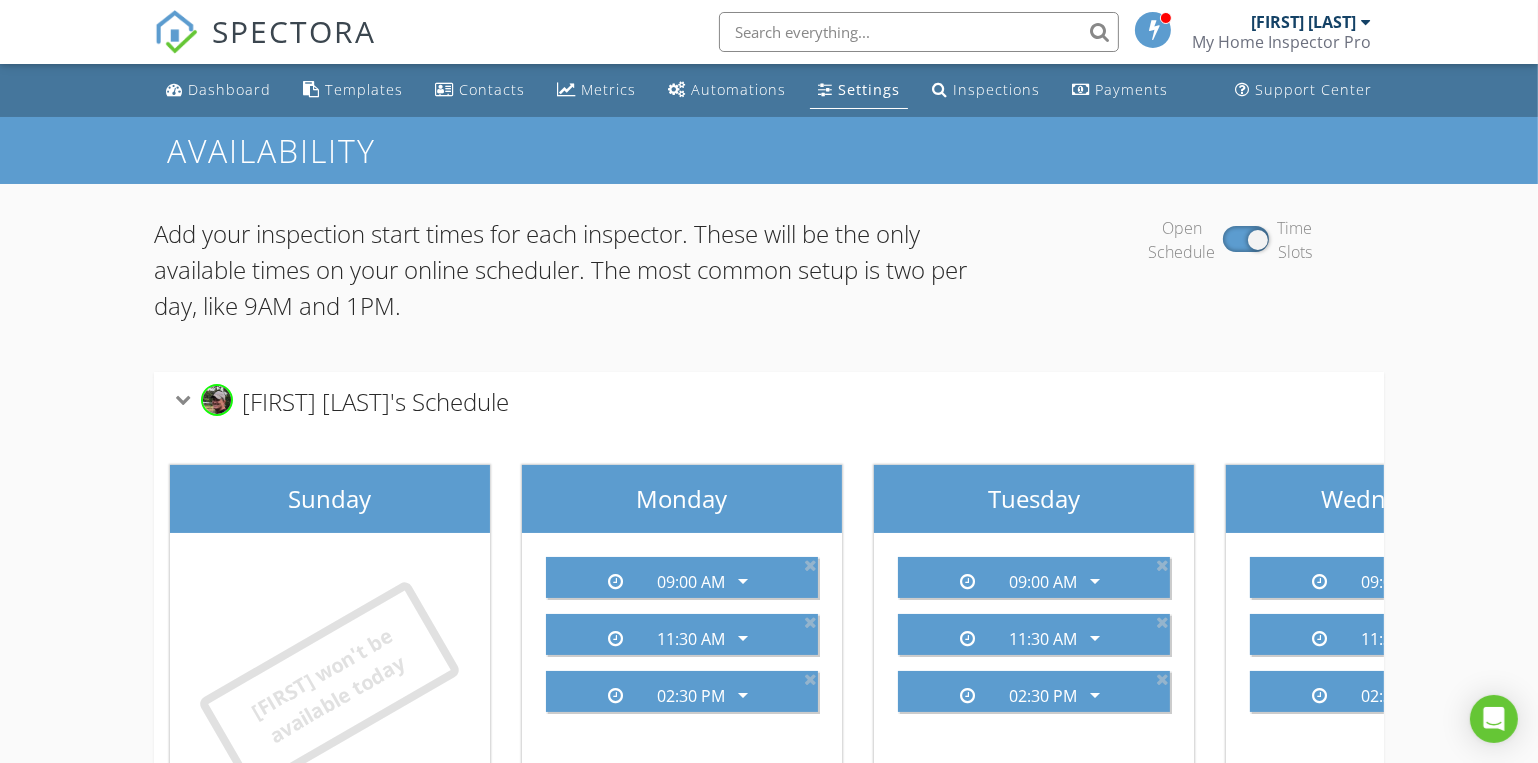 scroll, scrollTop: 272, scrollLeft: 0, axis: vertical 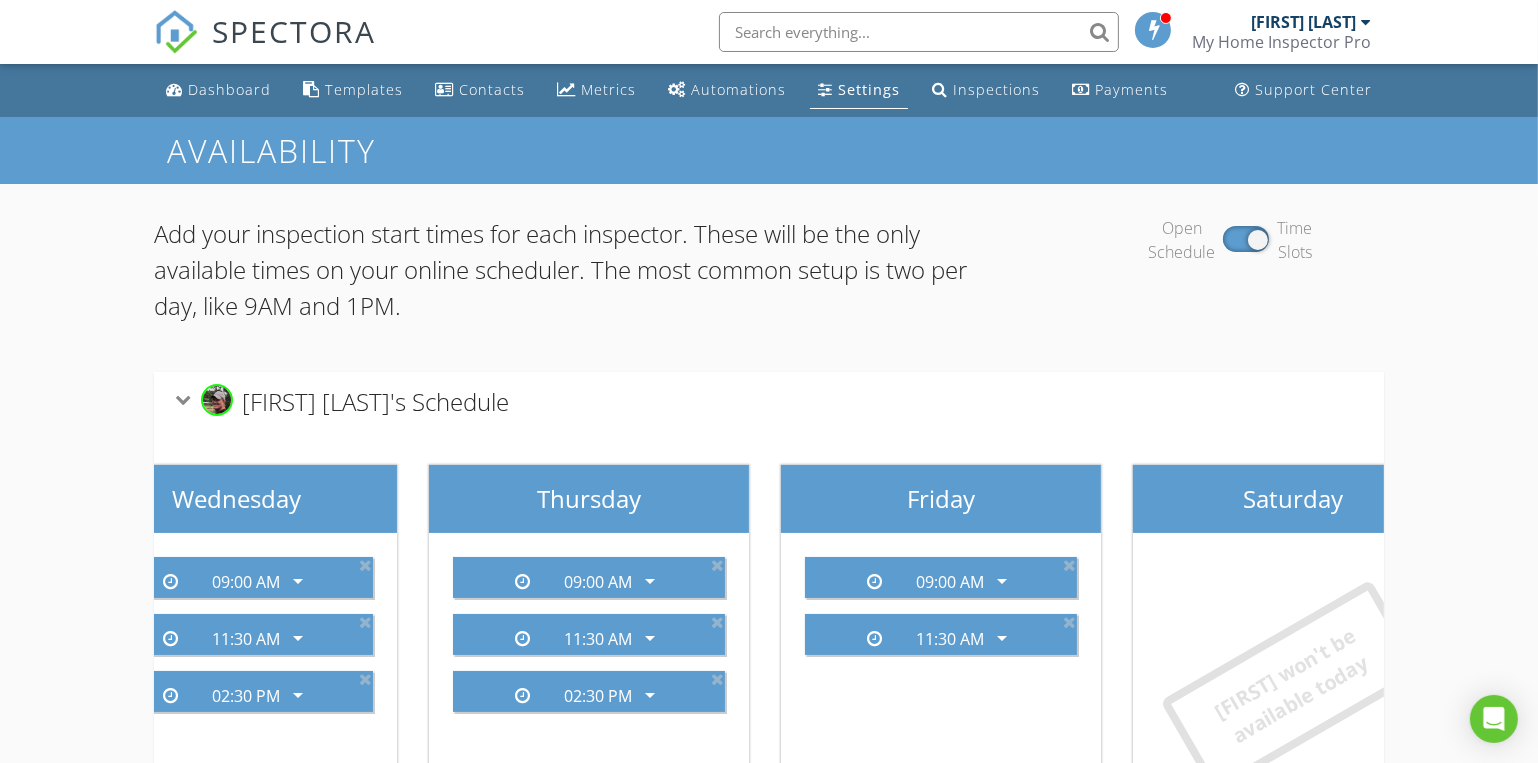 click on "SPECTORA" at bounding box center [265, 32] 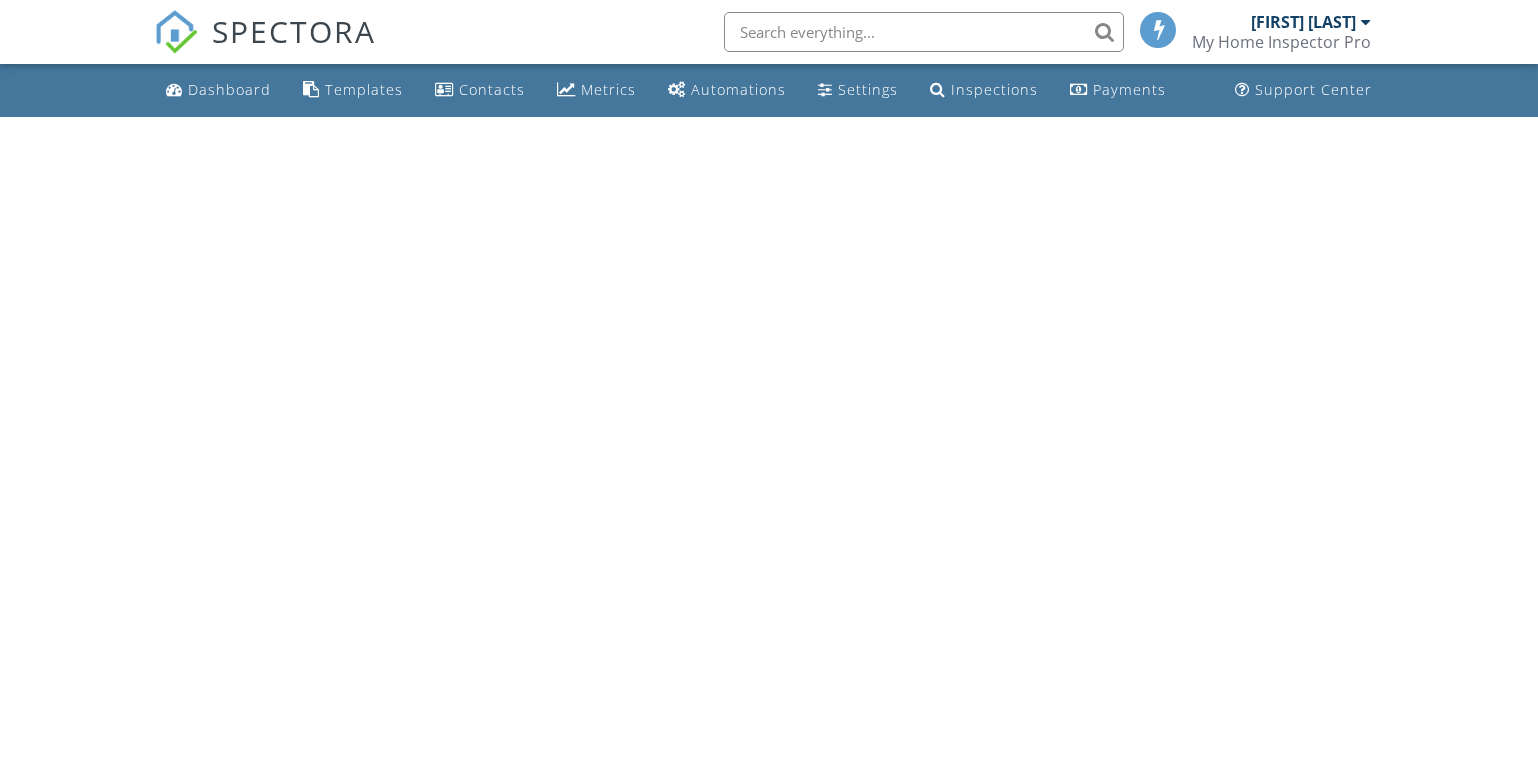 scroll, scrollTop: 0, scrollLeft: 0, axis: both 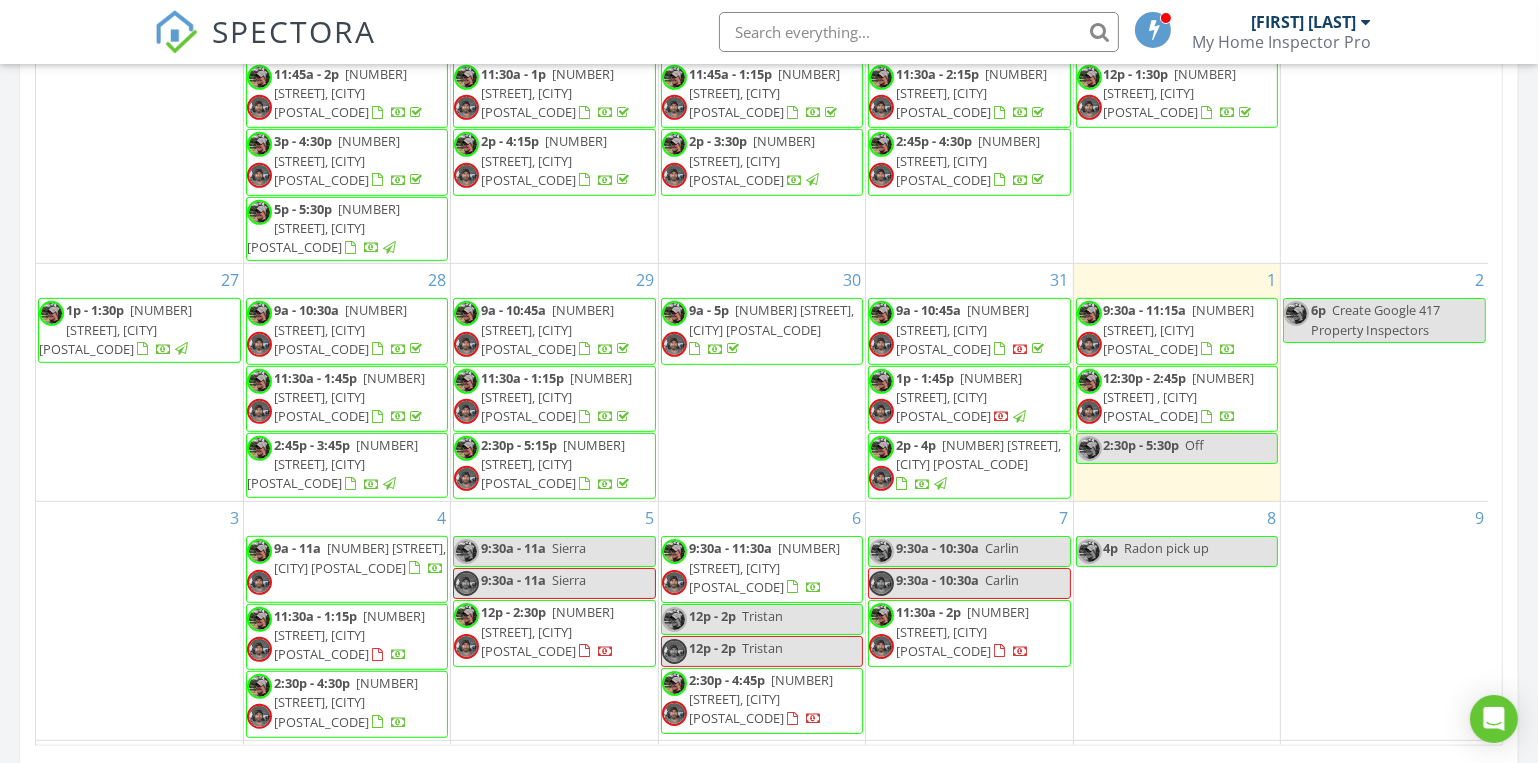 click on "[NUMBER] [STREET], [CITY] [POSTAL_CODE]" at bounding box center (1179, 329) 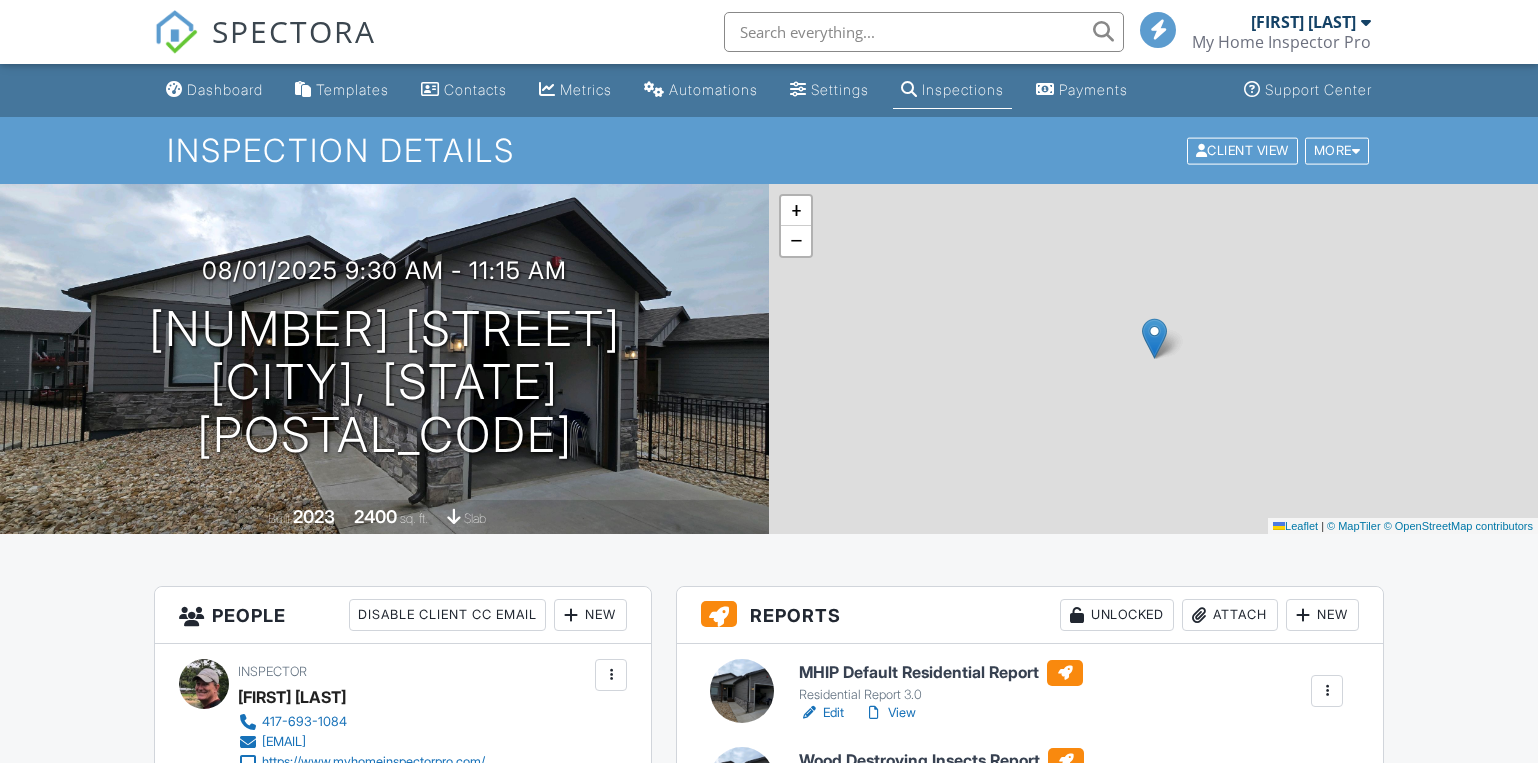 scroll, scrollTop: 0, scrollLeft: 0, axis: both 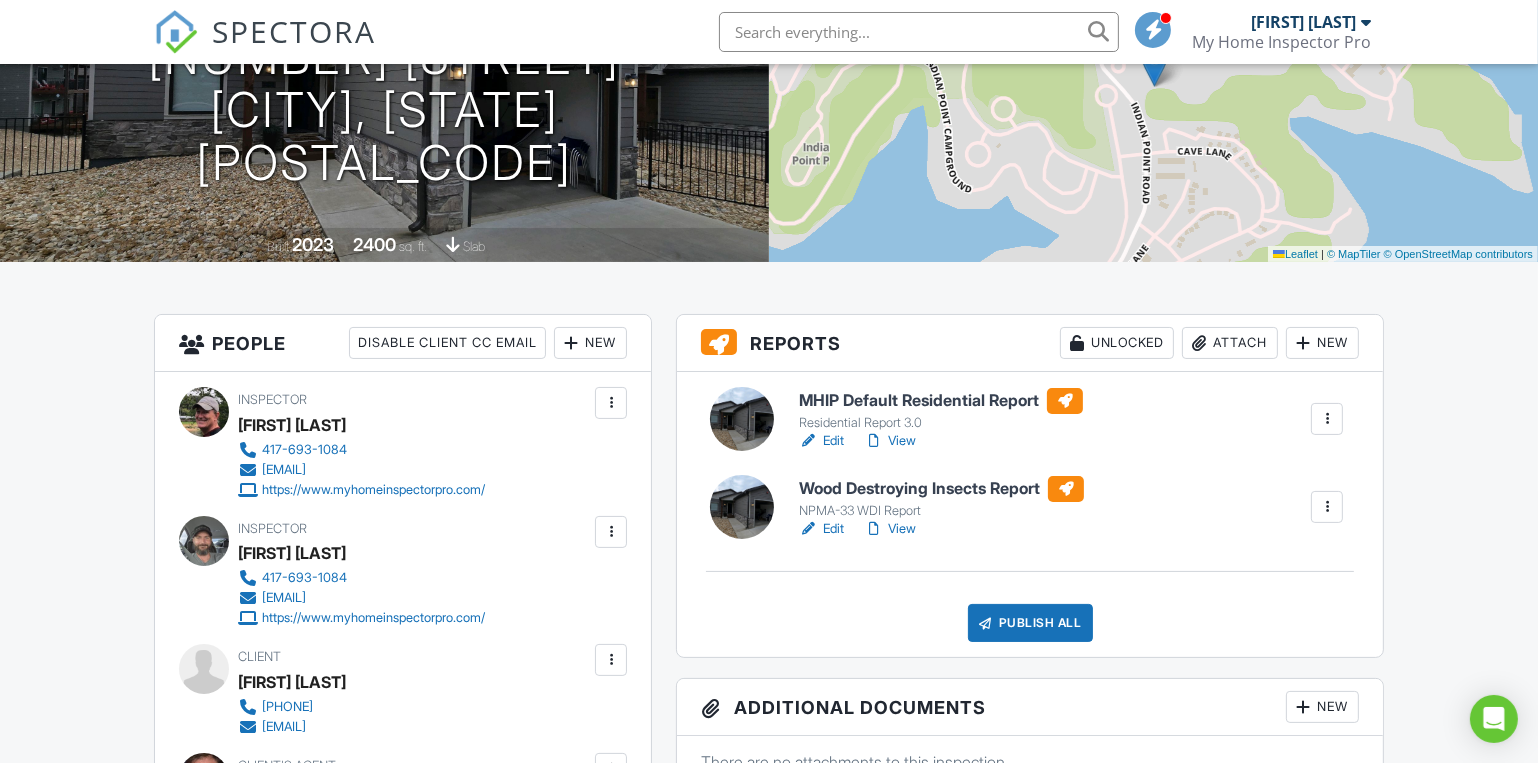 click on "Wood Destroying Insects Report" at bounding box center [941, 489] 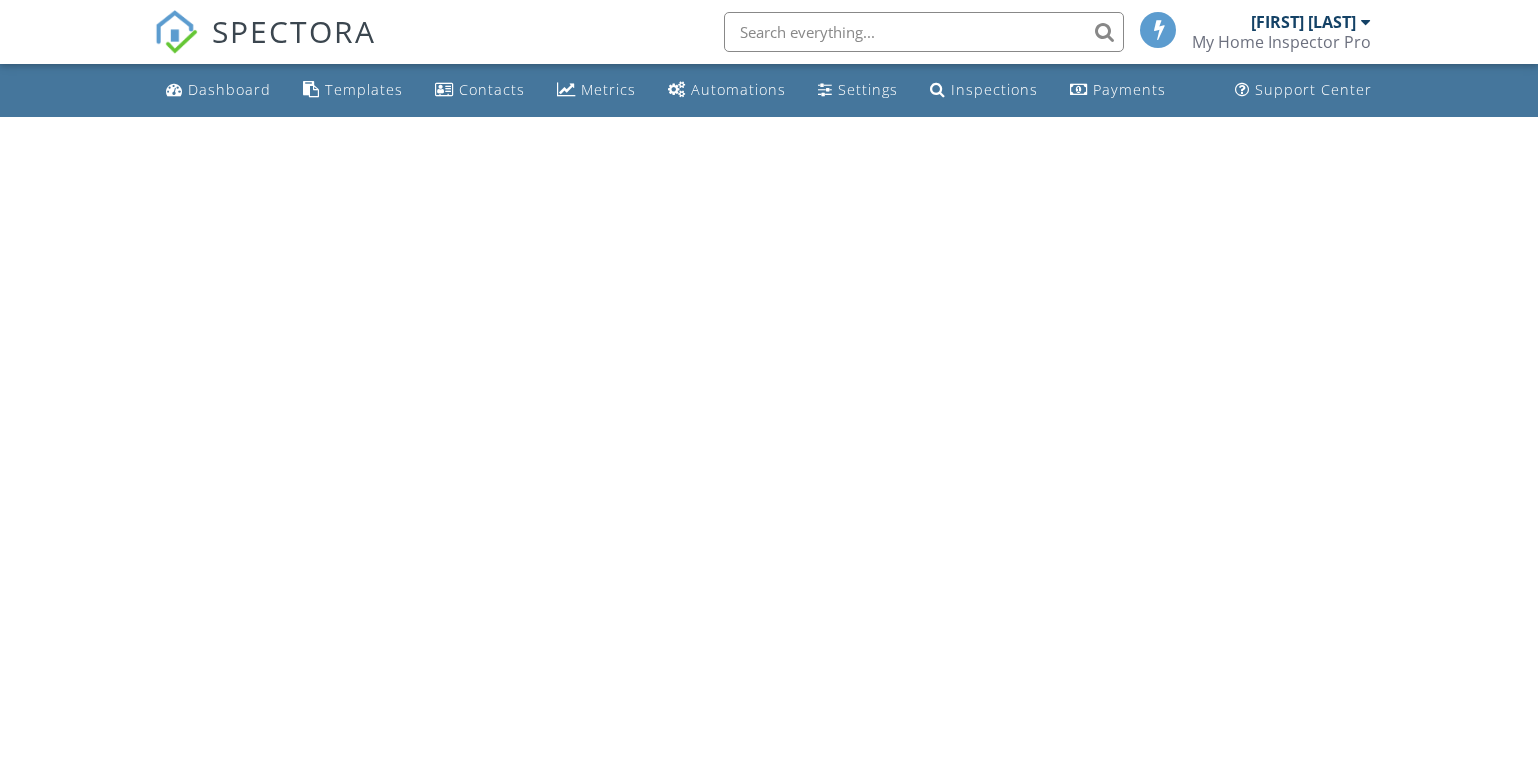 scroll, scrollTop: 0, scrollLeft: 0, axis: both 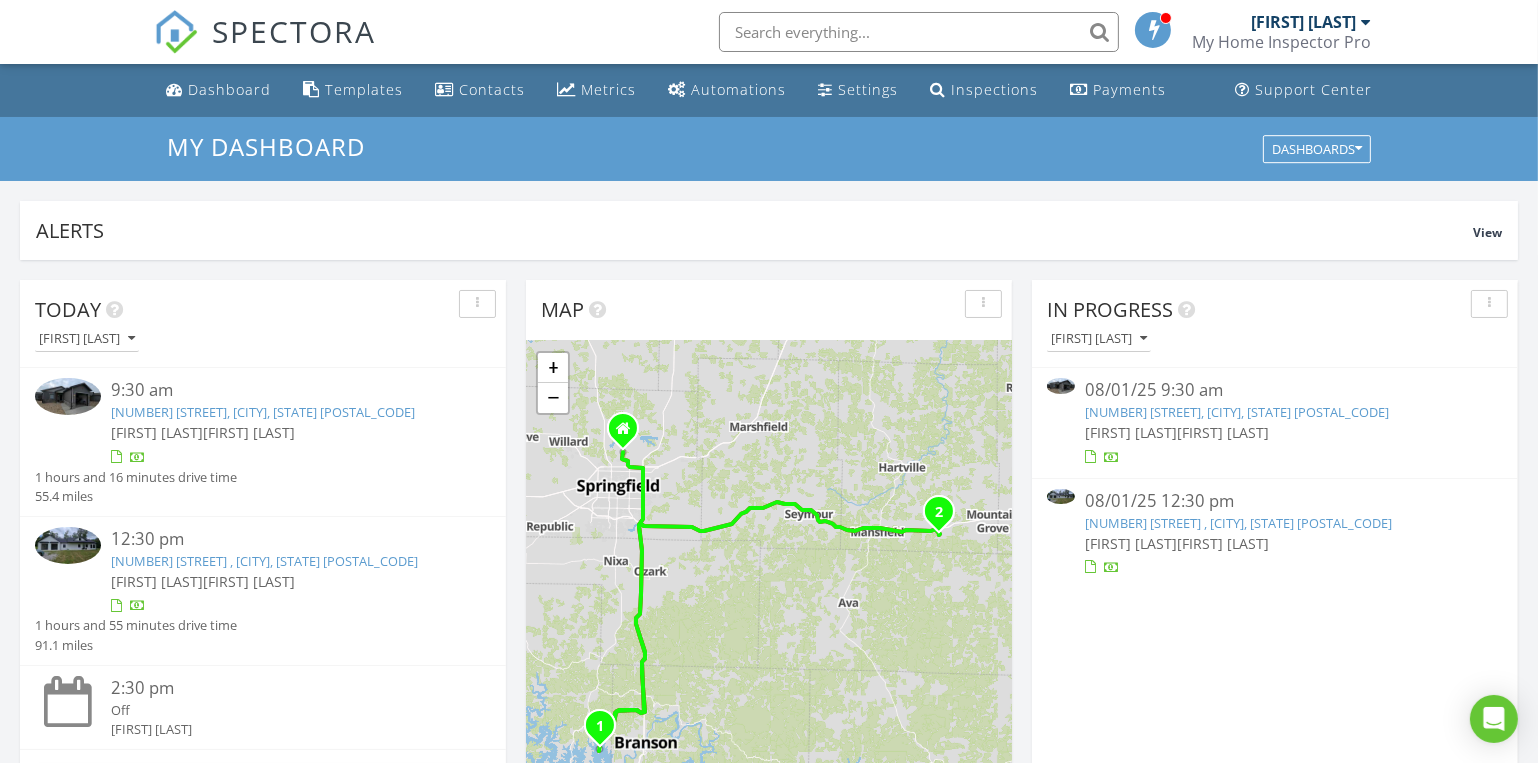 click on "[NUMBER] [STREET], [CITY], [STATE] [POSTAL_CODE]" at bounding box center [1237, 412] 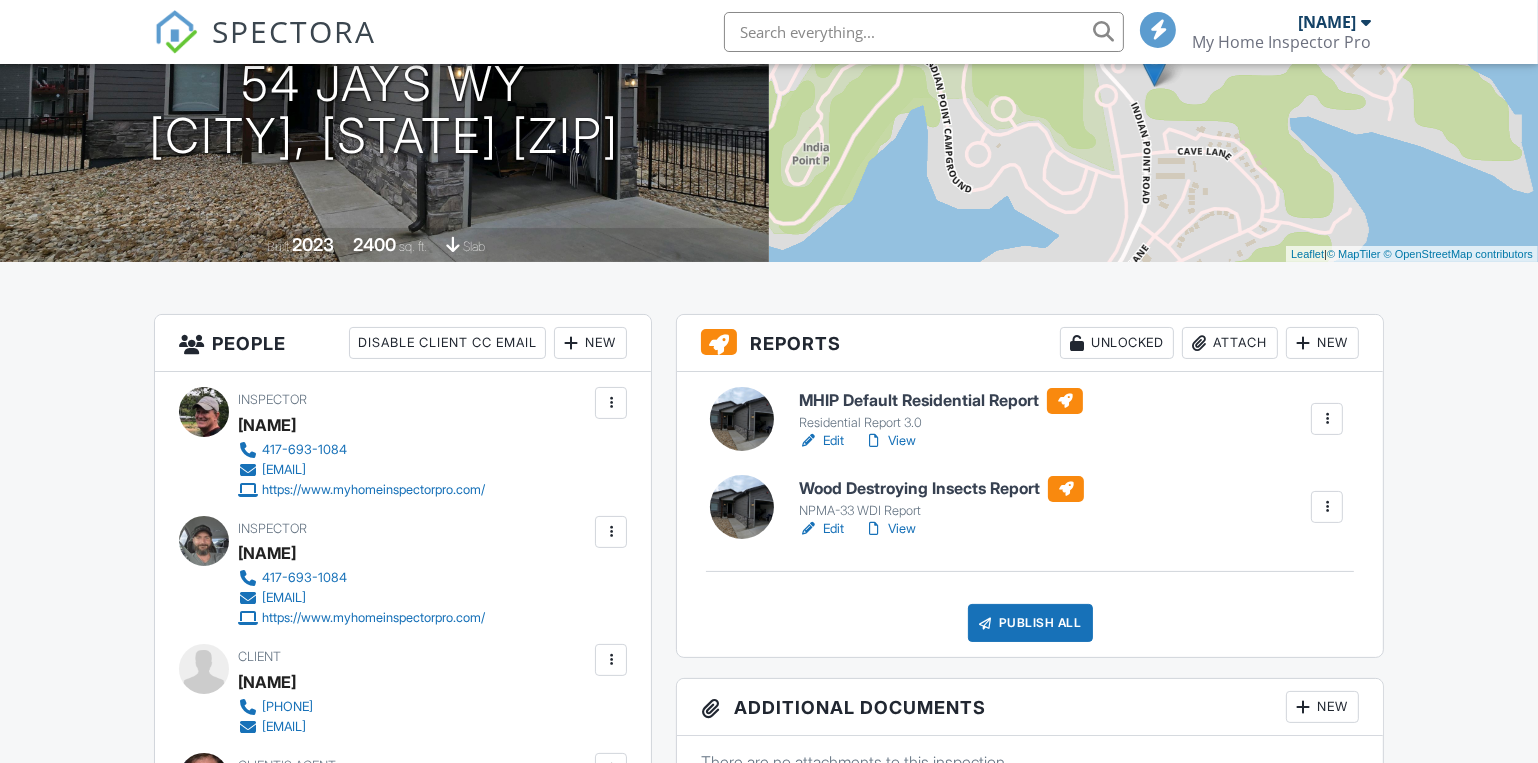 scroll, scrollTop: 272, scrollLeft: 0, axis: vertical 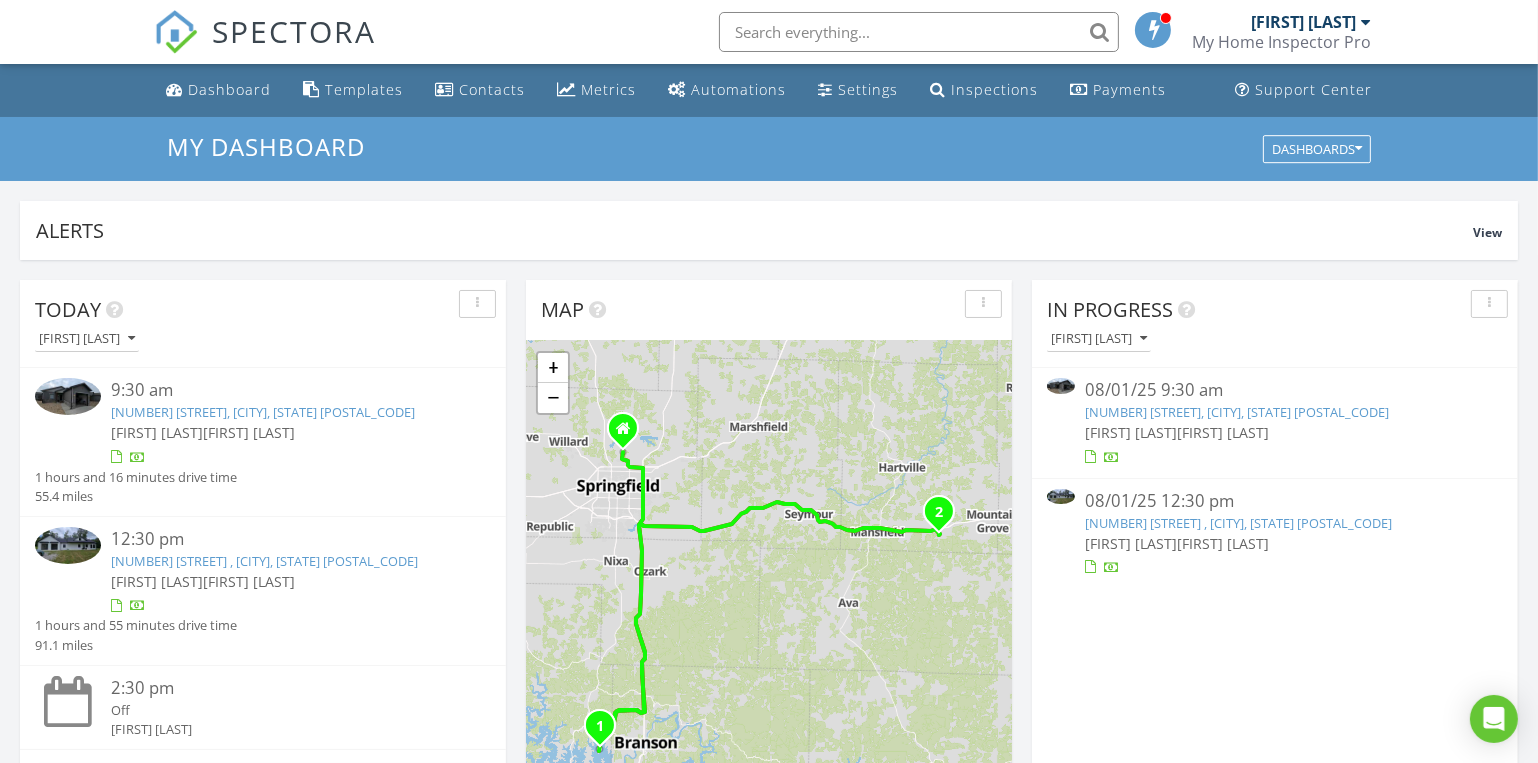 click on "[NUMBER] [STREET], [CITY], [STATE] [POSTAL_CODE]" at bounding box center (1237, 412) 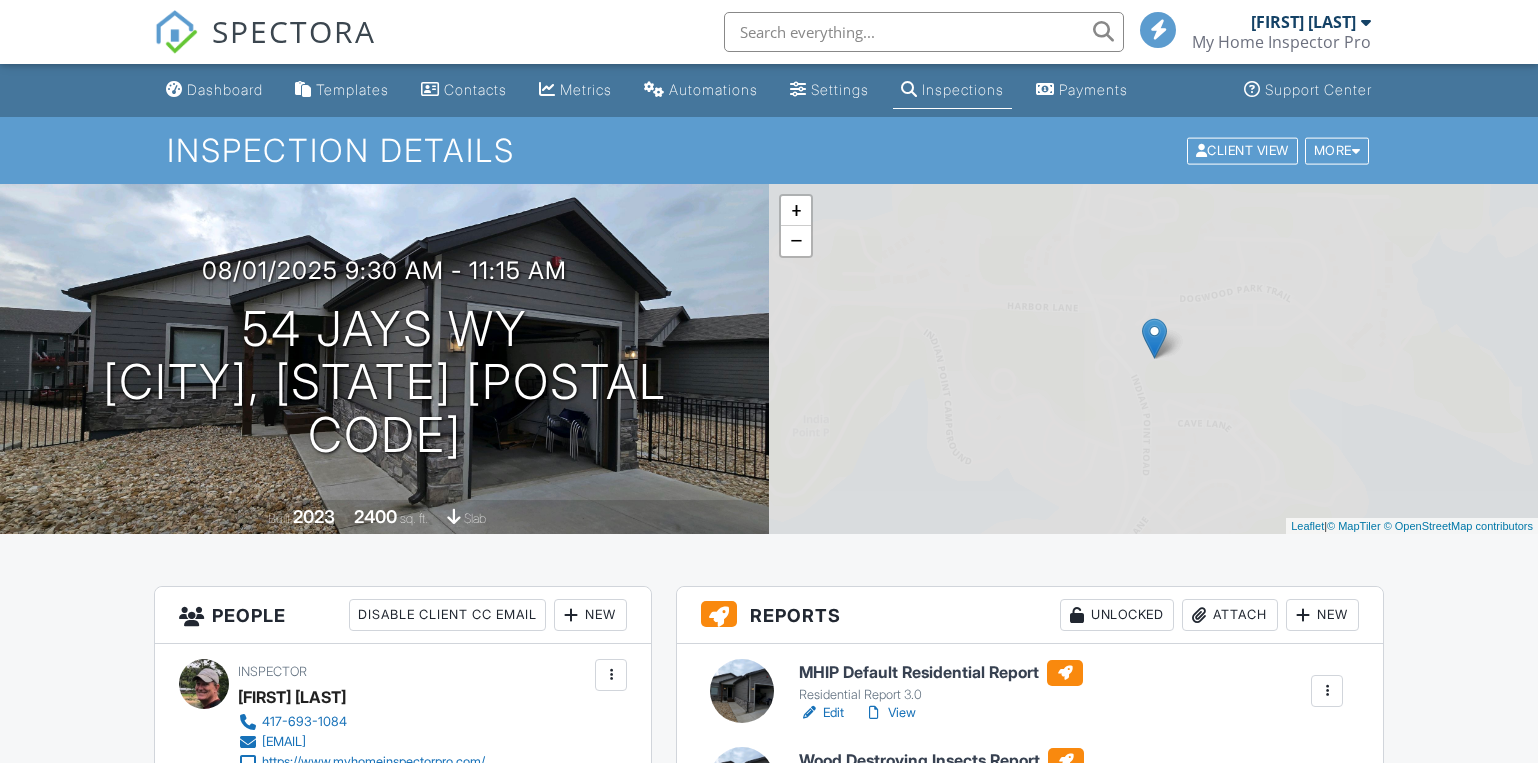 scroll, scrollTop: 0, scrollLeft: 0, axis: both 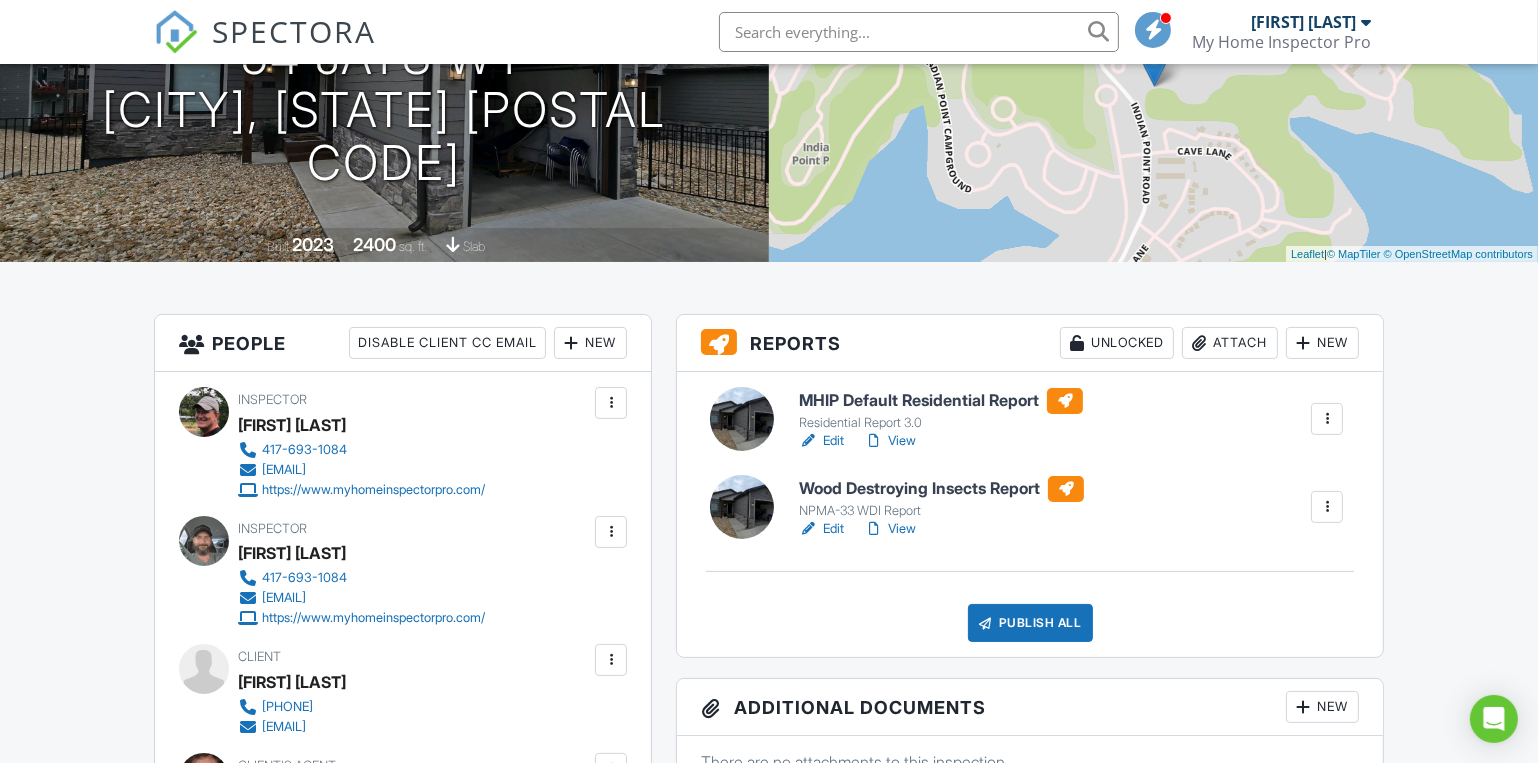 click on "MHIP Default Residential Report" at bounding box center (941, 401) 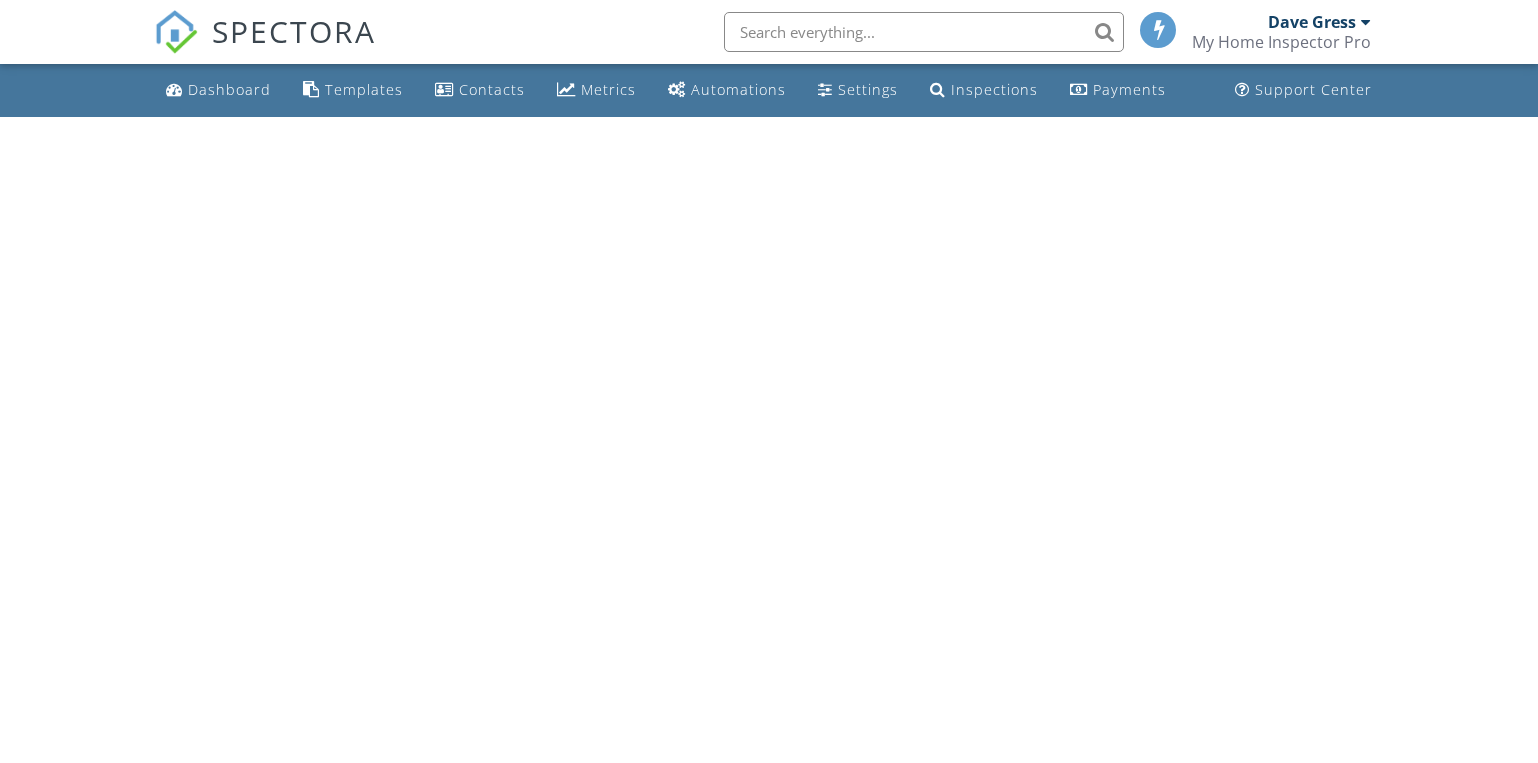 scroll, scrollTop: 0, scrollLeft: 0, axis: both 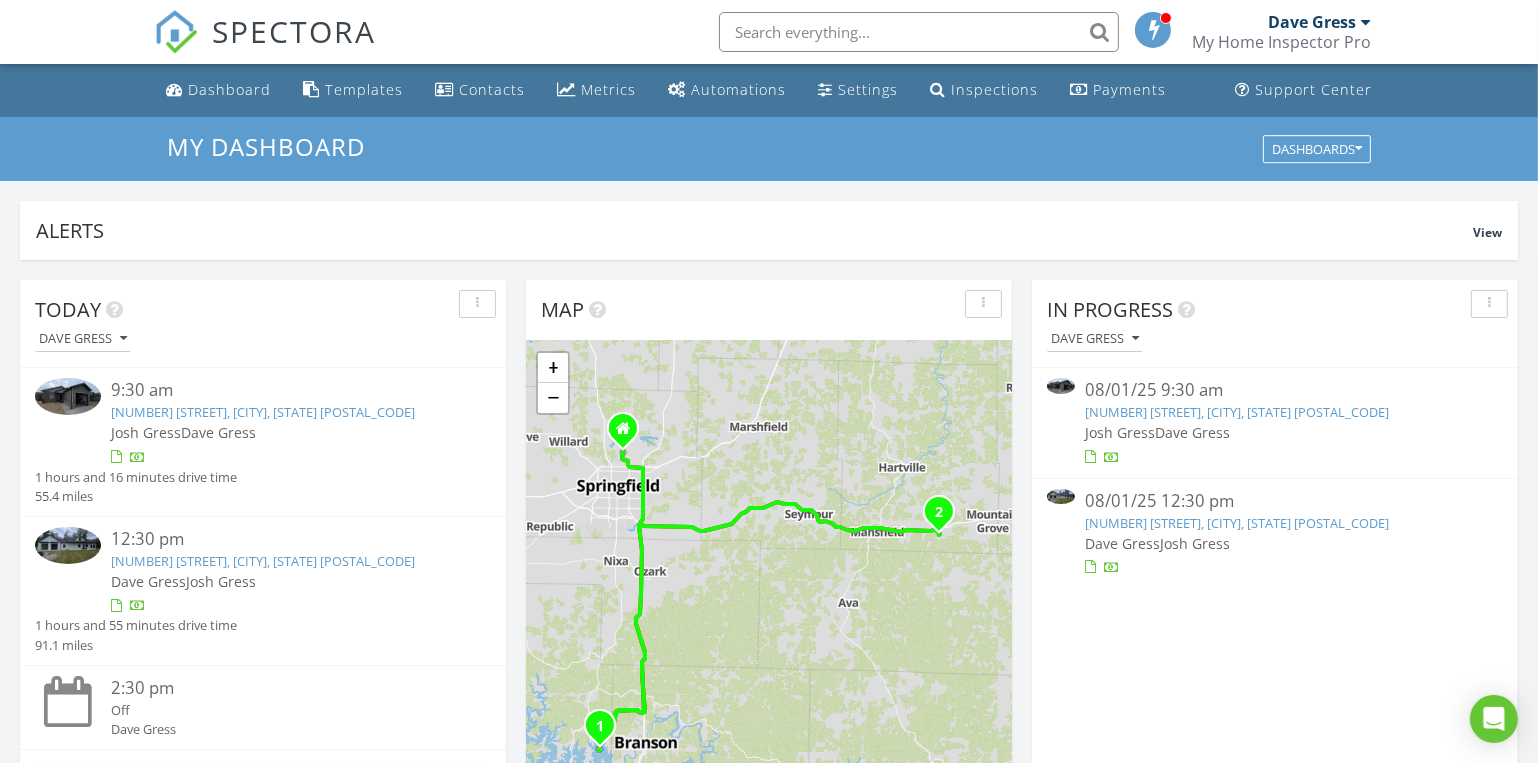 click on "54 Jays Wy, Branson, MO 65616" at bounding box center (1237, 412) 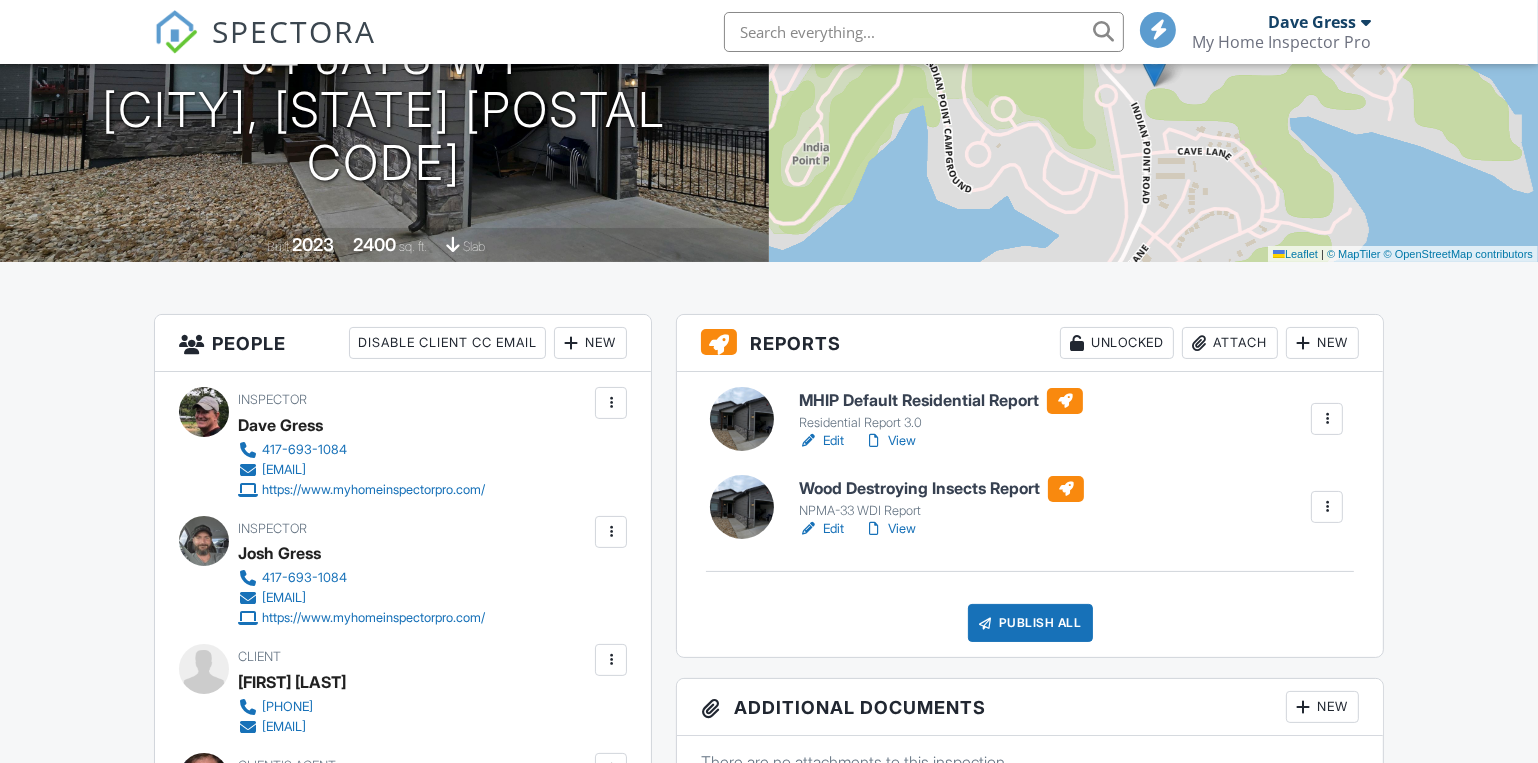 scroll, scrollTop: 545, scrollLeft: 0, axis: vertical 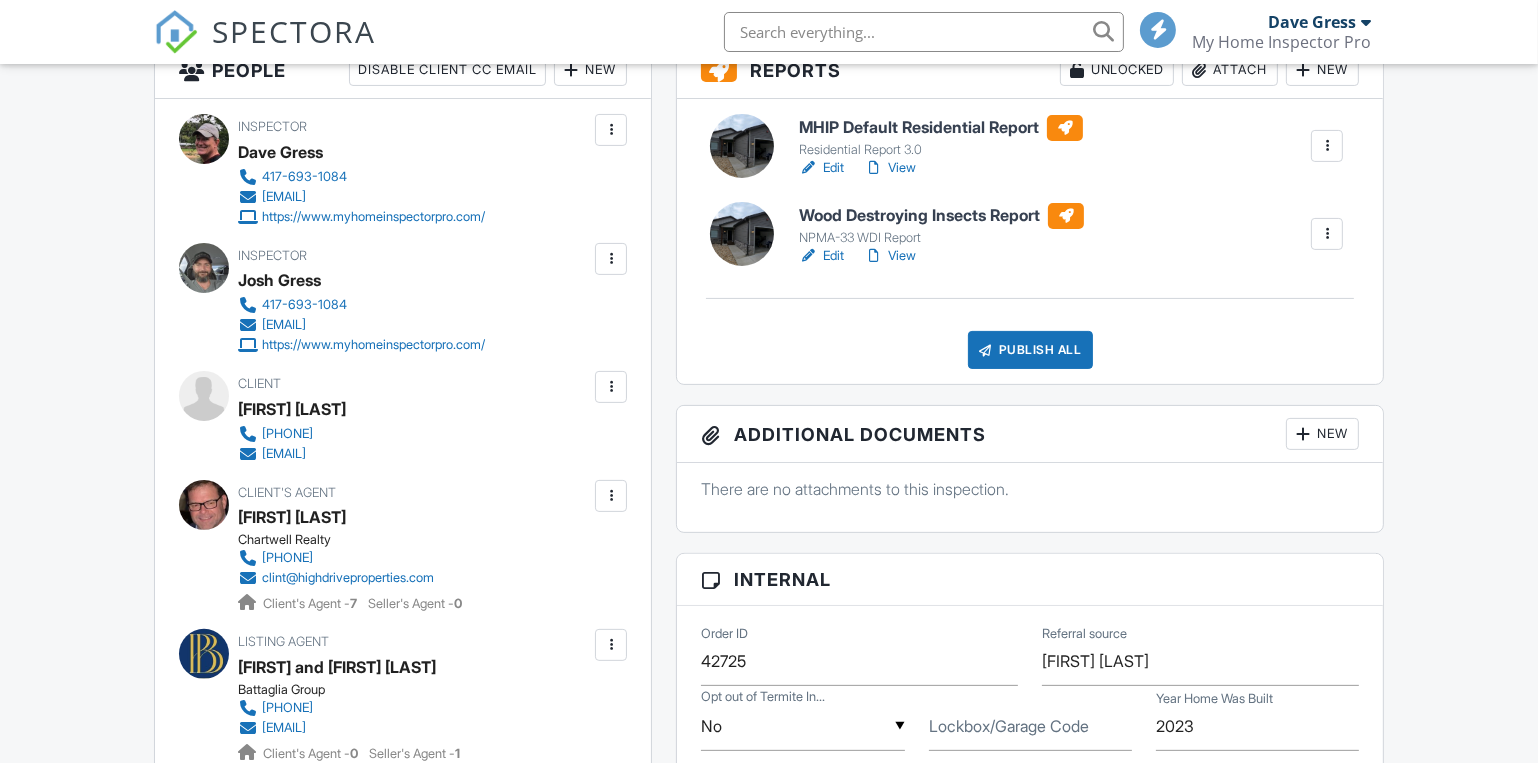 click on "Publish All" at bounding box center [1030, 350] 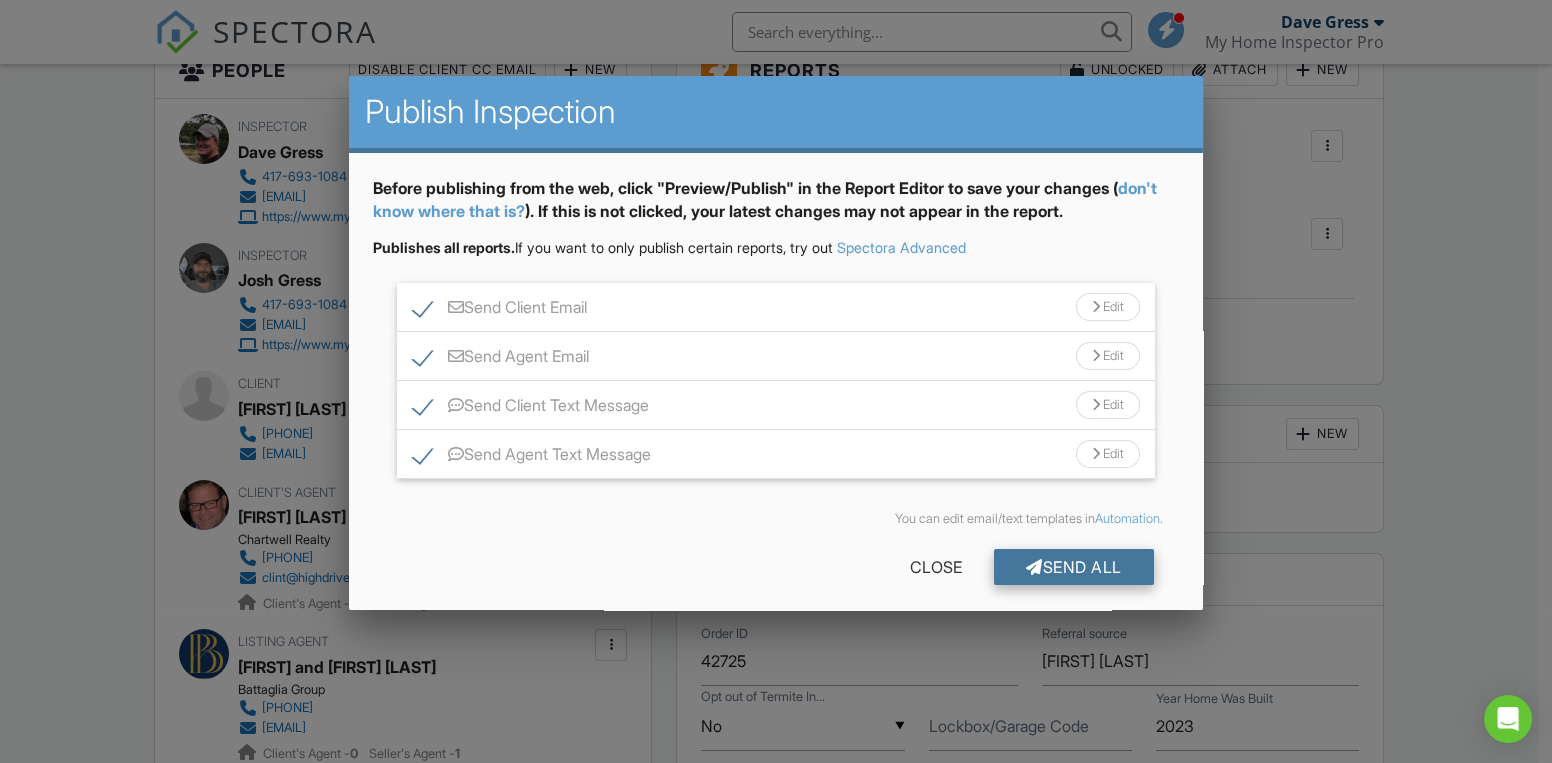 click on "Send All" at bounding box center (1074, 567) 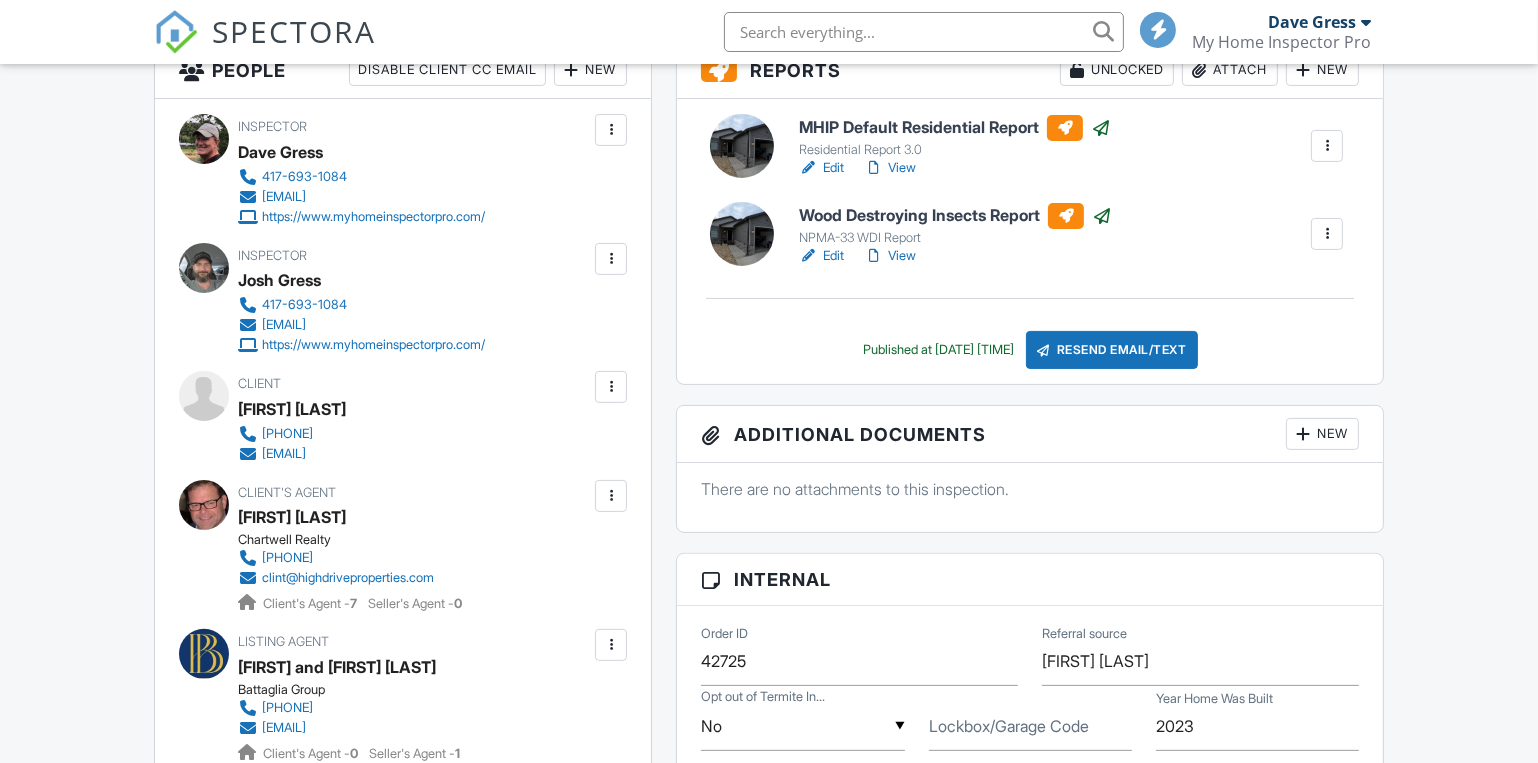 scroll, scrollTop: 272, scrollLeft: 0, axis: vertical 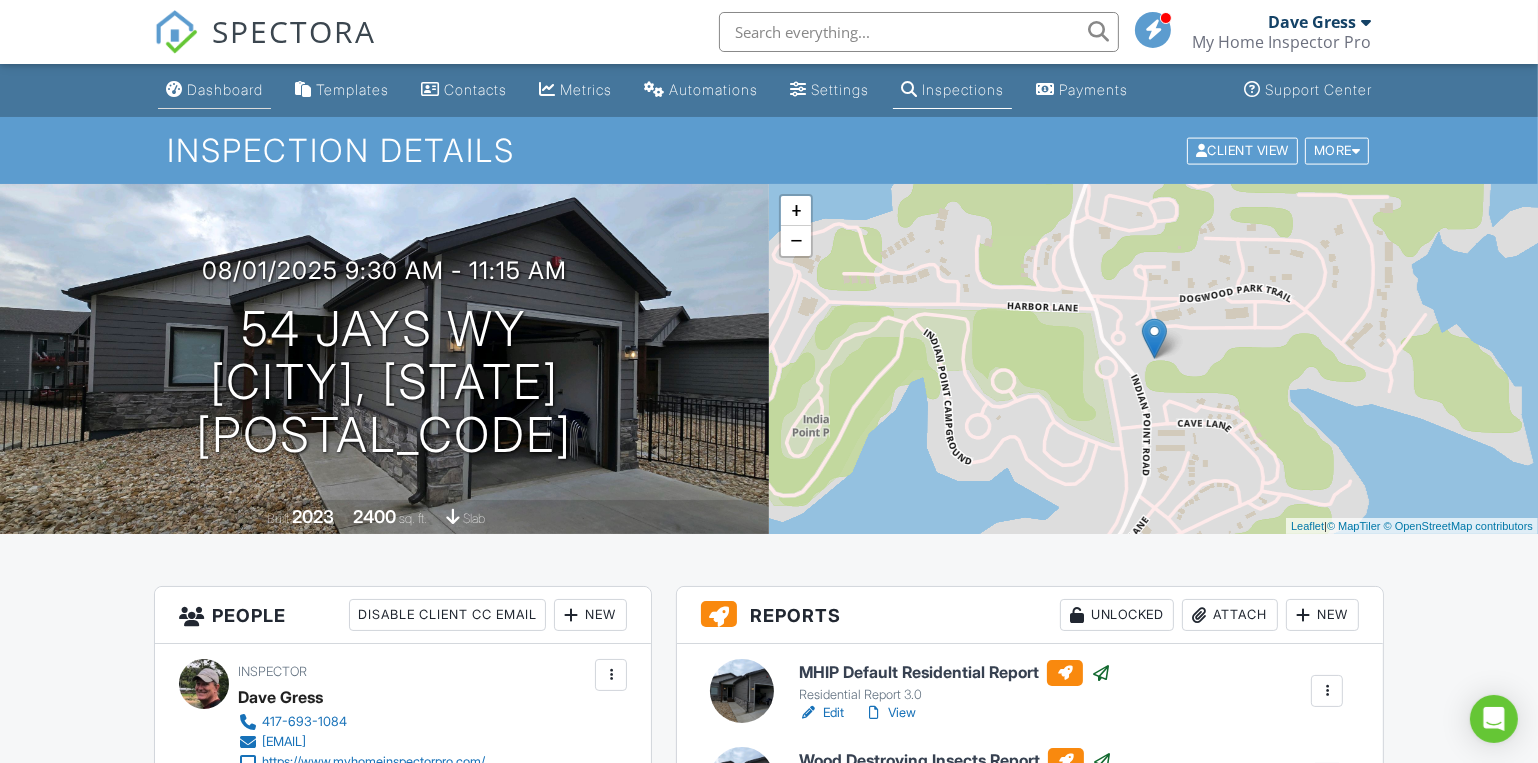 click on "Dashboard" at bounding box center (225, 89) 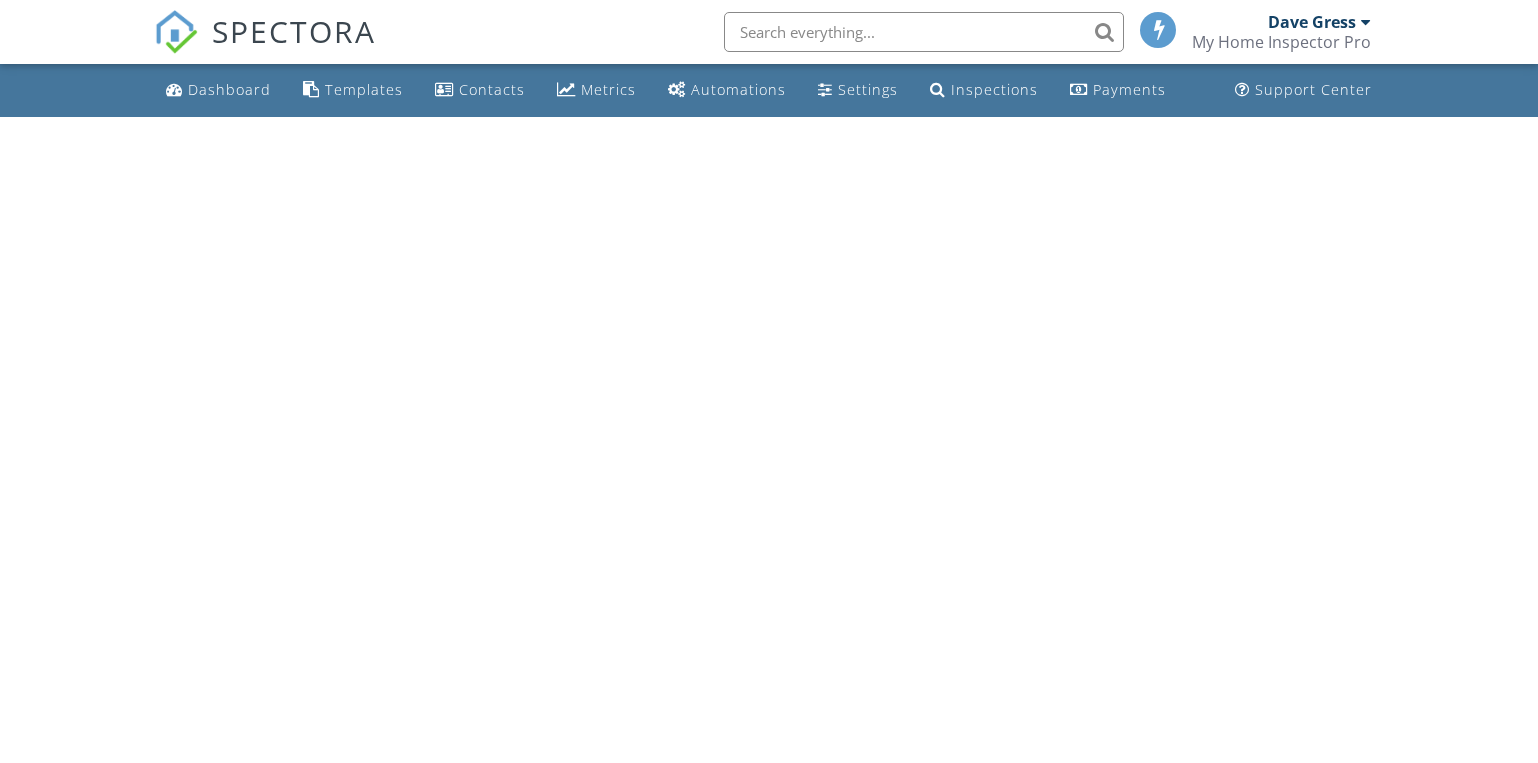 scroll, scrollTop: 0, scrollLeft: 0, axis: both 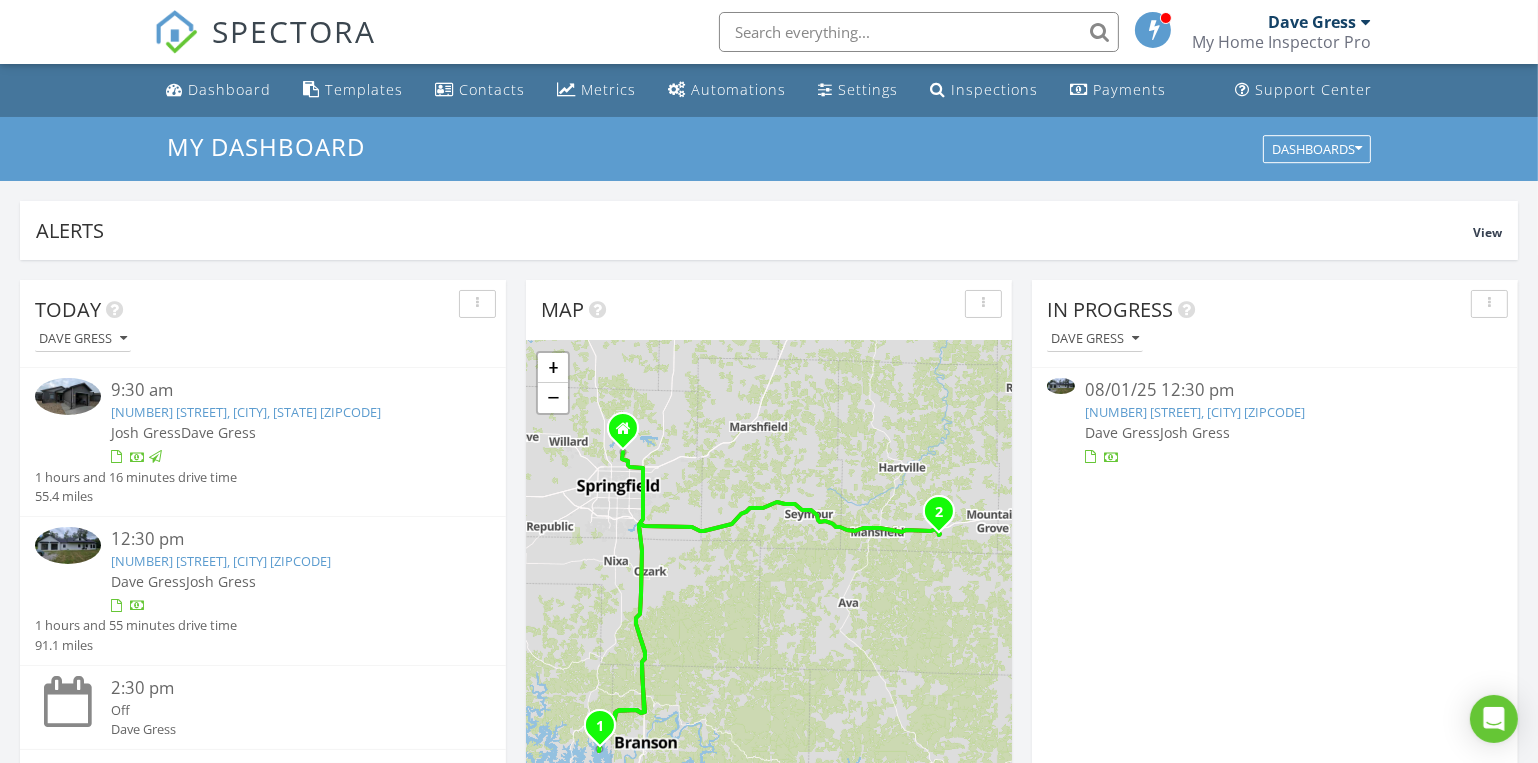 click on "08/01/25 12:30 pm" at bounding box center (1275, 390) 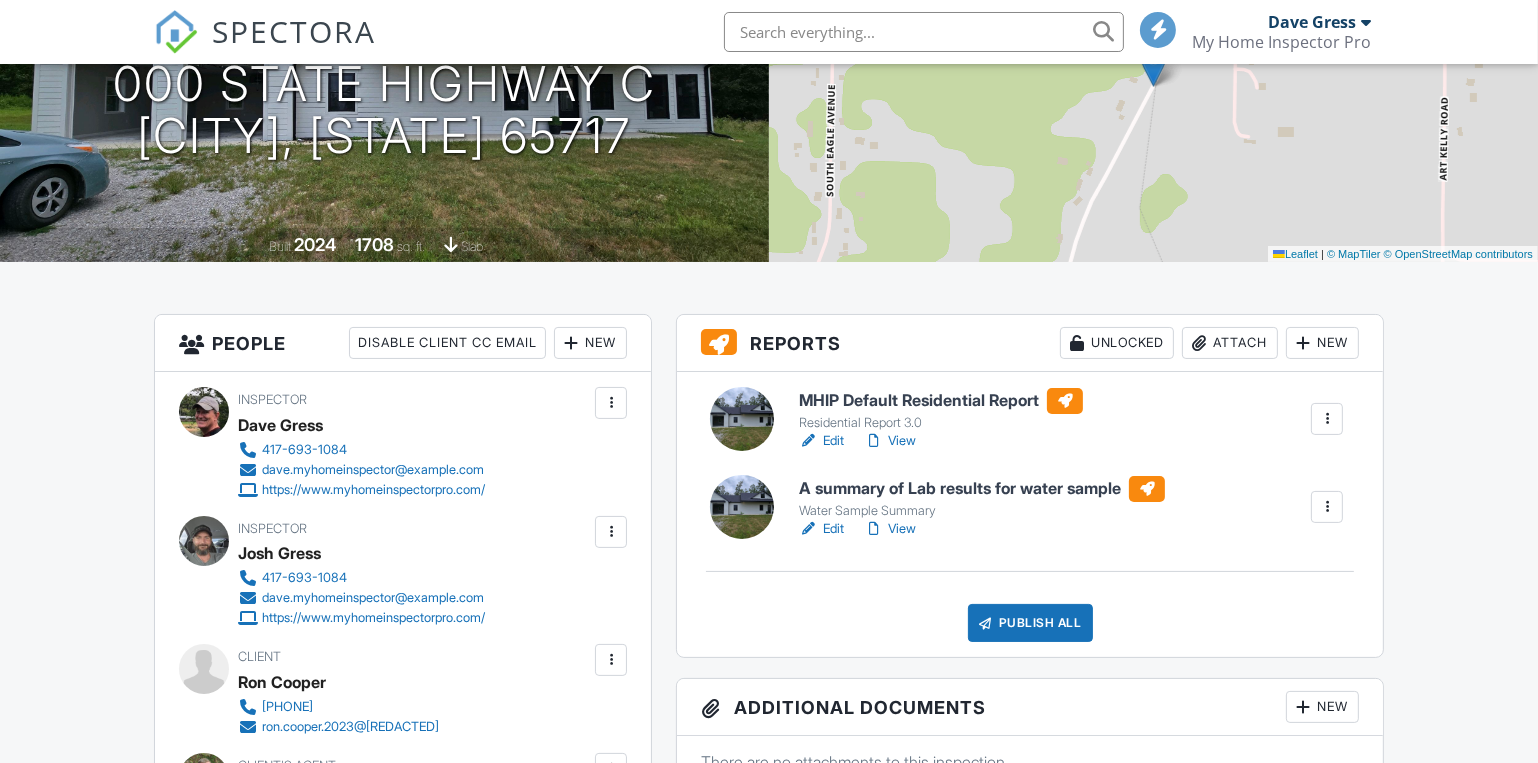 scroll, scrollTop: 272, scrollLeft: 0, axis: vertical 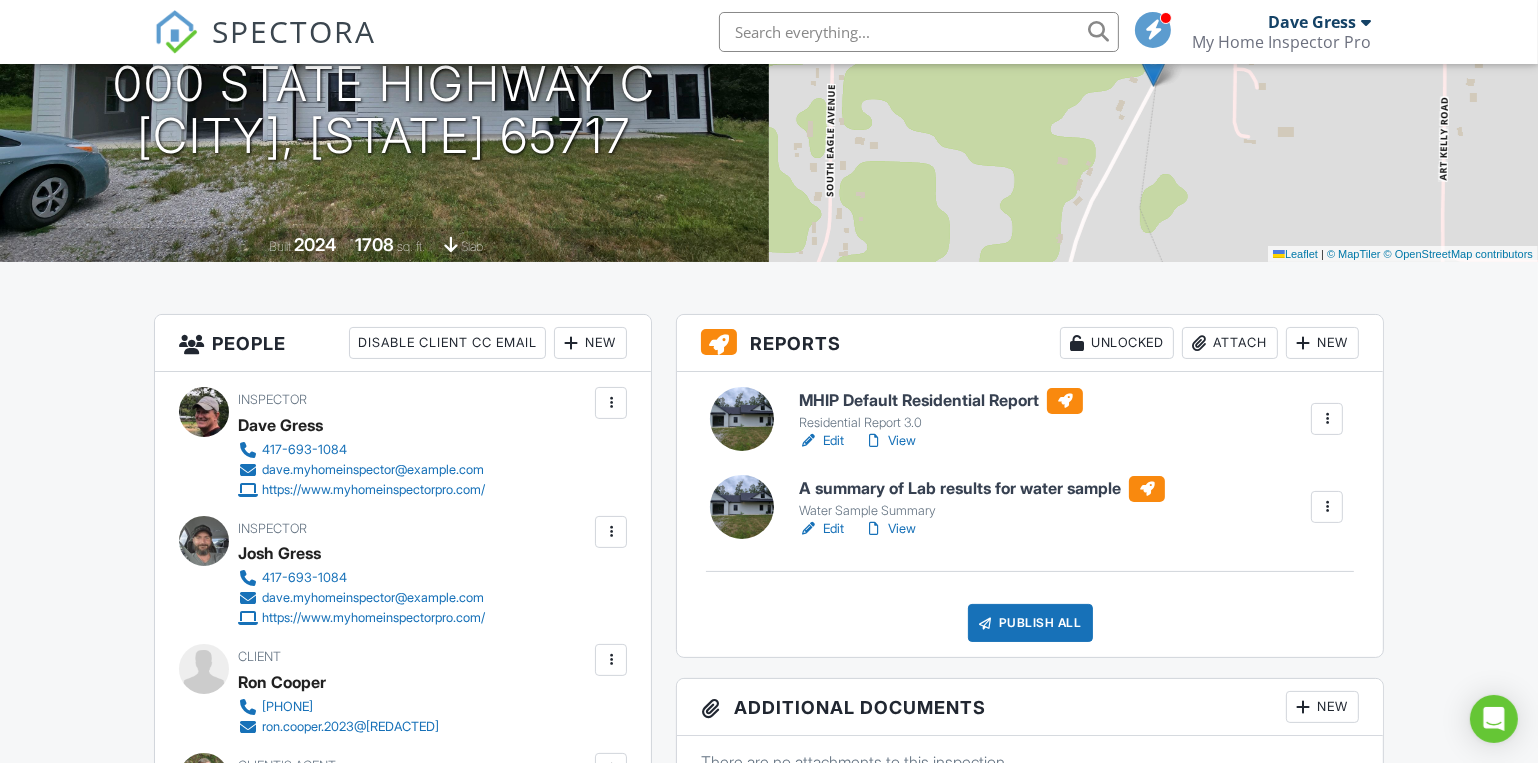 click at bounding box center (1327, 507) 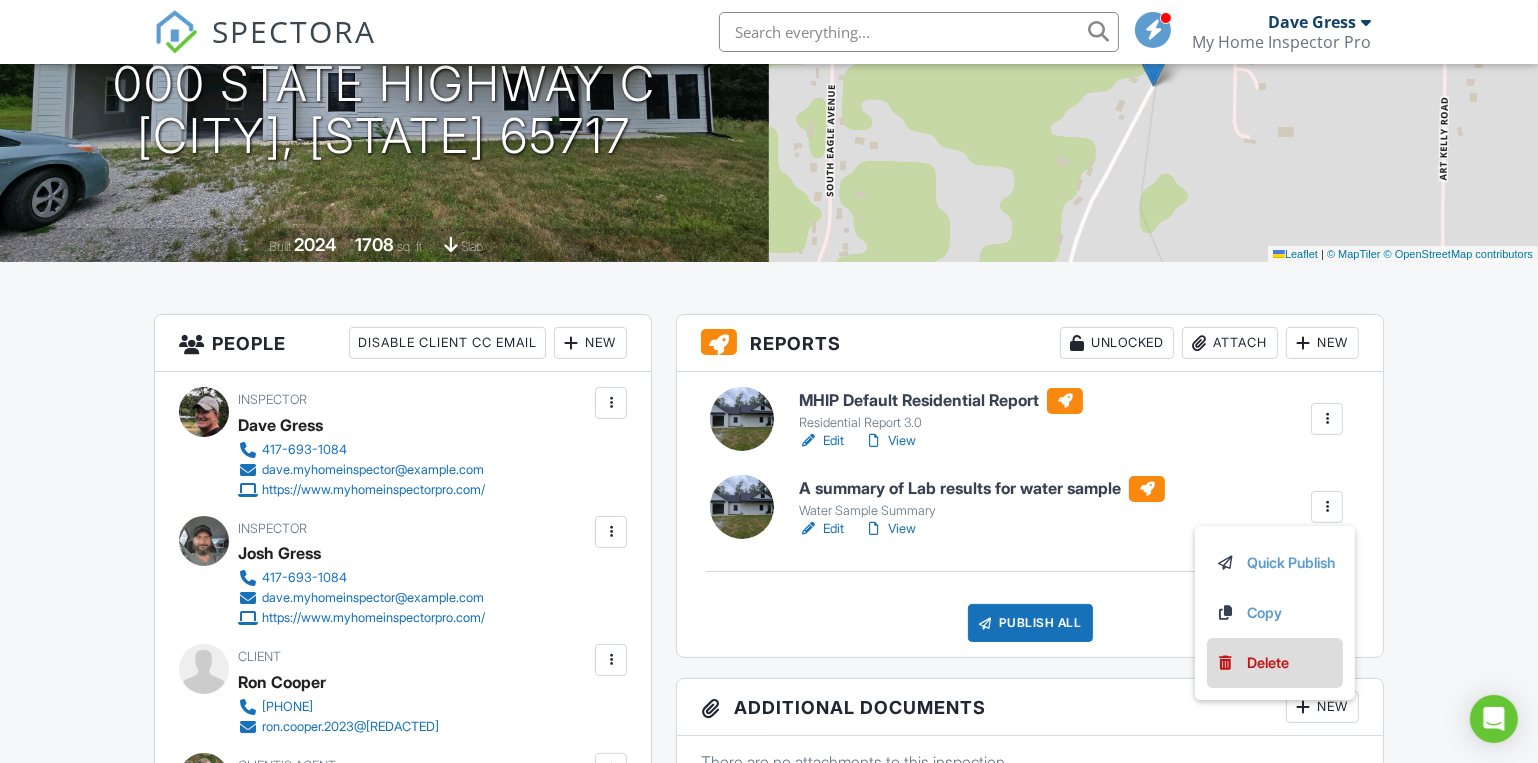 click on "Delete" at bounding box center [1275, 663] 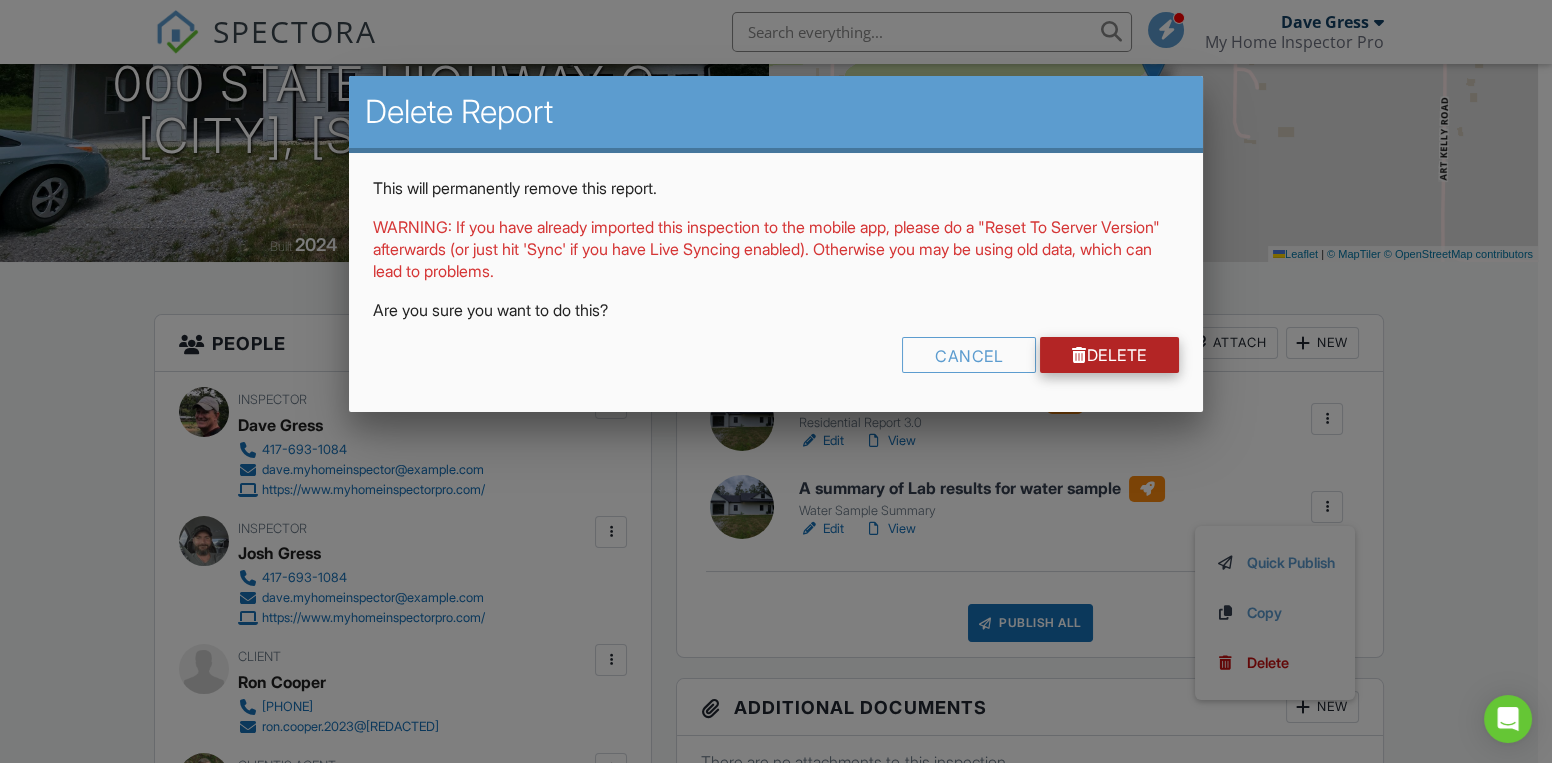 click on "Delete" at bounding box center [1109, 355] 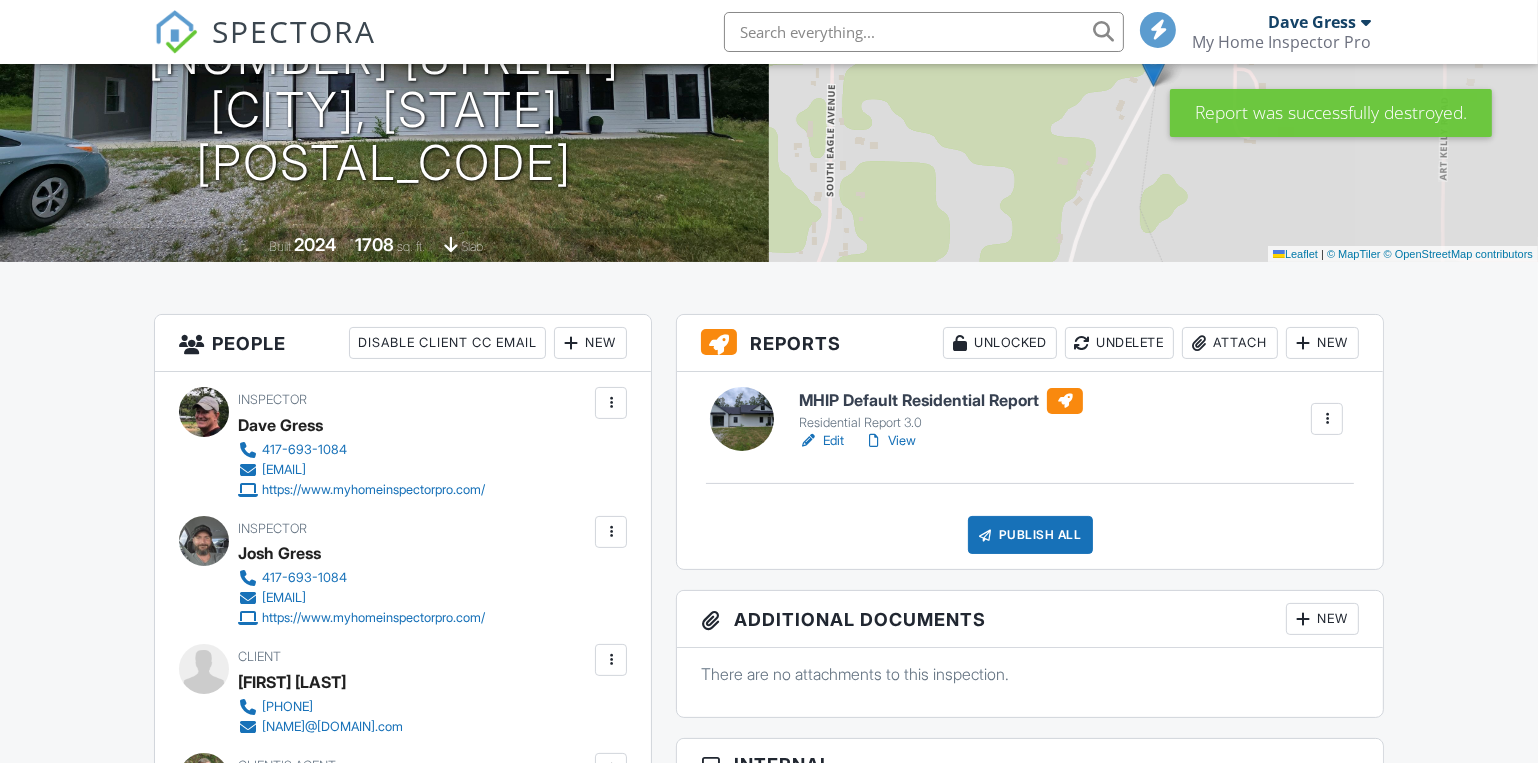 scroll, scrollTop: 272, scrollLeft: 0, axis: vertical 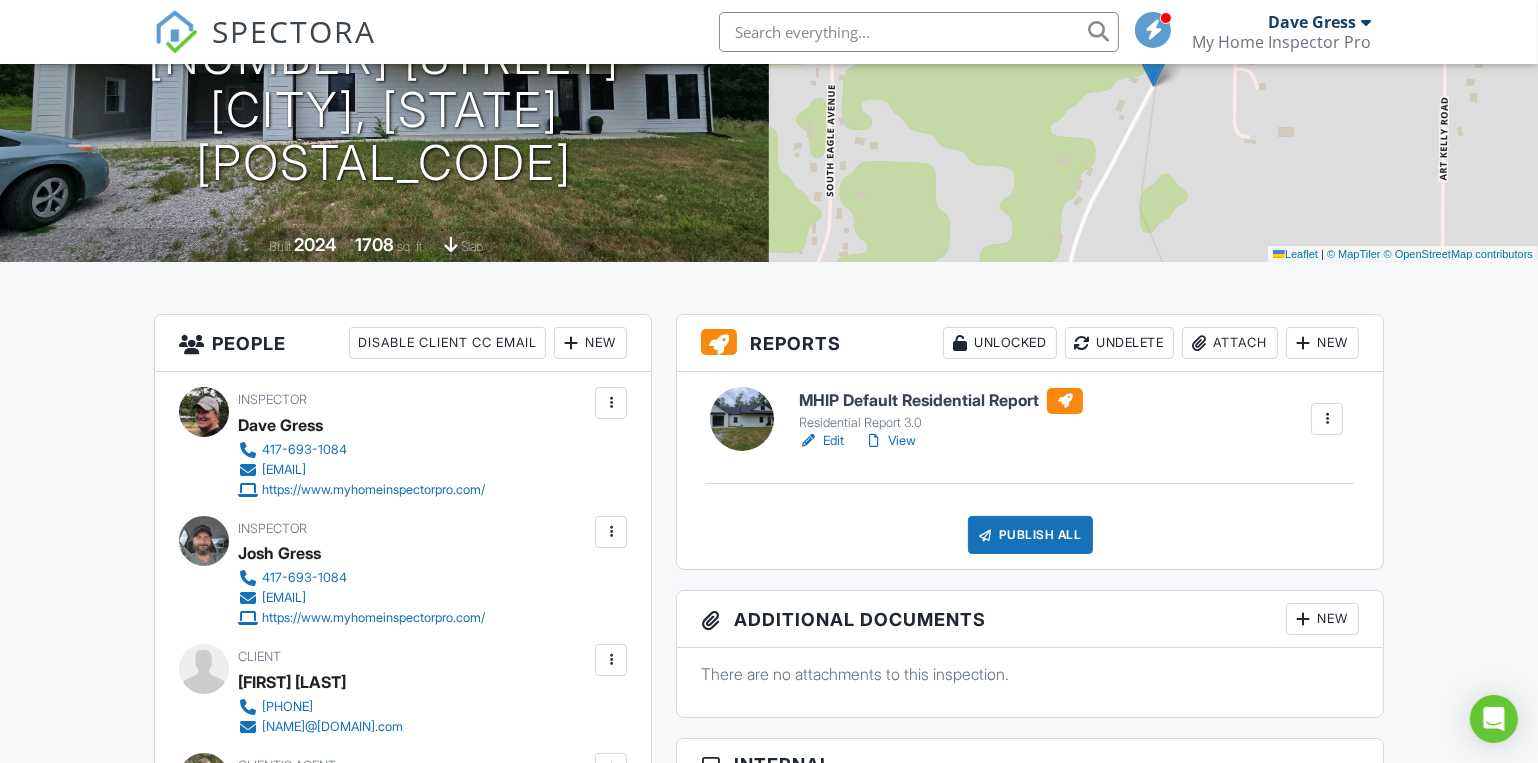click on "MHIP Default Residential Report" at bounding box center [941, 401] 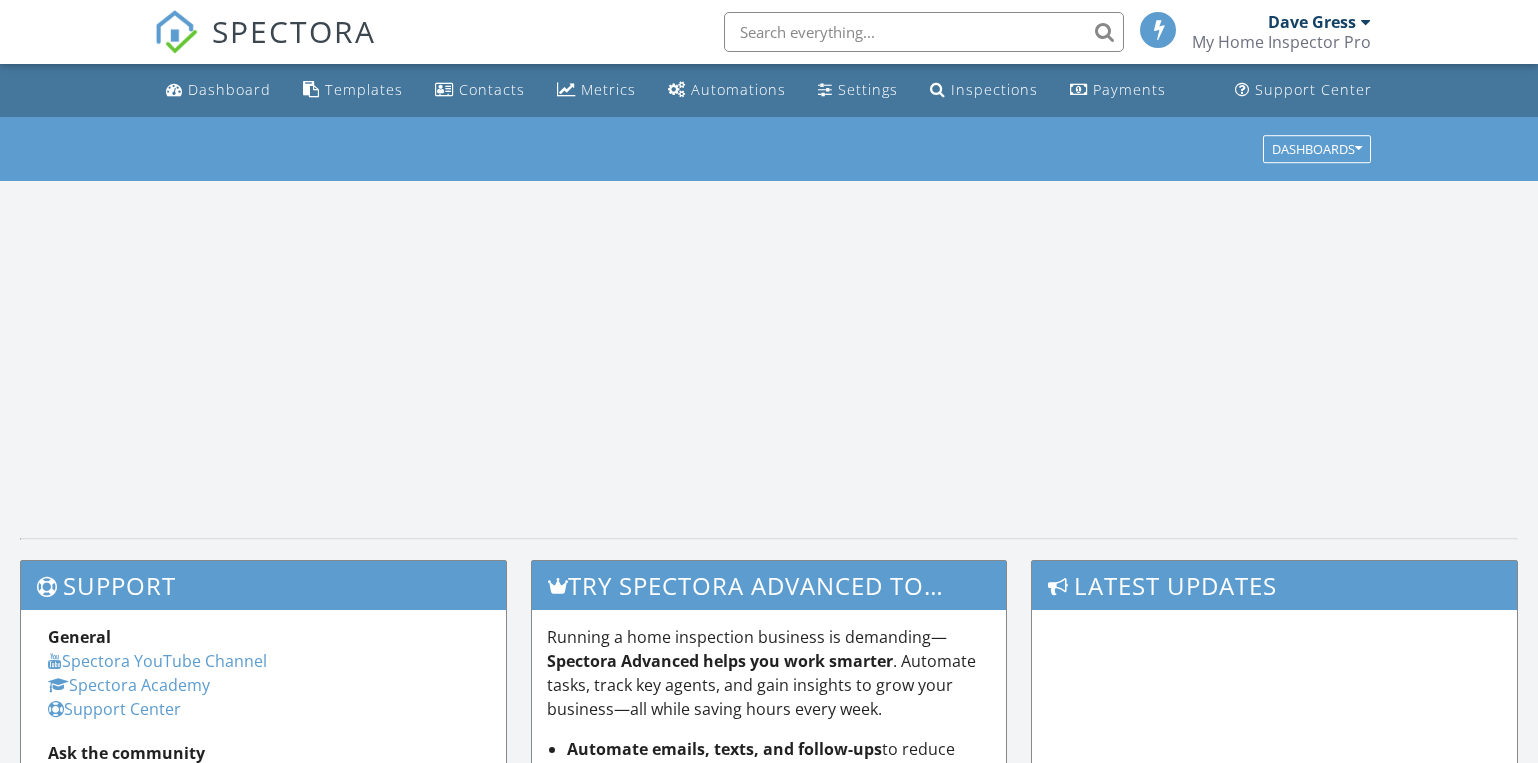 scroll, scrollTop: 0, scrollLeft: 0, axis: both 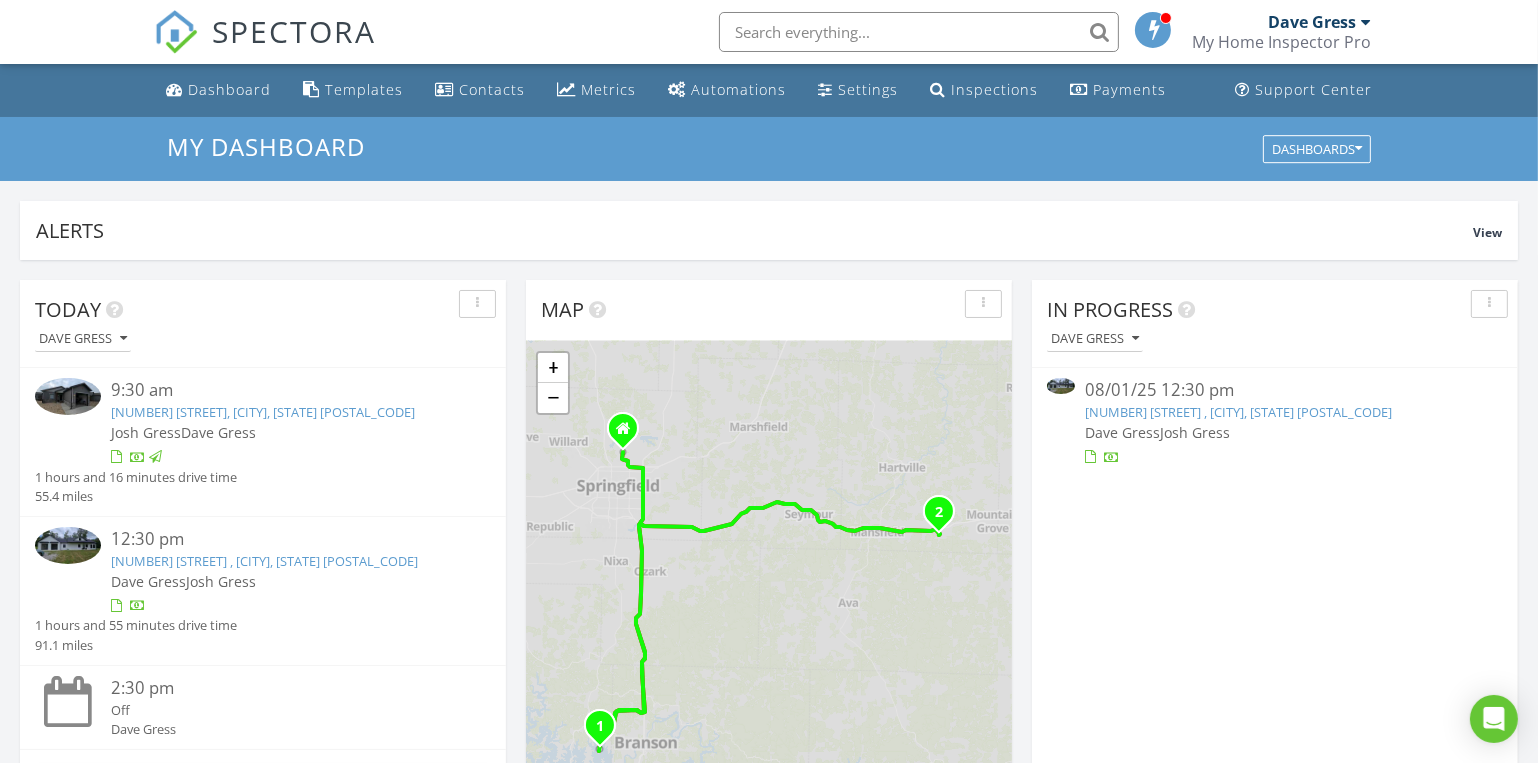 click on "[NUMBER] [STREET] , [CITY], [STATE] [POSTAL_CODE]" at bounding box center [1238, 412] 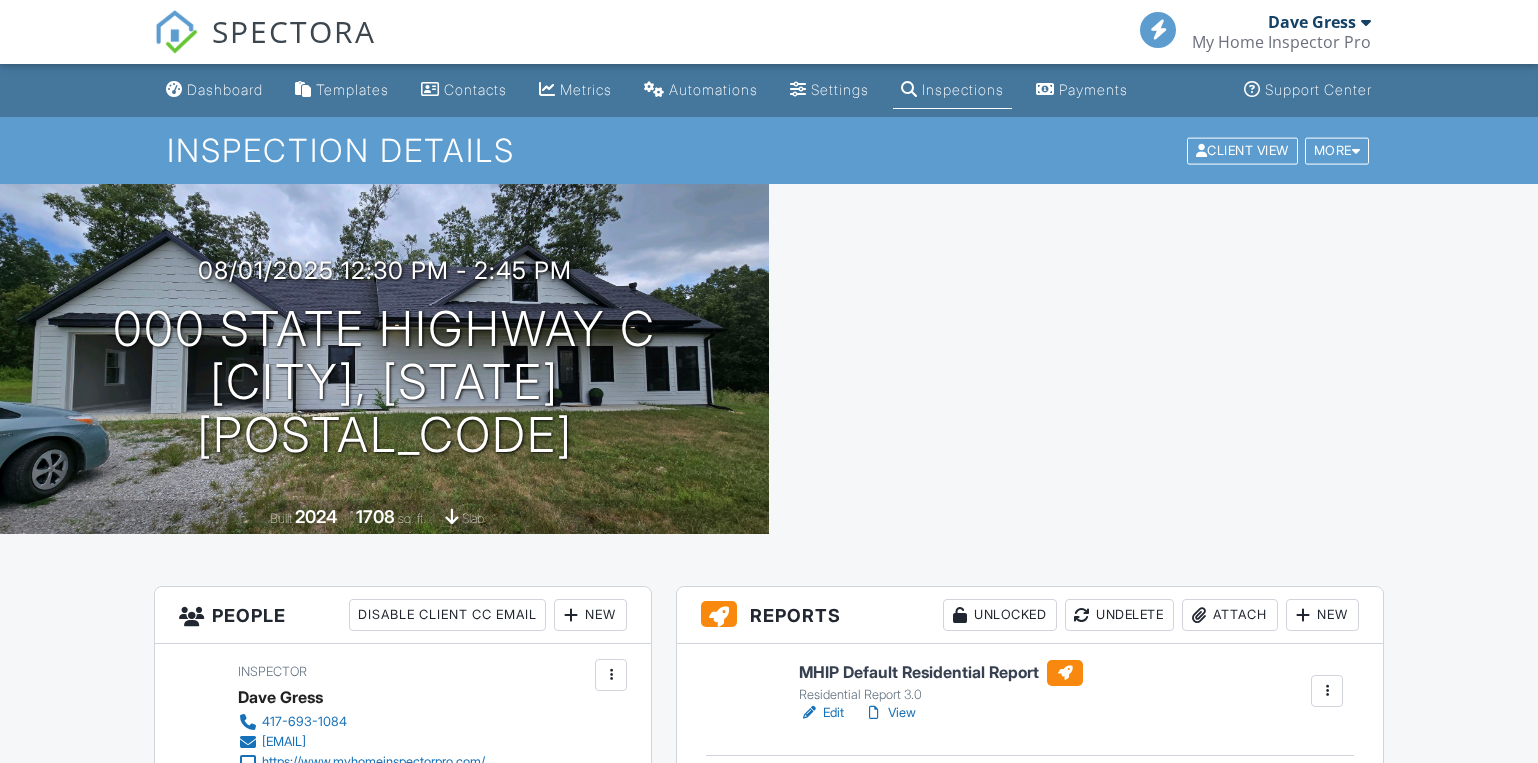 scroll, scrollTop: 545, scrollLeft: 0, axis: vertical 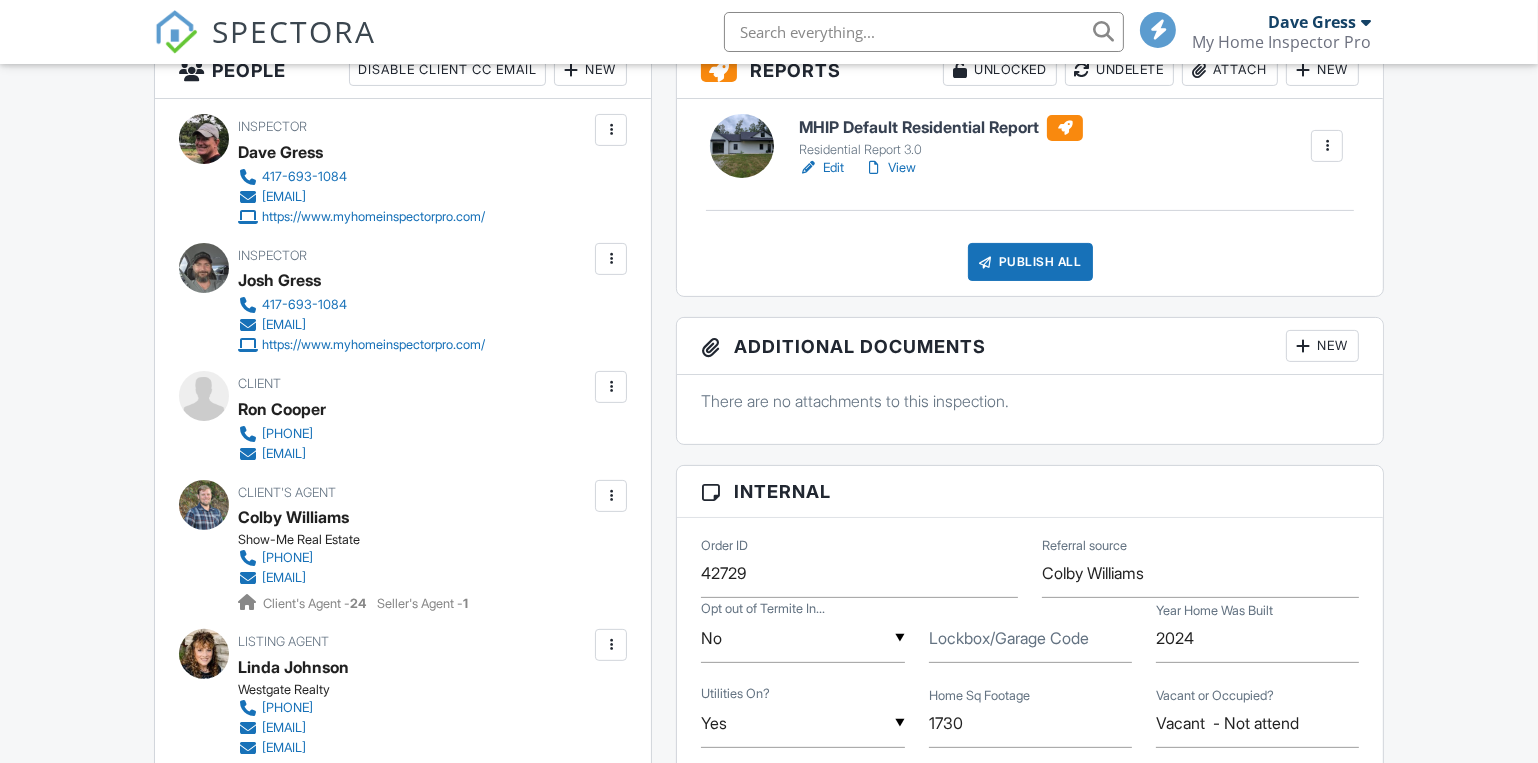 click on "Publish All
Checking report completion" at bounding box center [1030, 262] 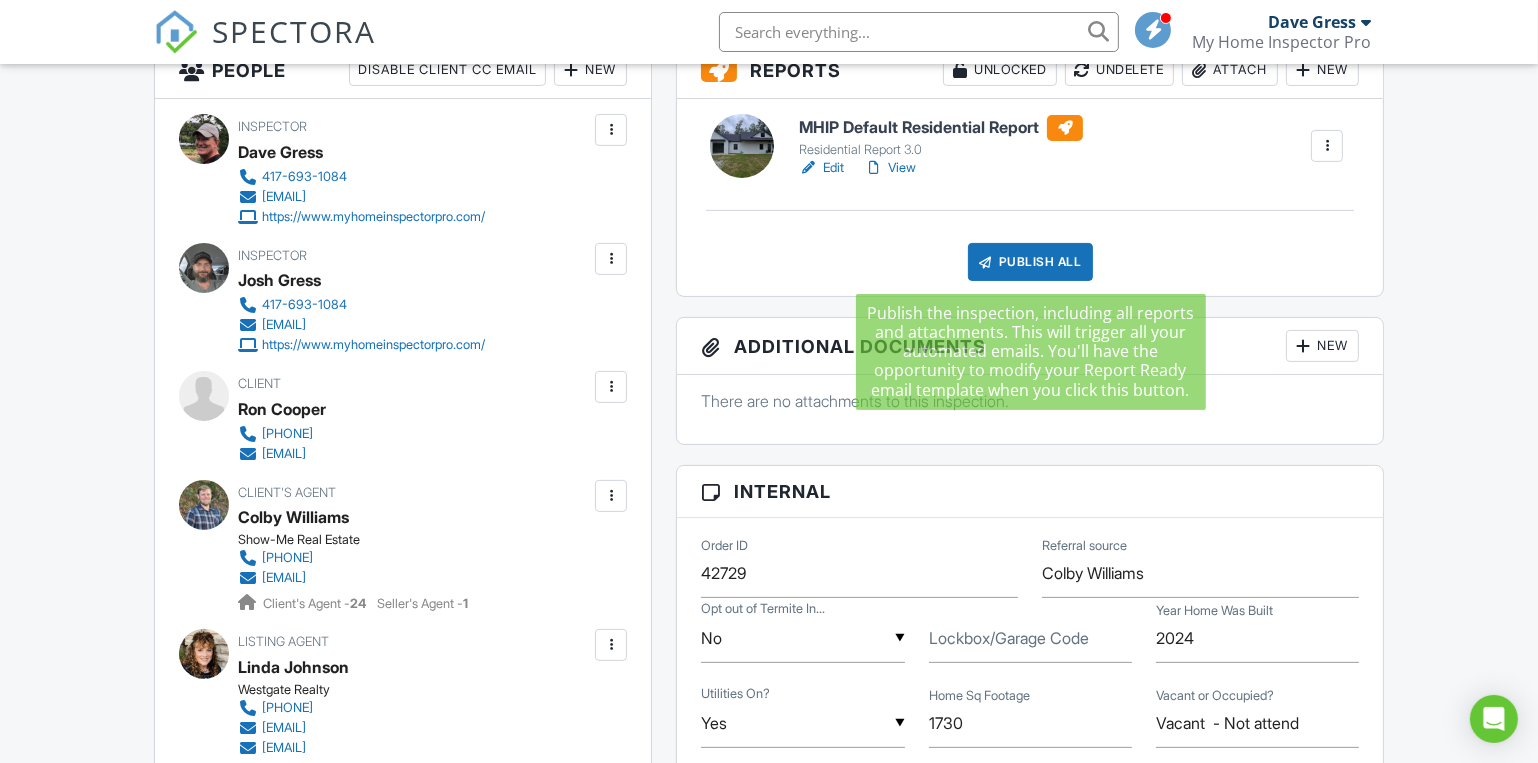 click on "Publish All" at bounding box center [1030, 262] 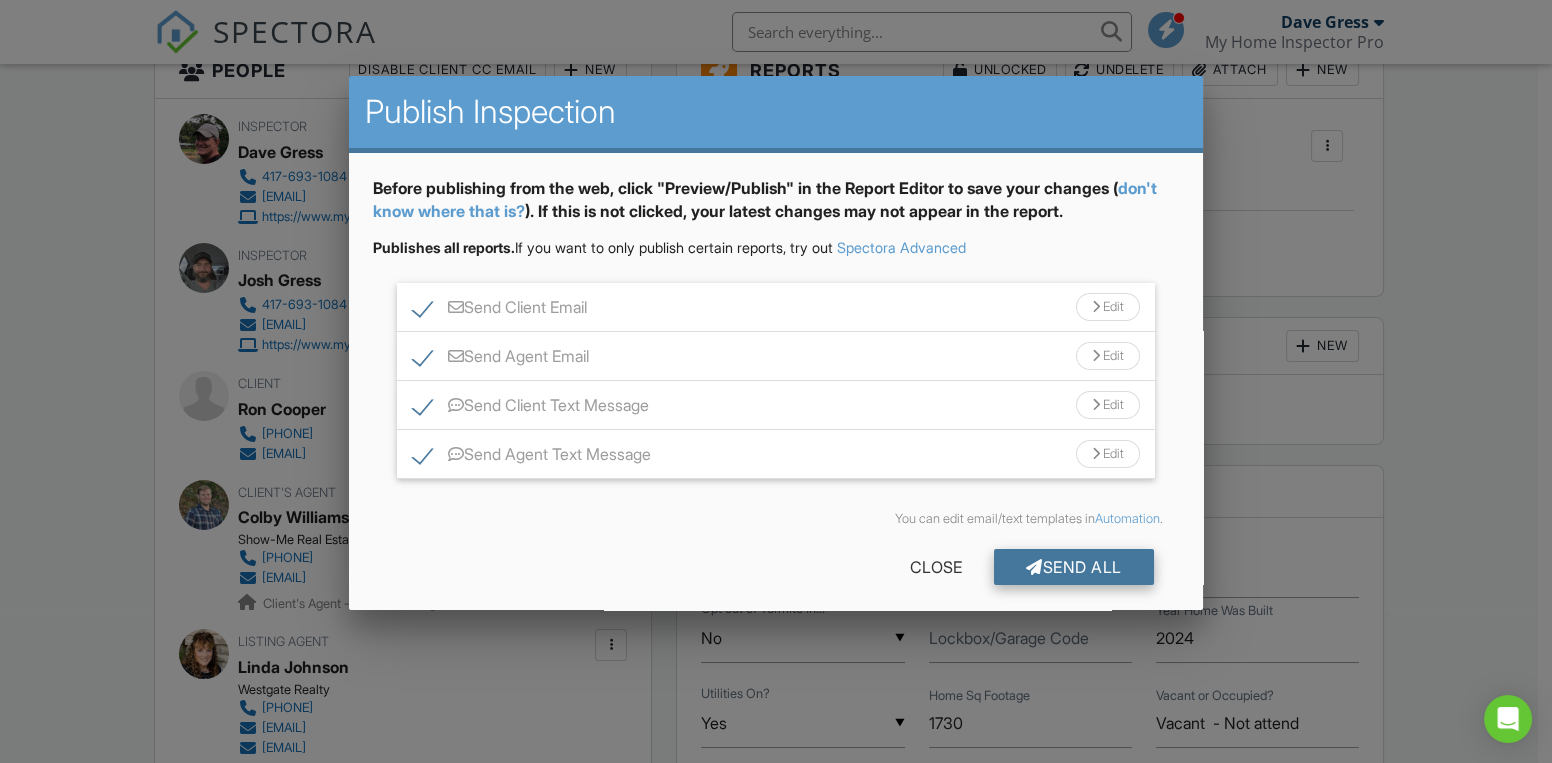 click on "Send All" at bounding box center (1074, 567) 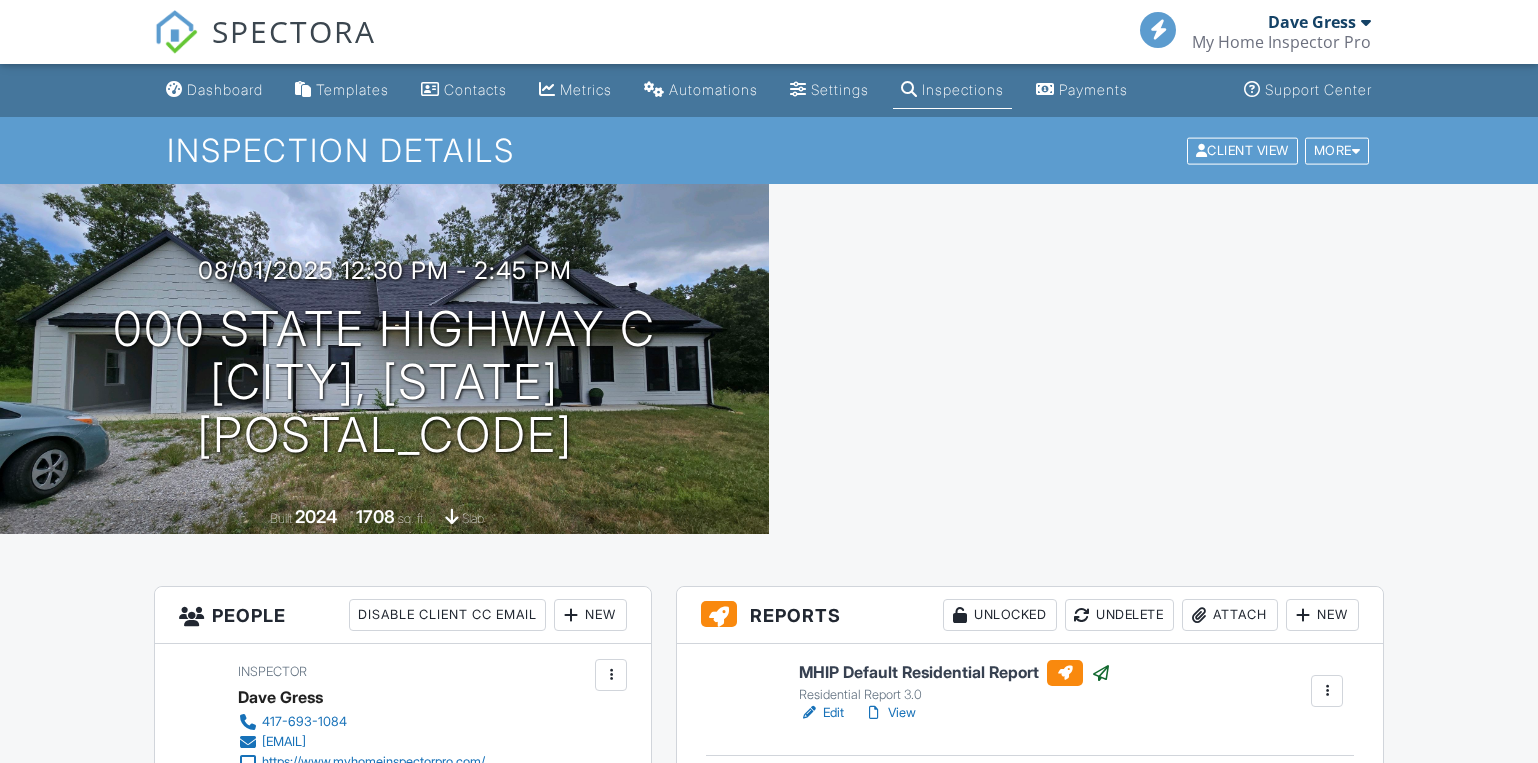 scroll, scrollTop: 545, scrollLeft: 0, axis: vertical 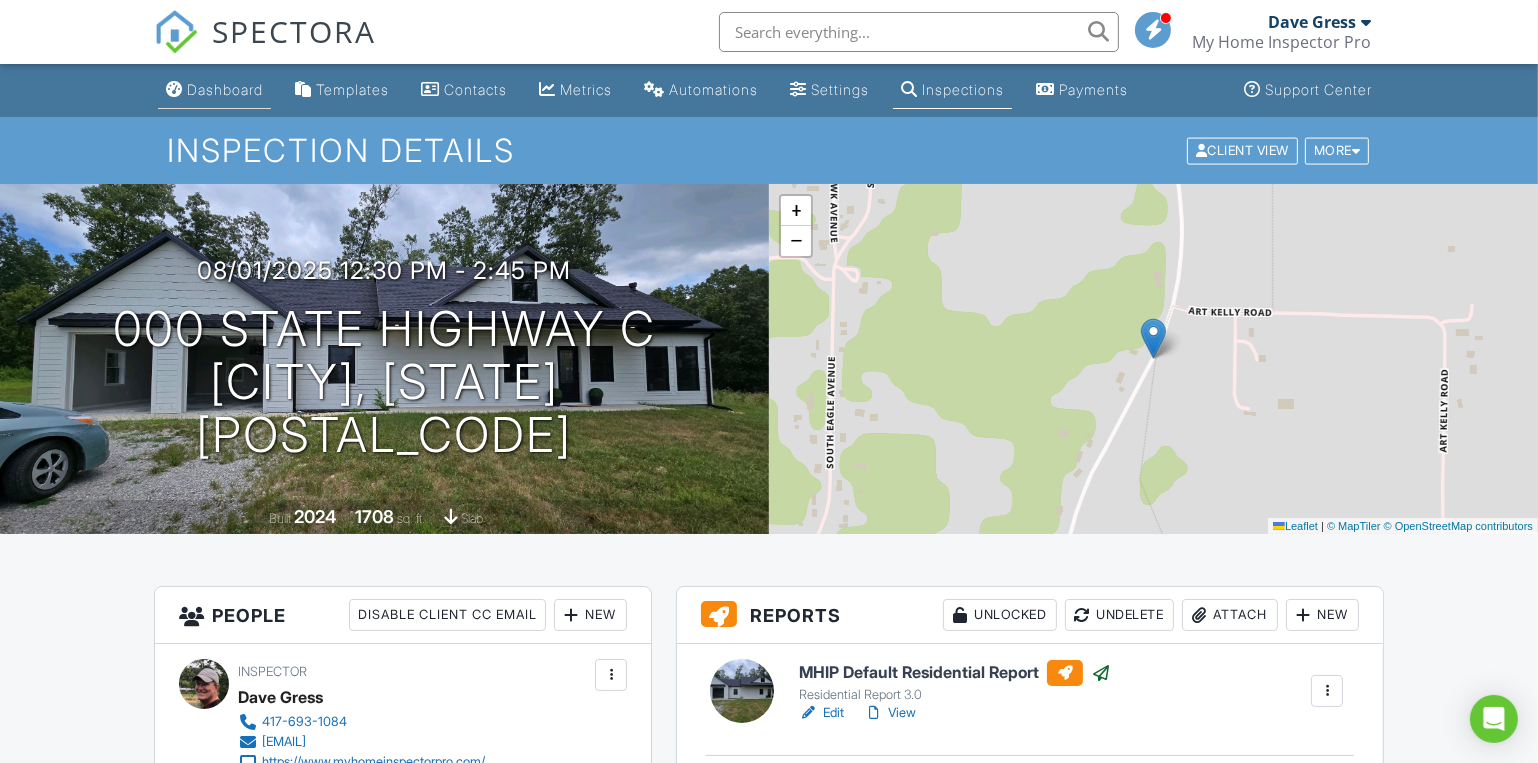 click on "Dashboard" at bounding box center (225, 89) 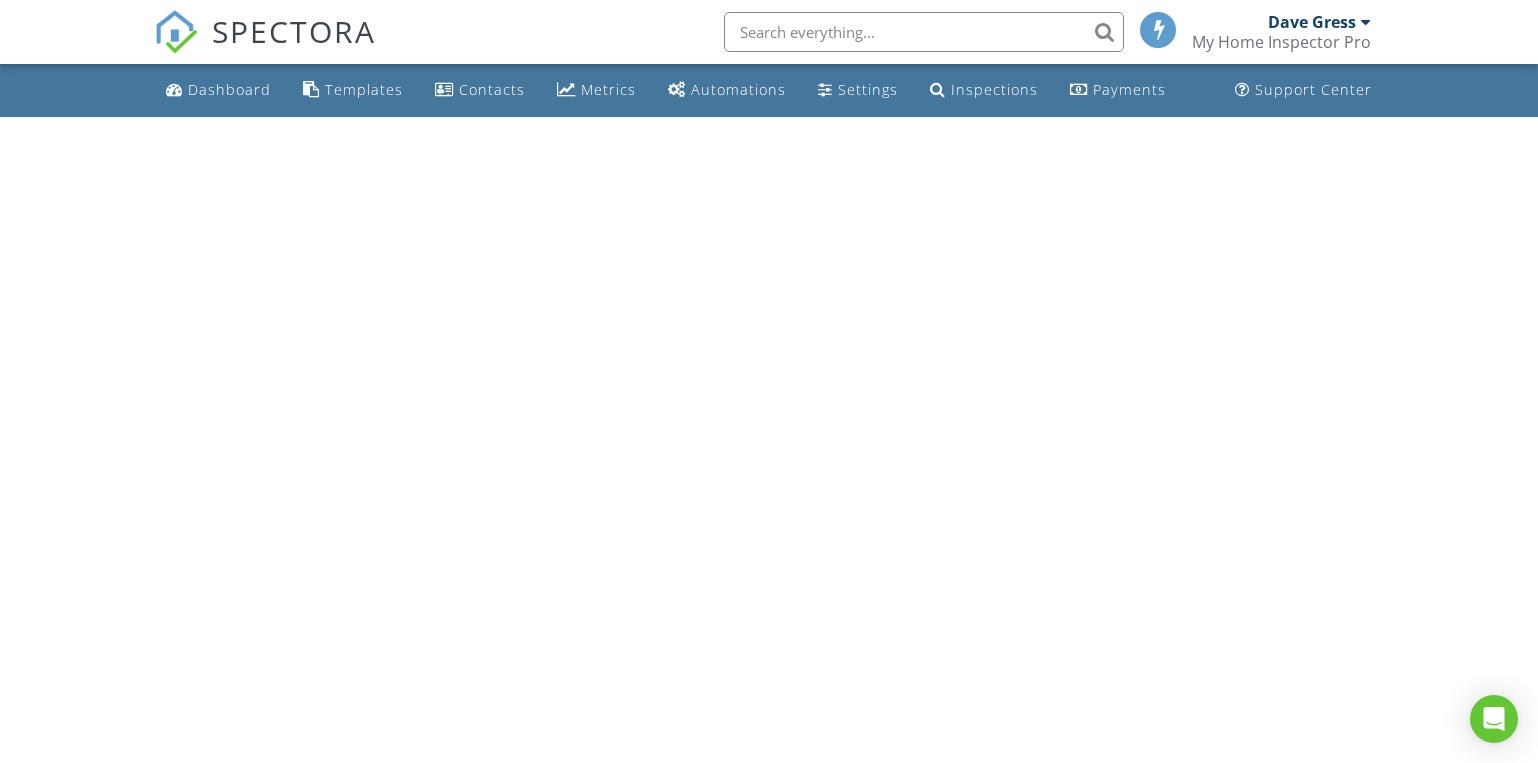 scroll, scrollTop: 0, scrollLeft: 0, axis: both 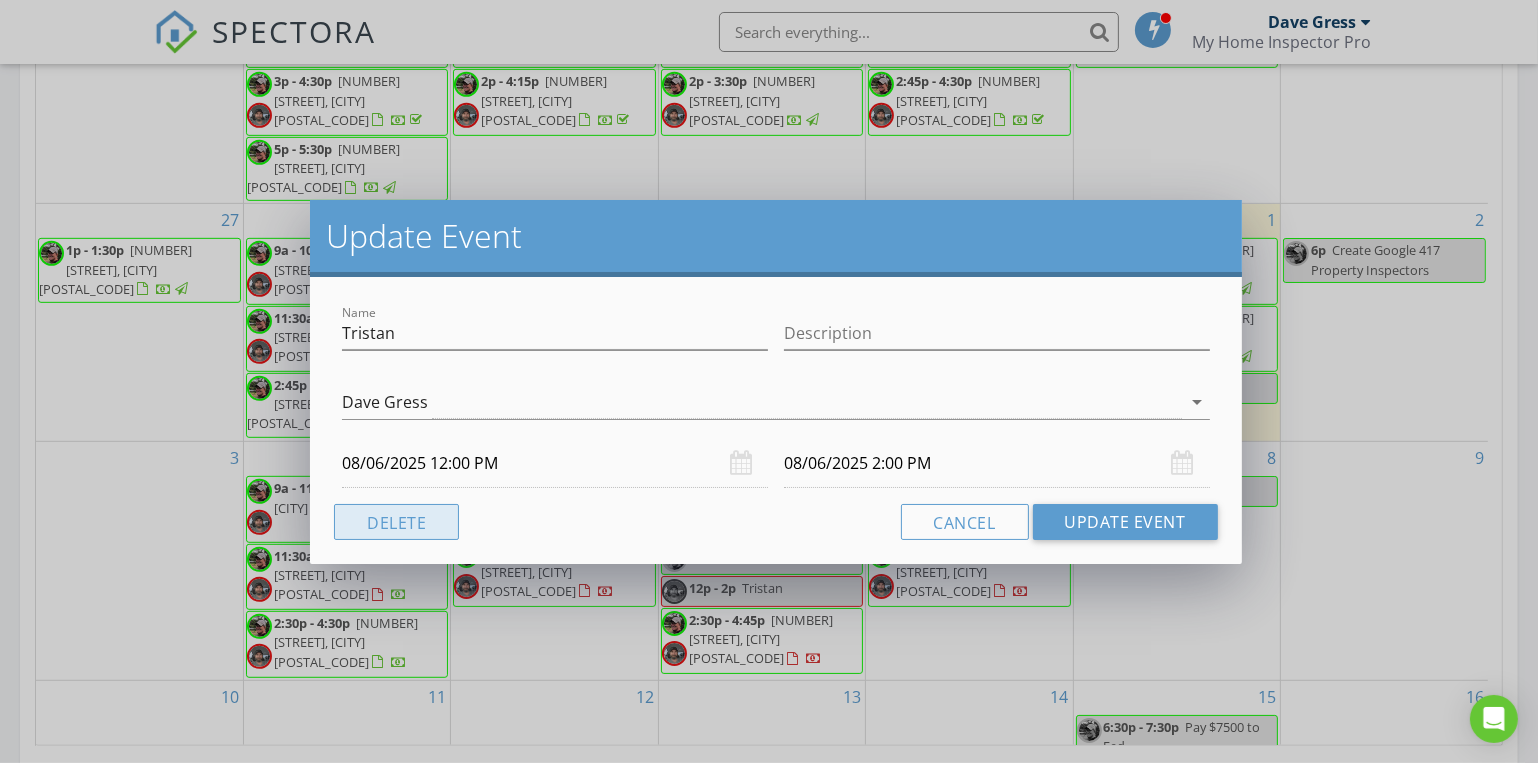 click on "Delete" at bounding box center (396, 522) 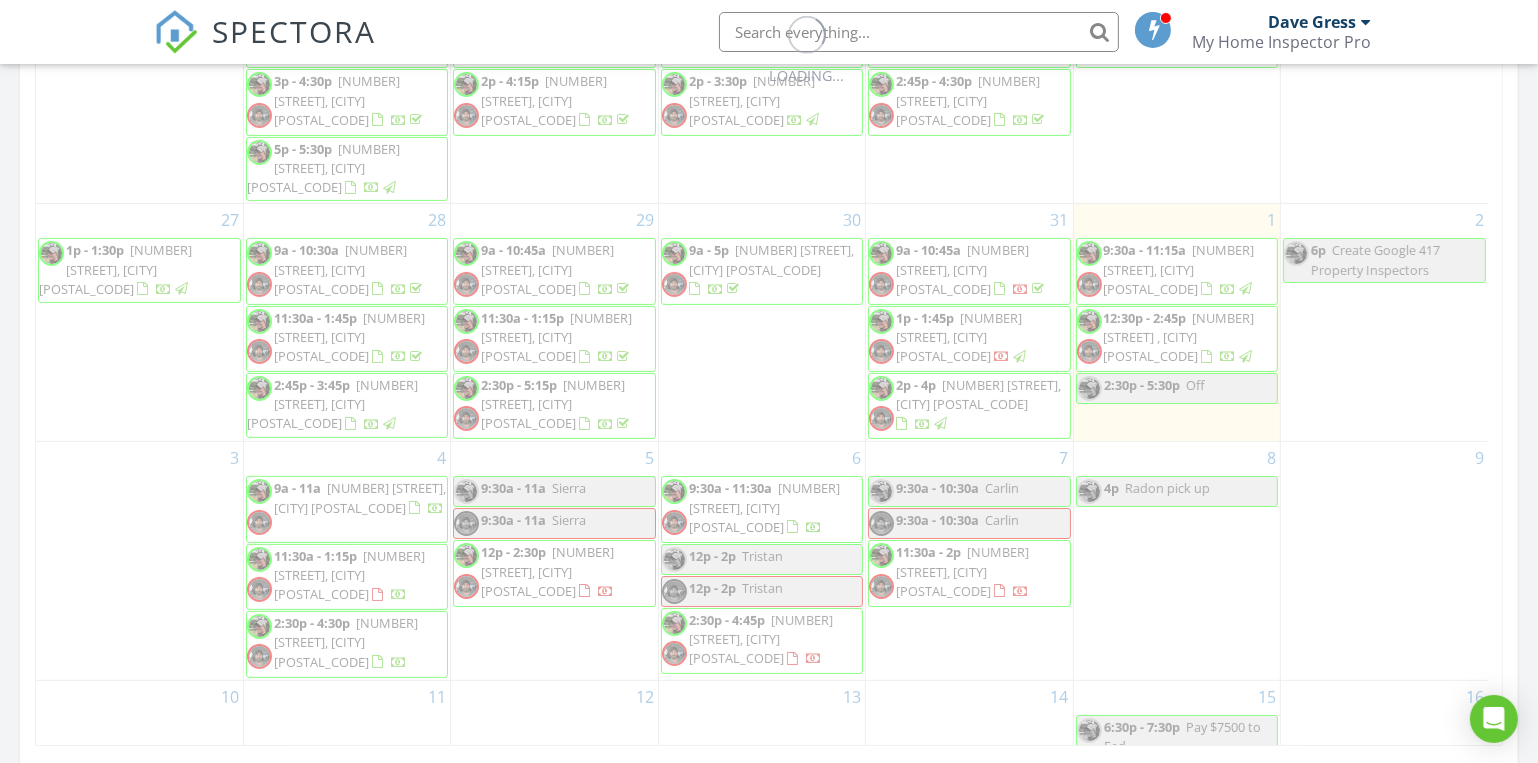 scroll, scrollTop: 1151, scrollLeft: 0, axis: vertical 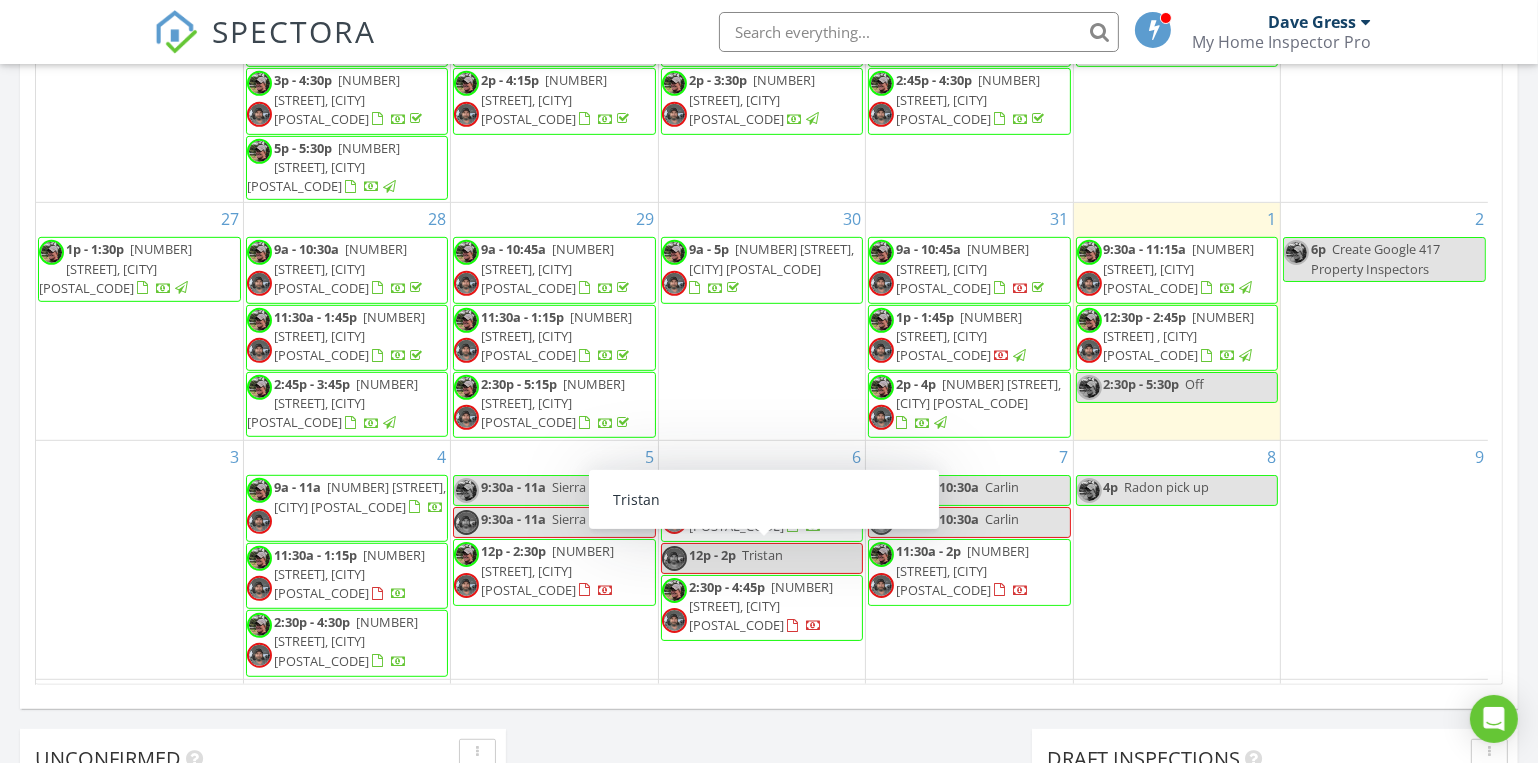 click on "Tristan" at bounding box center (762, 555) 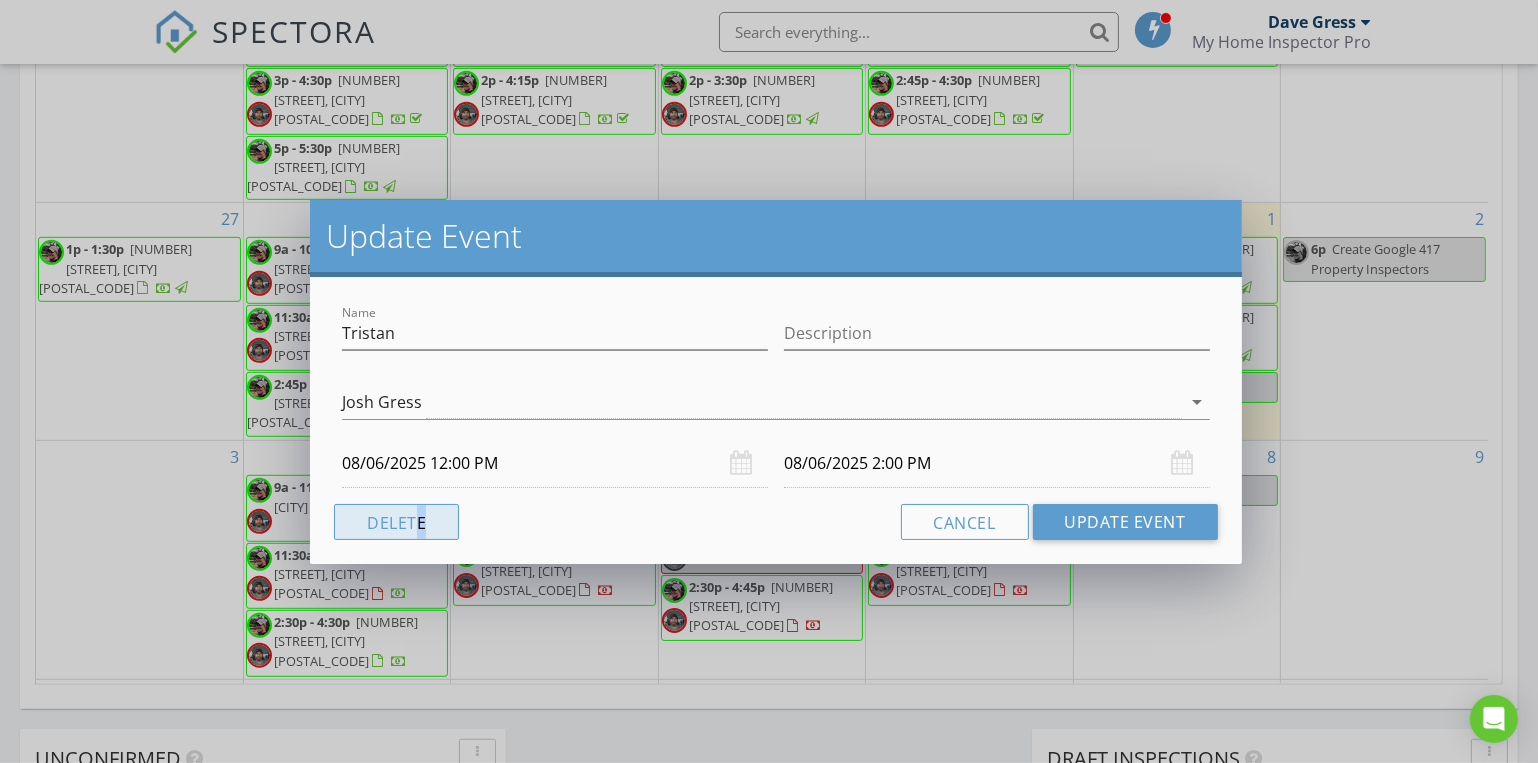 click on "Name Tristan   Description   Josh Gress arrow_drop_down     08/06/2025 12:00 PM   08/06/2025 2:00 PM       Delete   Cancel   Update Event" at bounding box center (775, 420) 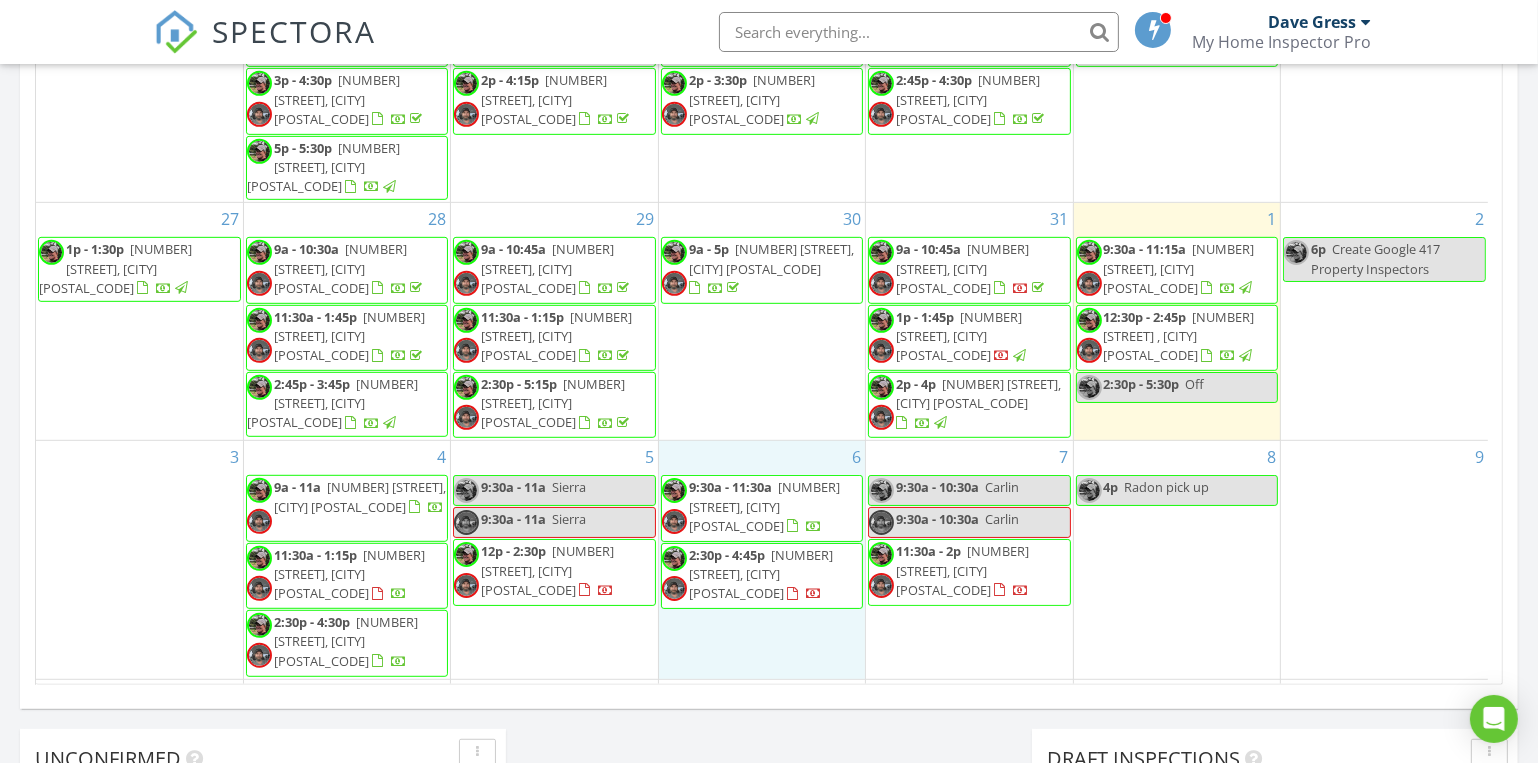 click on "6
9:30a - 11:30a
9399 Hopper Ln, Mountain Grove 65711
2:30p - 4:45p
4404 S 146th Rd, Bolivar 65613" at bounding box center (762, 559) 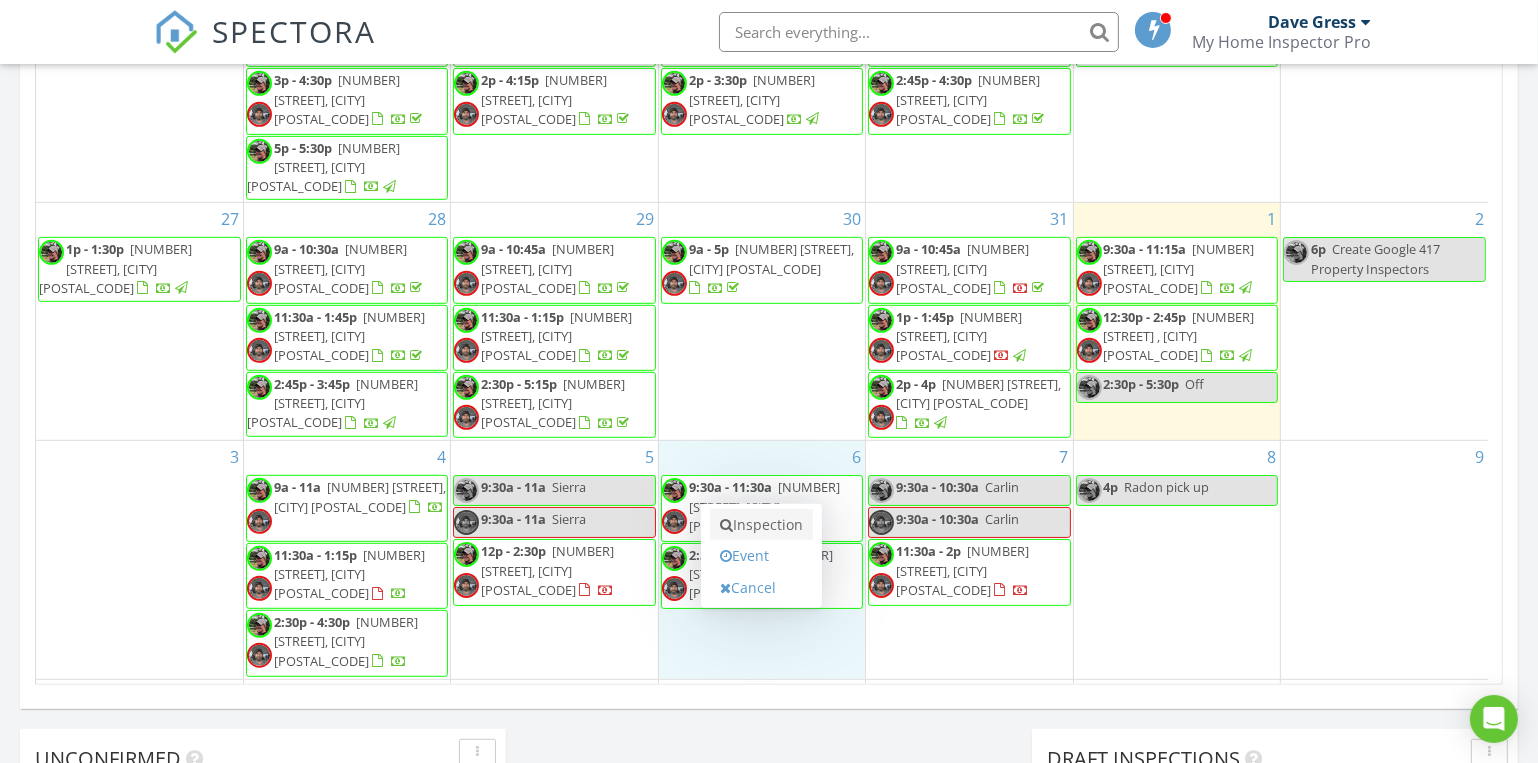 click on "Inspection" at bounding box center [761, 525] 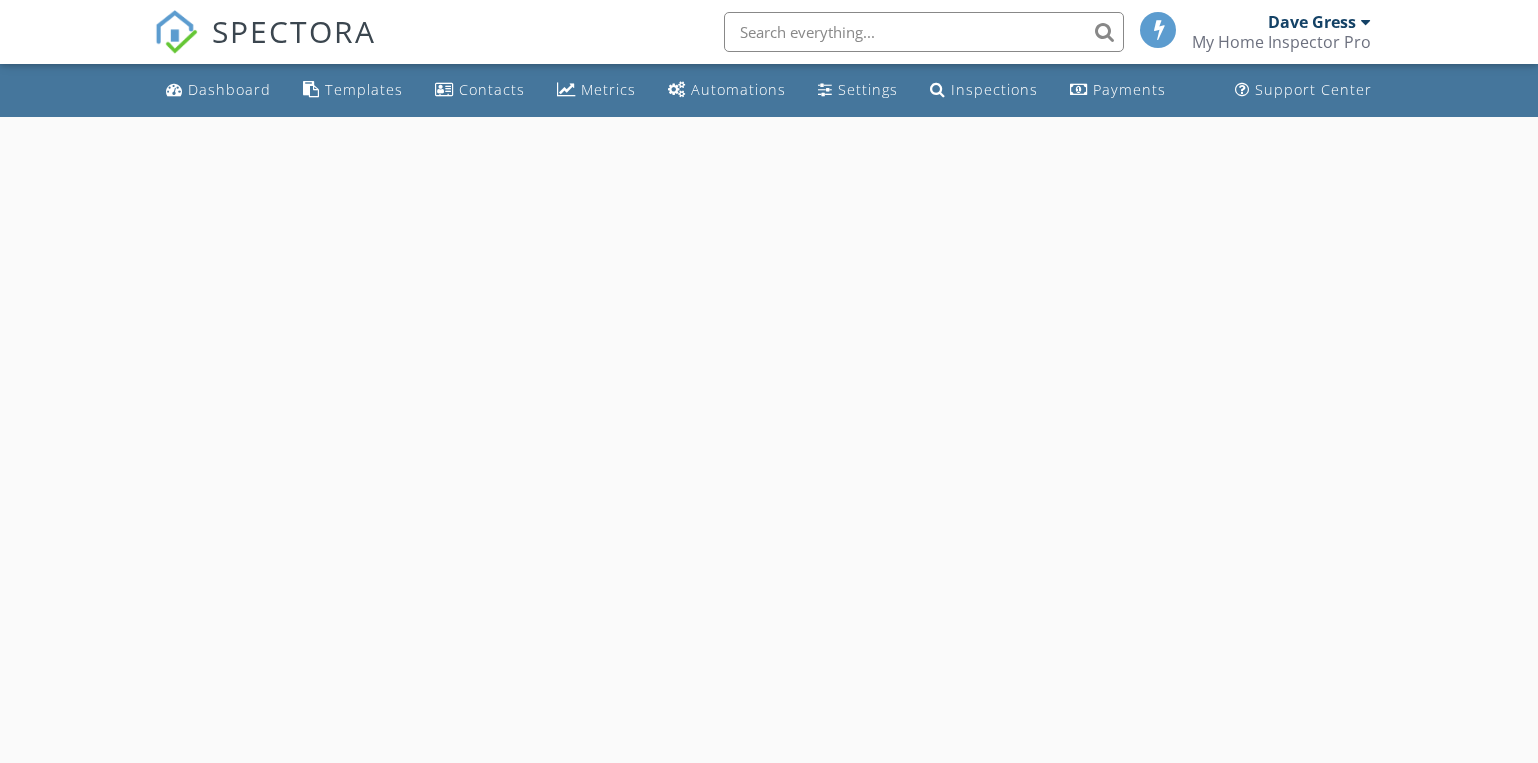 scroll, scrollTop: 0, scrollLeft: 0, axis: both 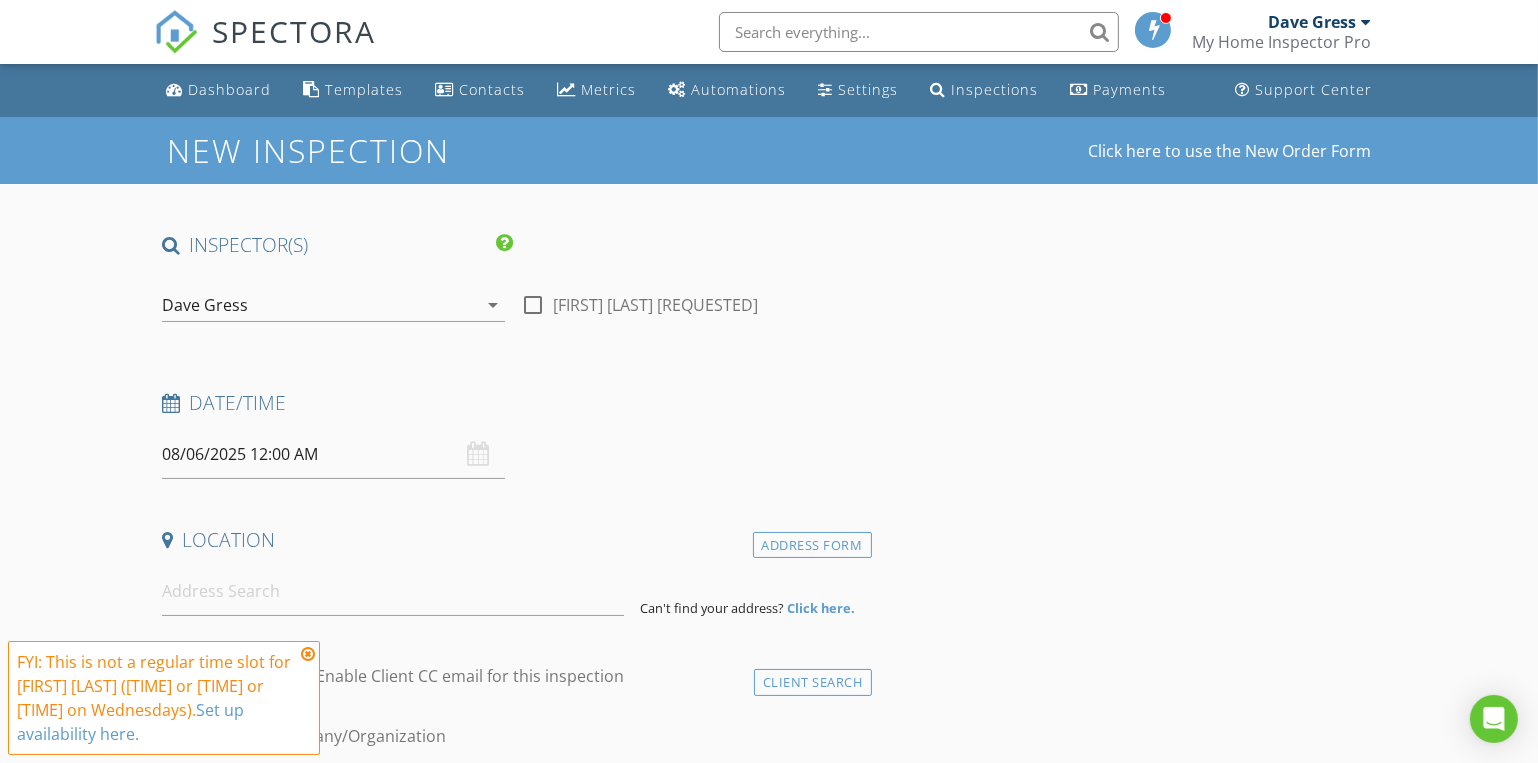 click on "Dave Gress" at bounding box center [319, 305] 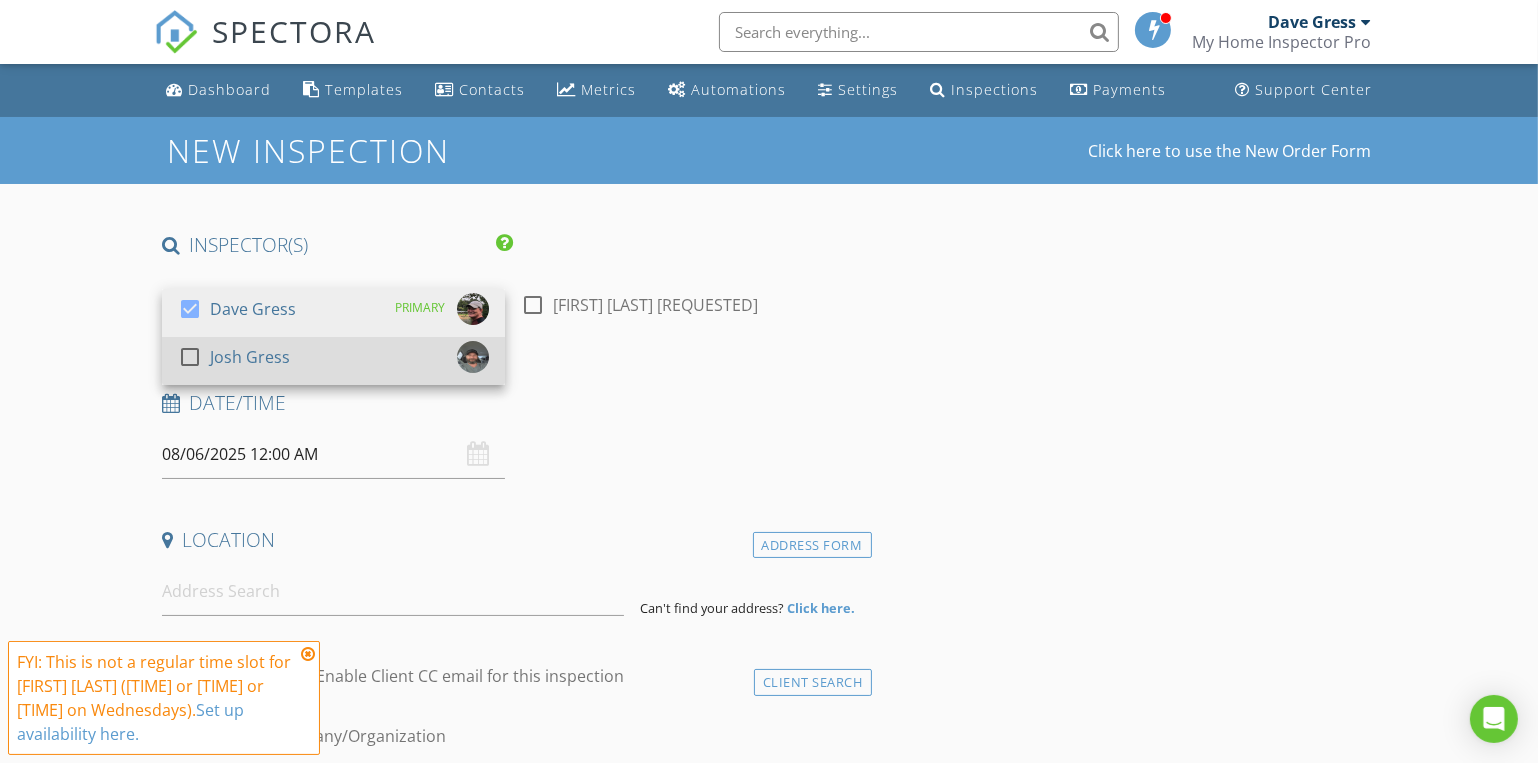 click on "[FIRST] [LAST]" at bounding box center [234, 361] 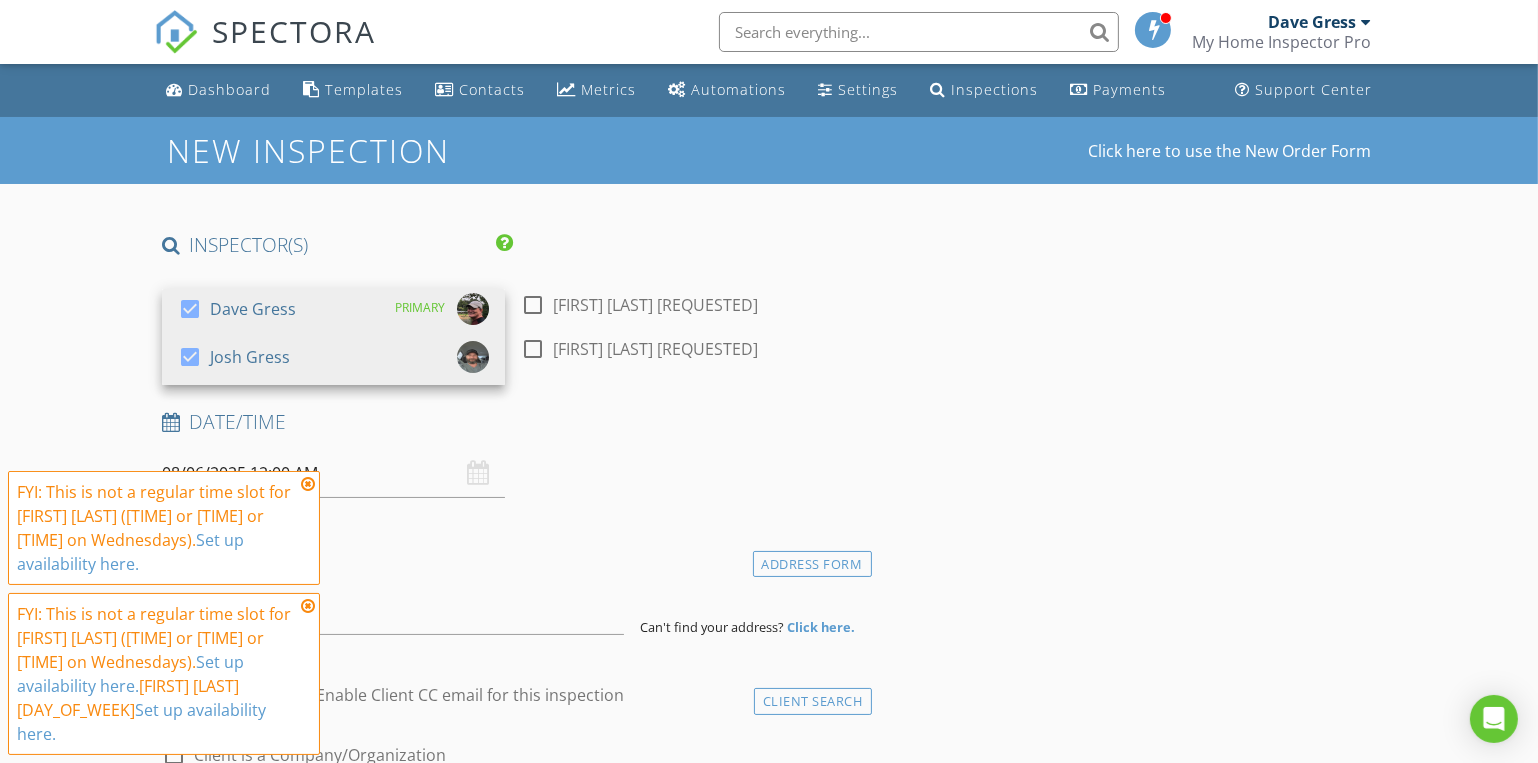 click at bounding box center (308, 484) 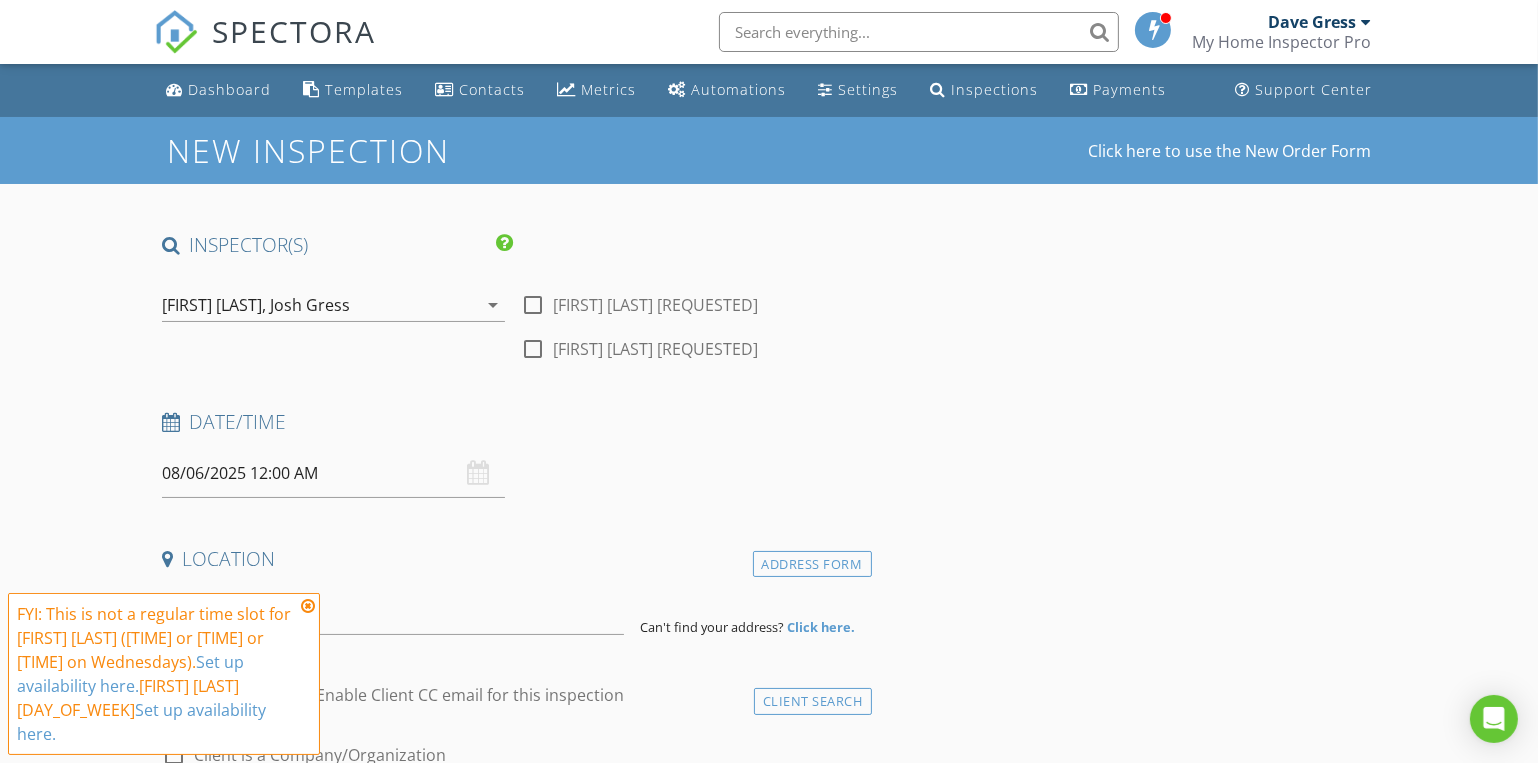 scroll, scrollTop: 272, scrollLeft: 0, axis: vertical 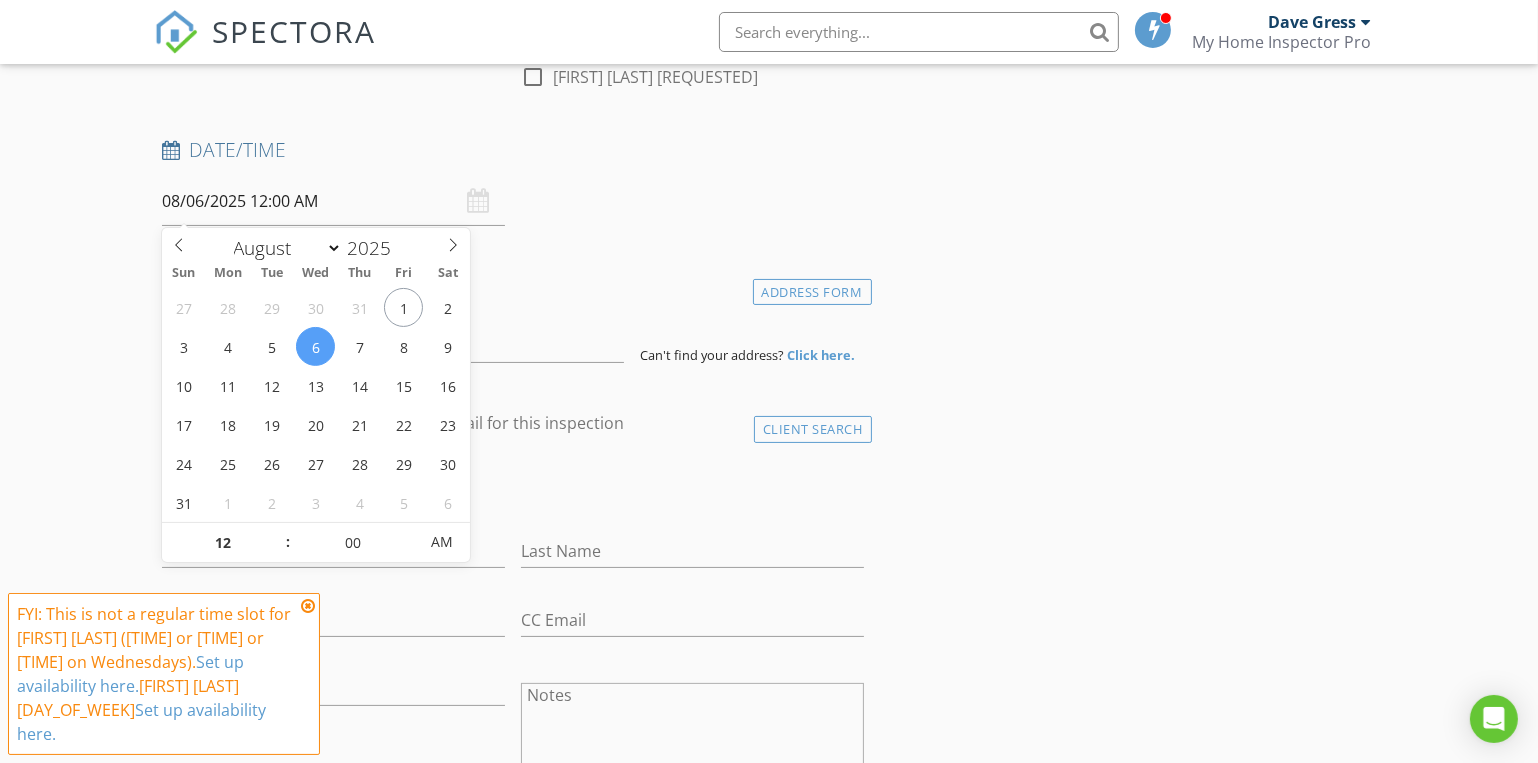 click on "08/06/2025 12:00 AM" at bounding box center [333, 201] 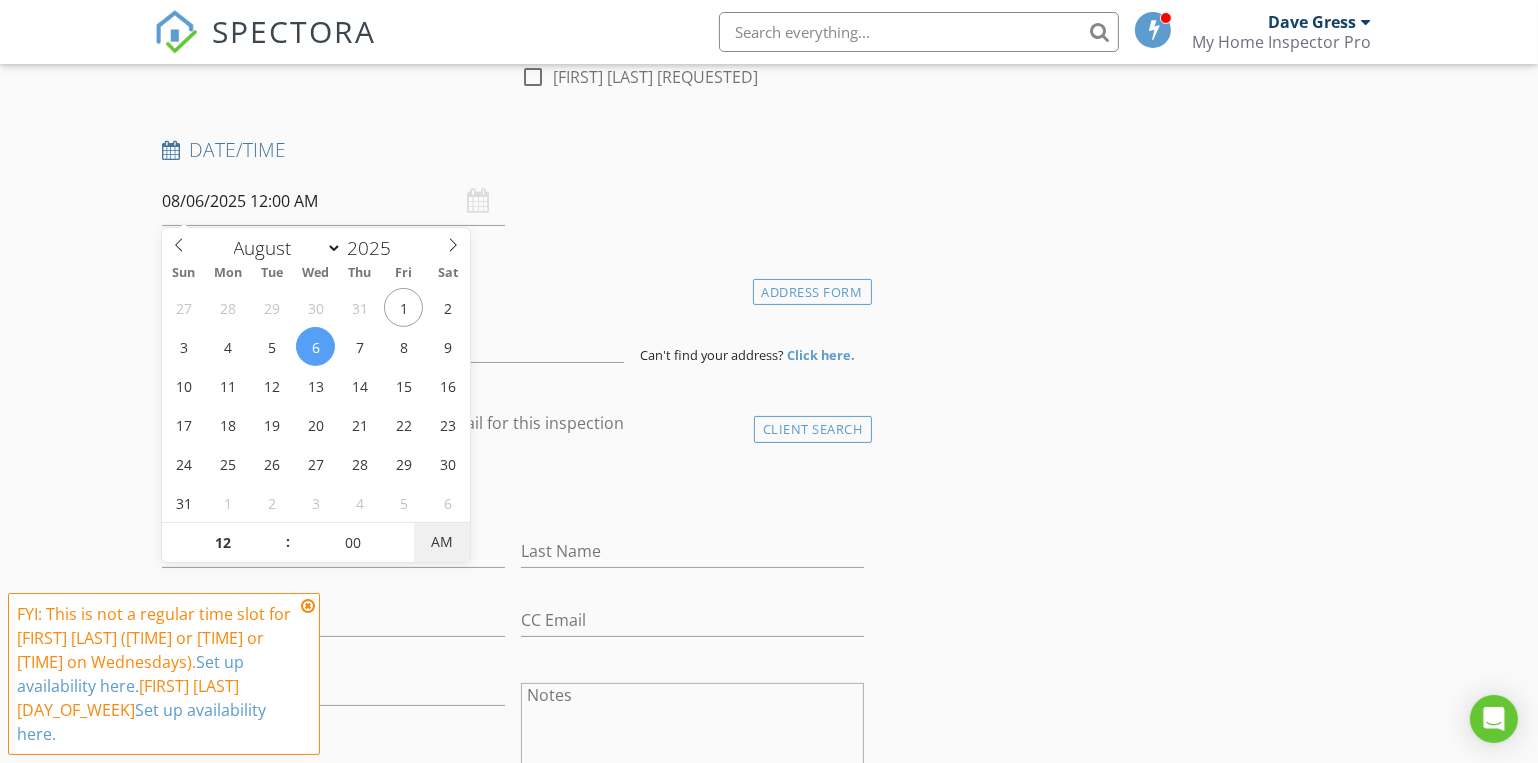 type on "08/06/2025 12:00 PM" 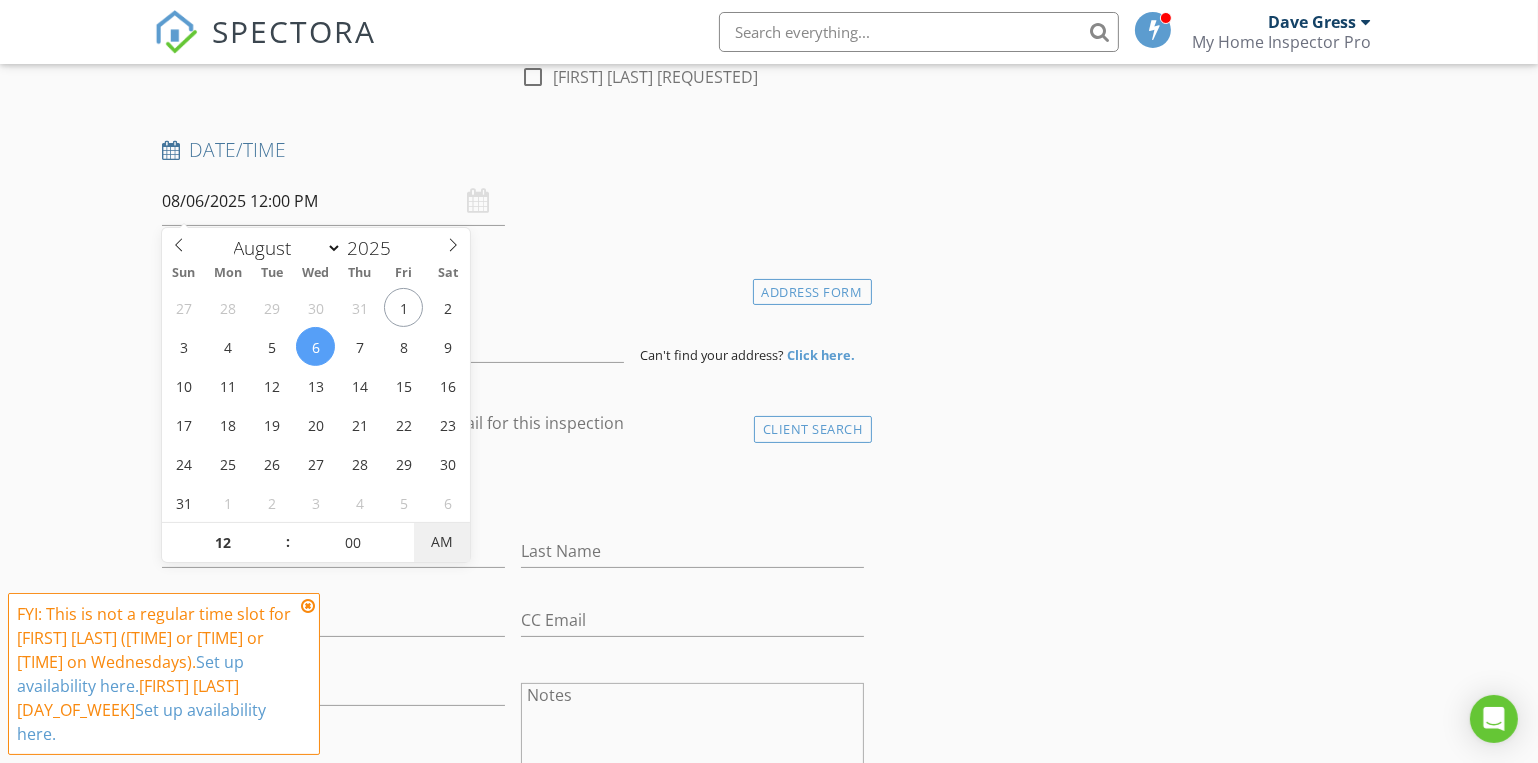 click on "AM" at bounding box center [441, 542] 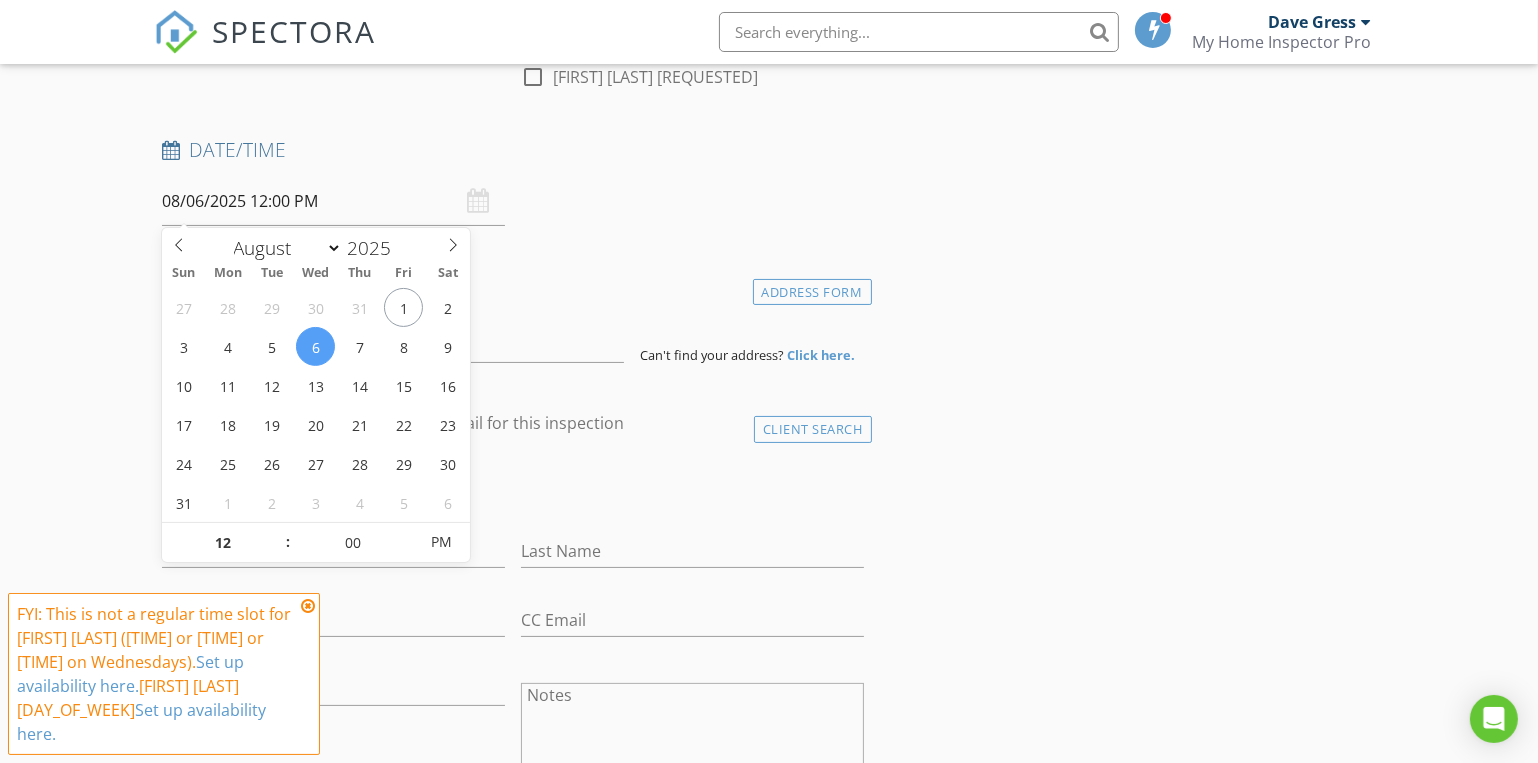 click on "client" at bounding box center [513, 424] 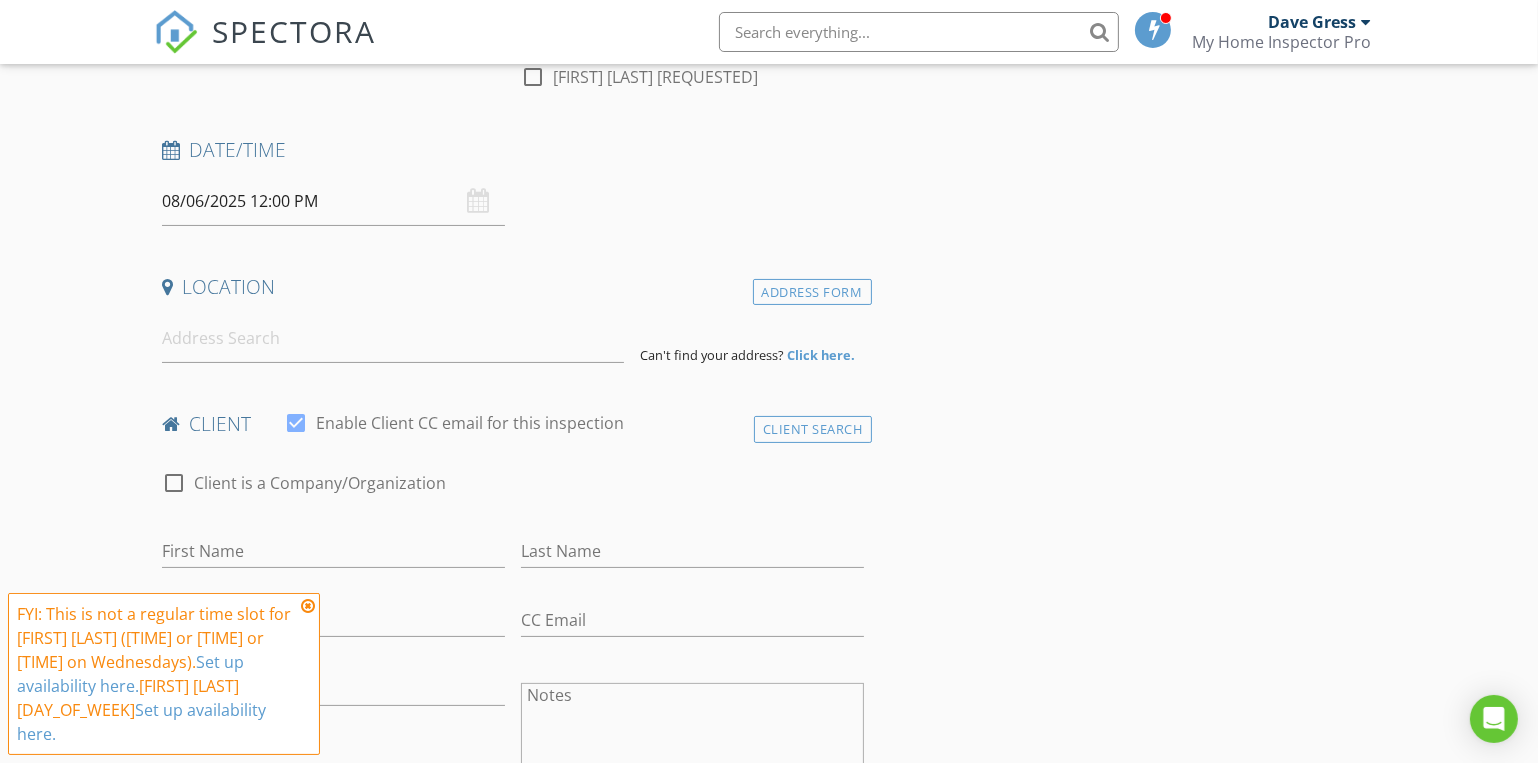 click at bounding box center (308, 606) 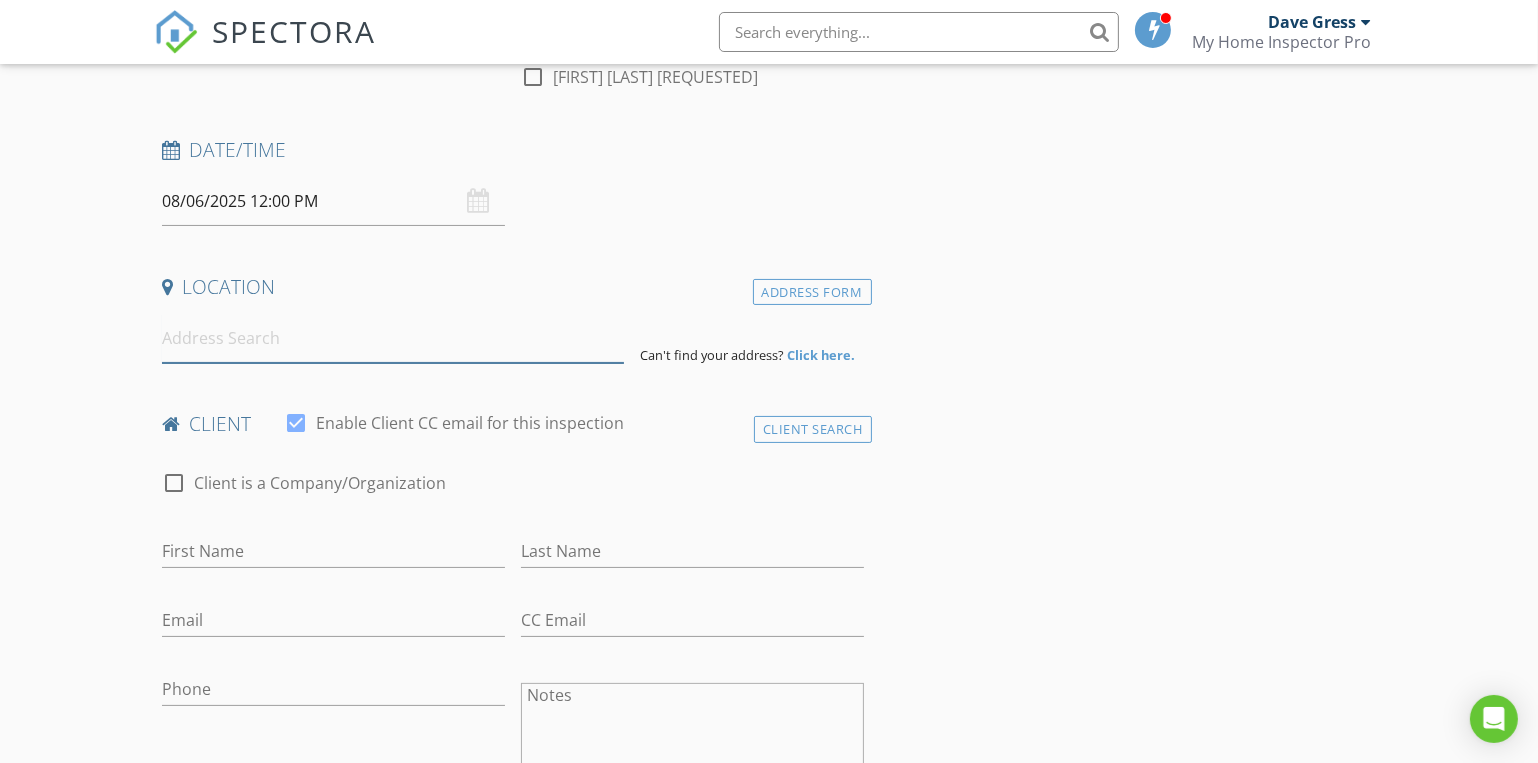 click at bounding box center [393, 338] 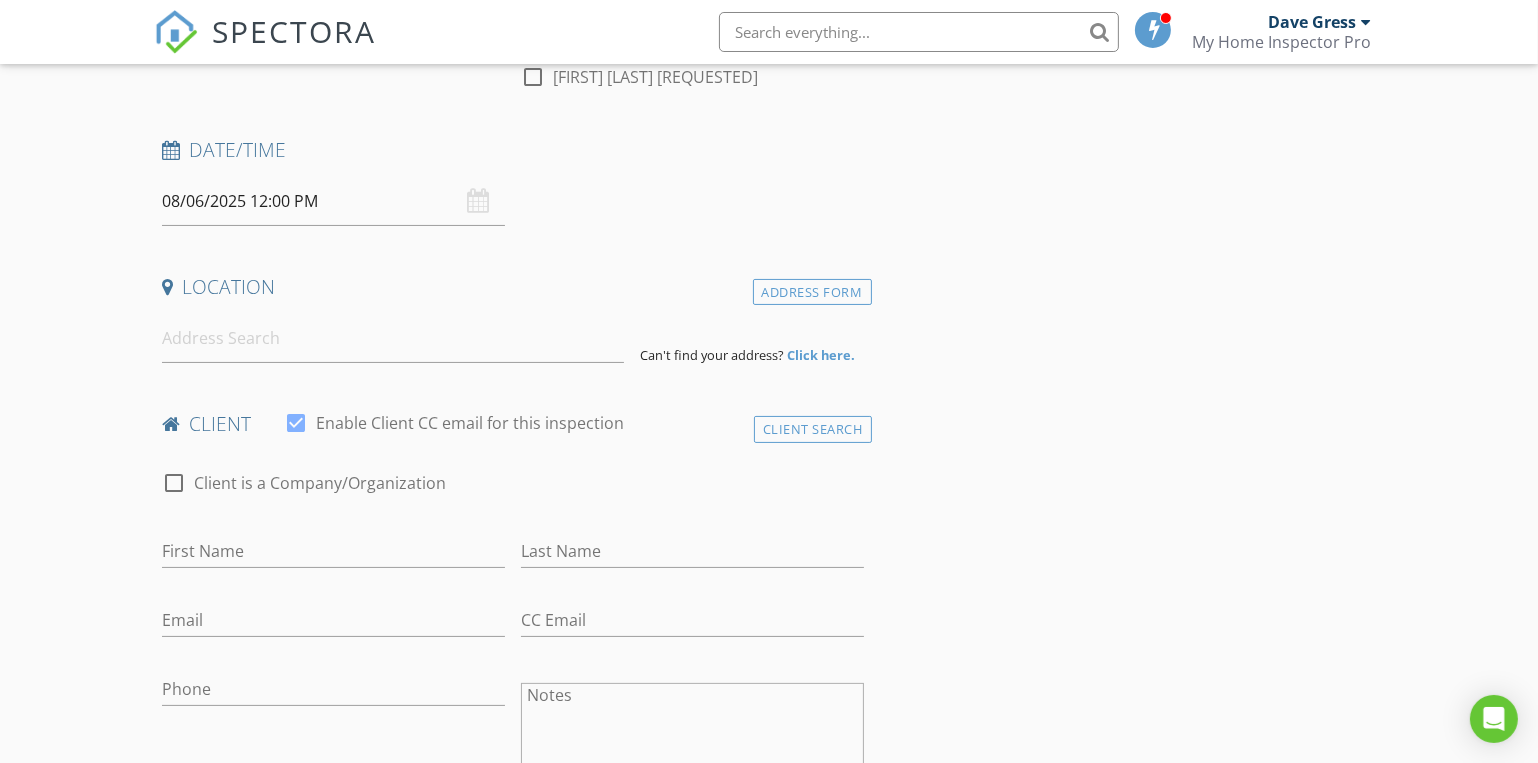 click on "08/06/2025 12:00 PM" at bounding box center [333, 201] 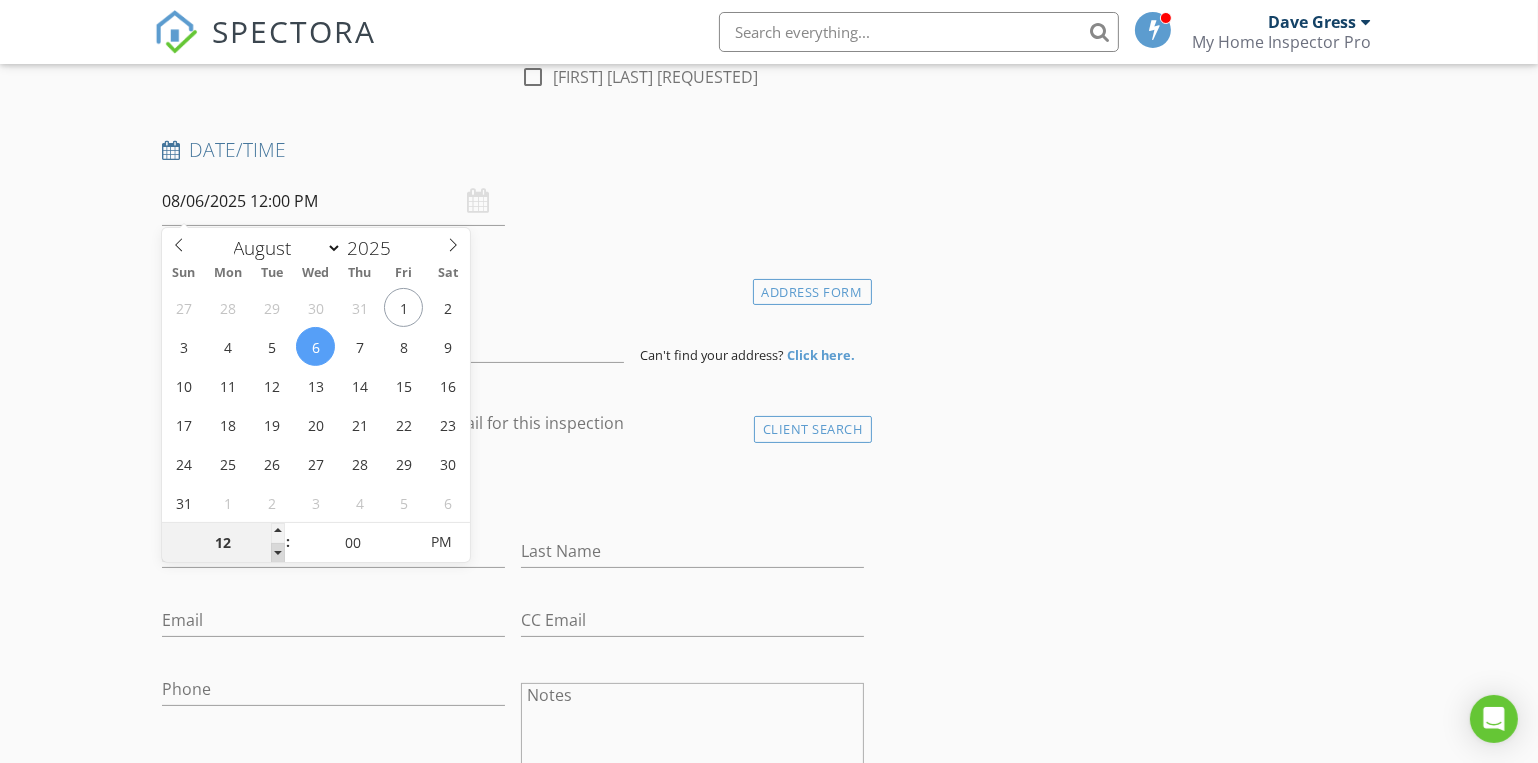 type on "11" 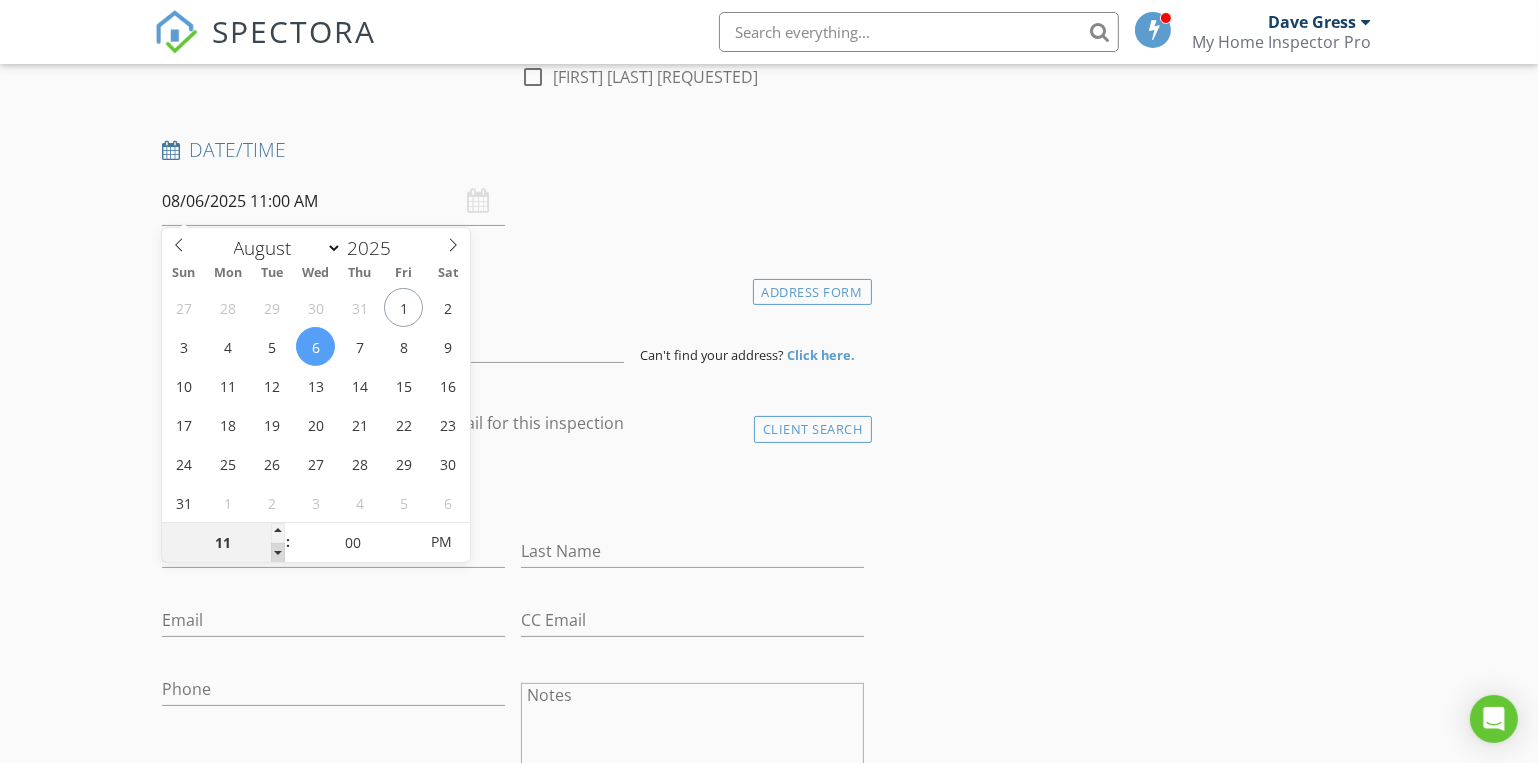 click at bounding box center [278, 553] 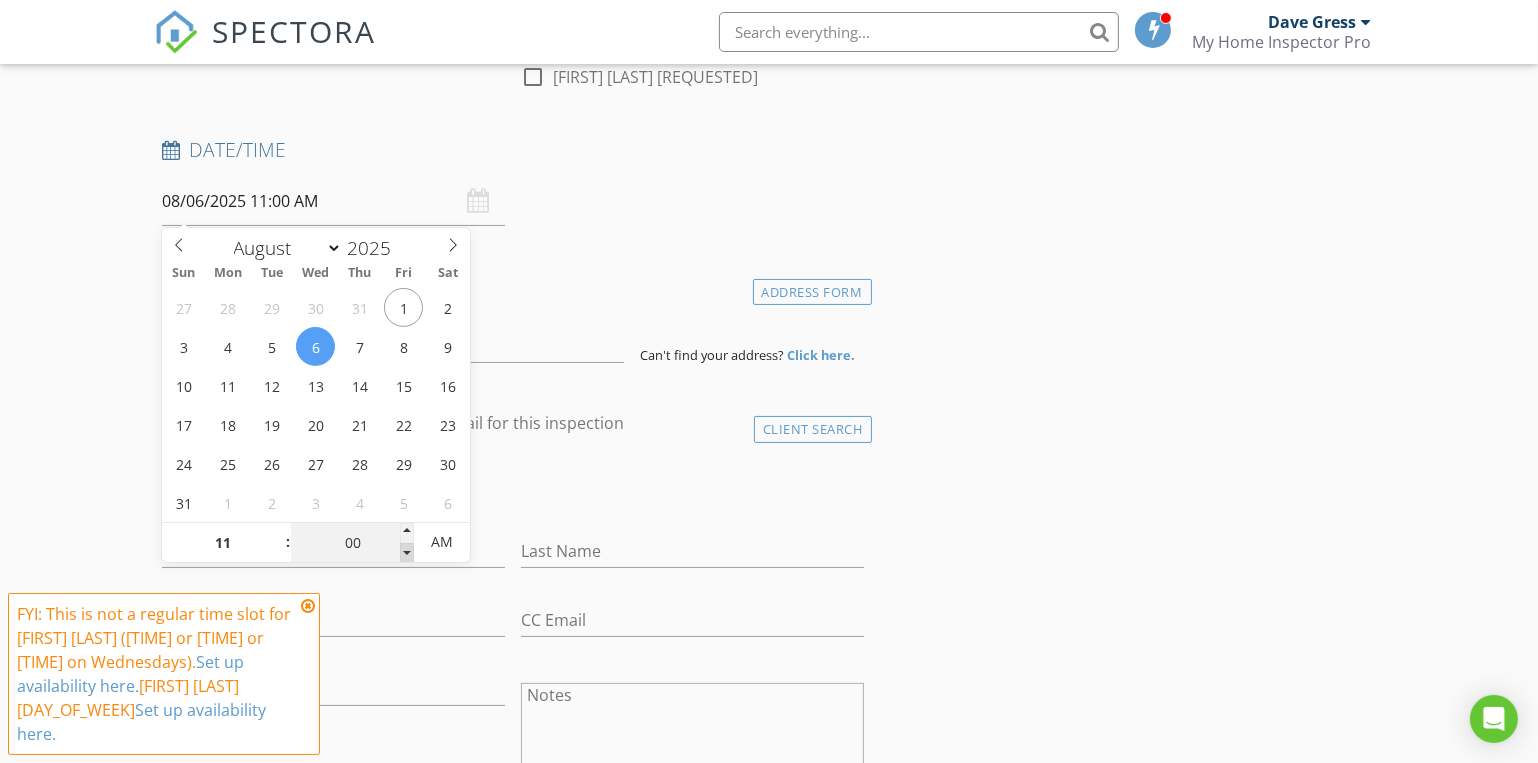 type on "10" 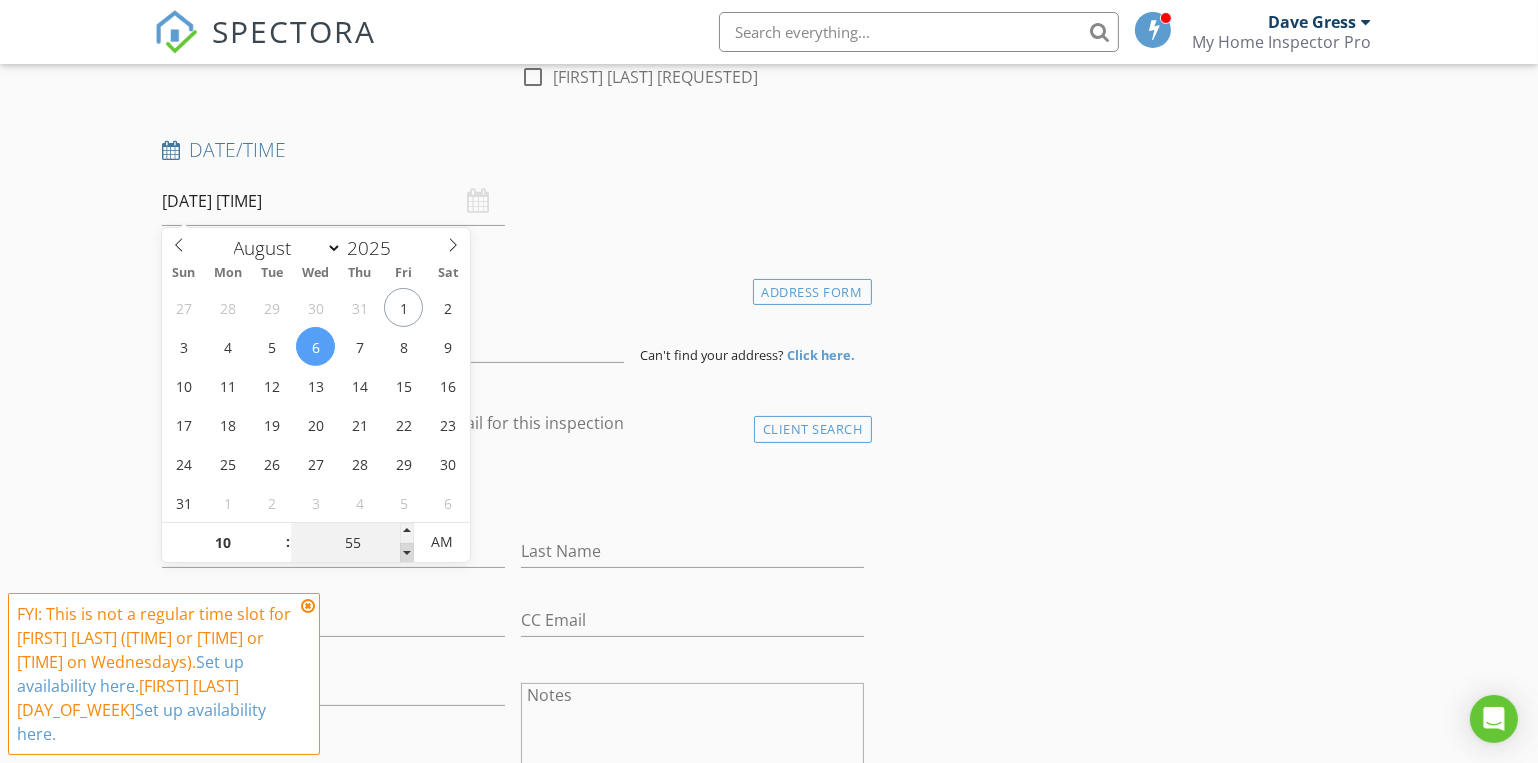 click at bounding box center (407, 553) 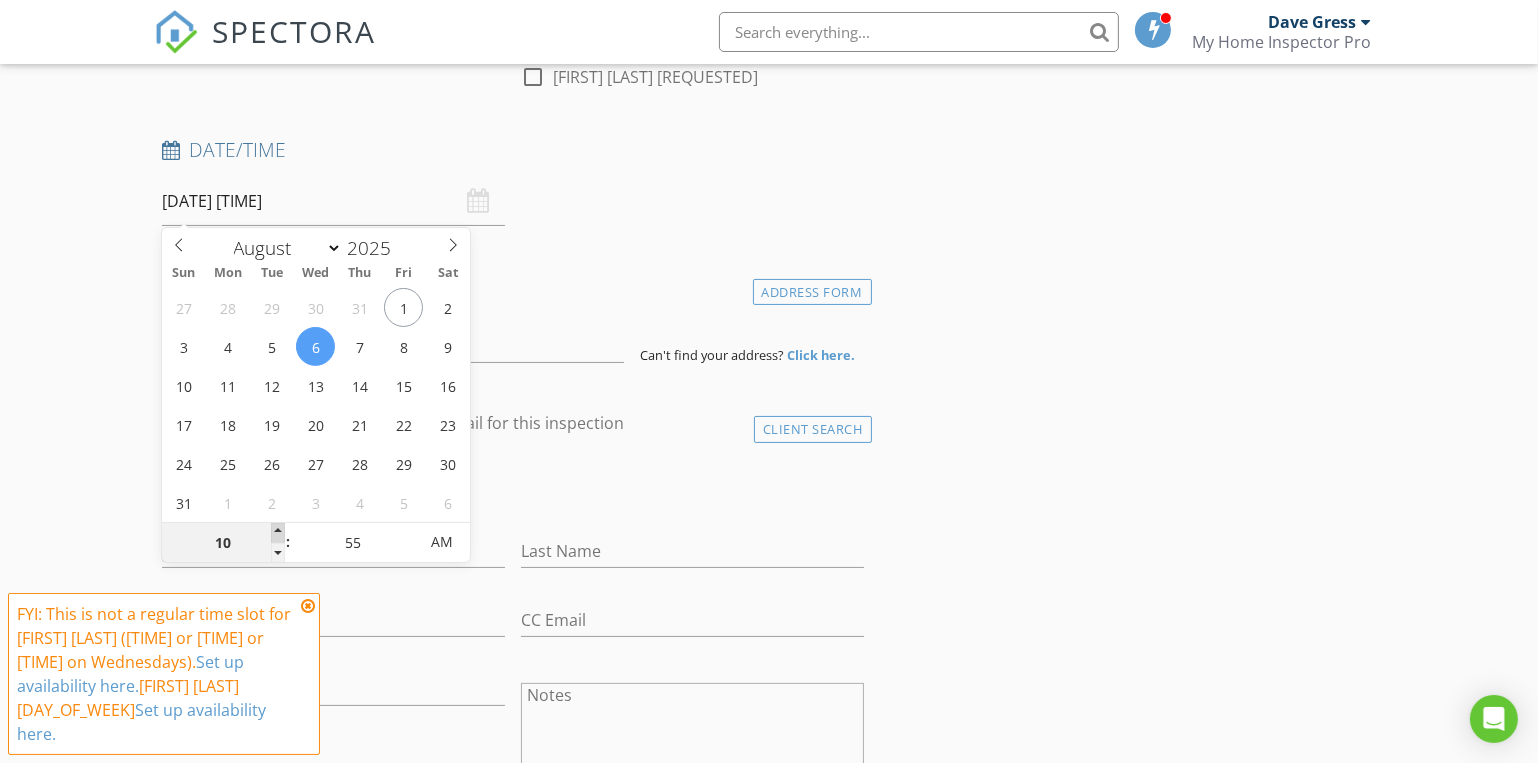 type on "11" 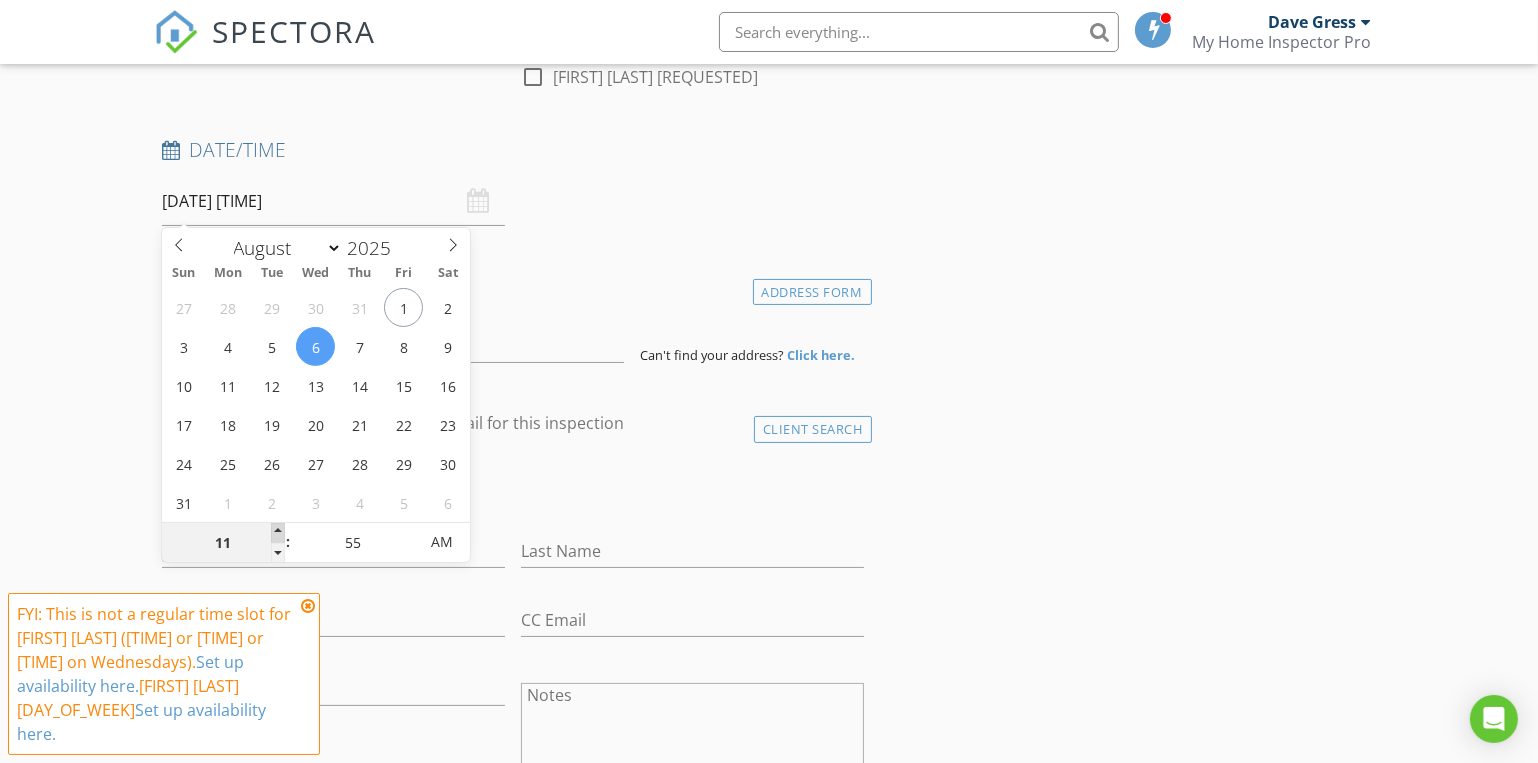 click at bounding box center [278, 533] 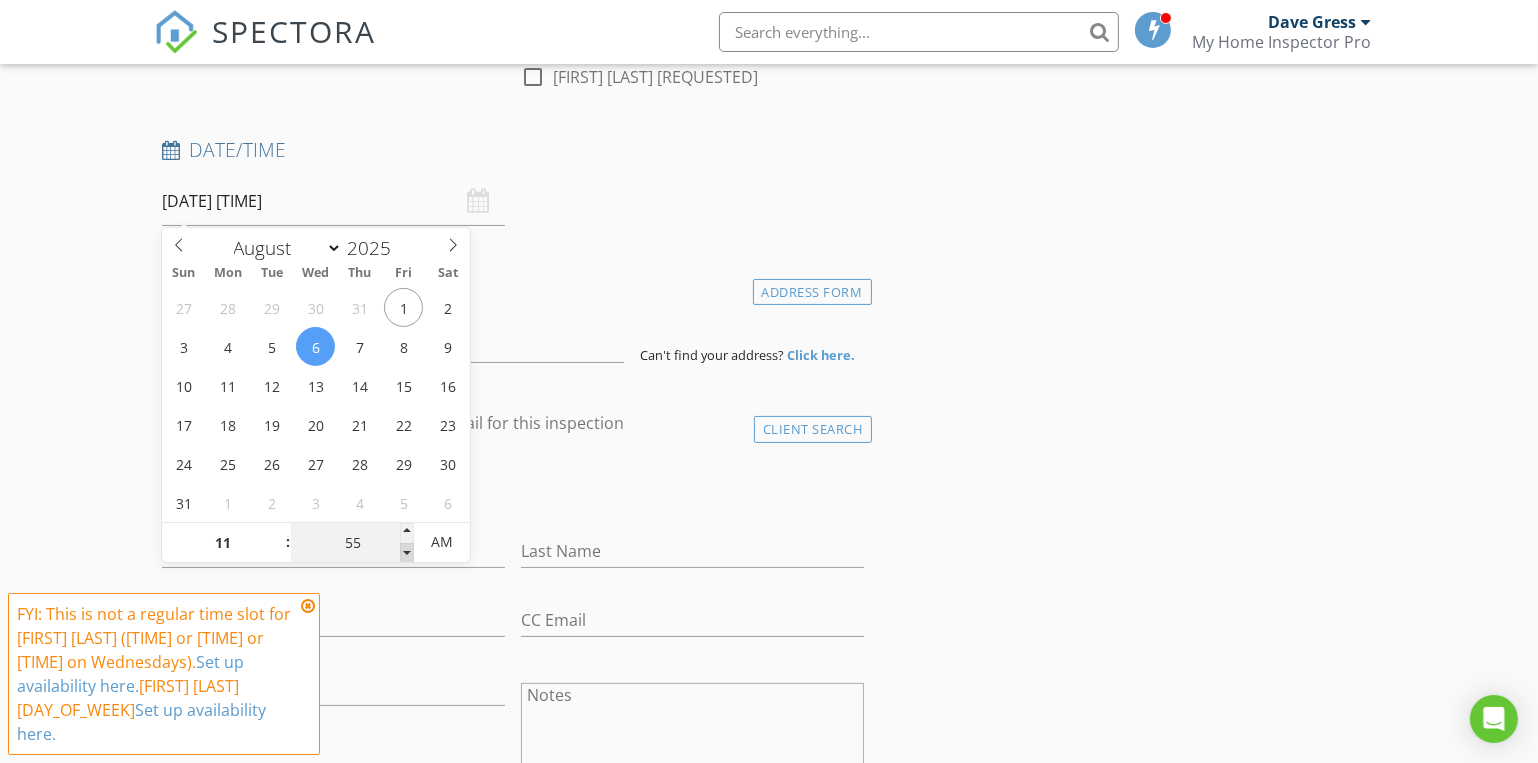 type on "50" 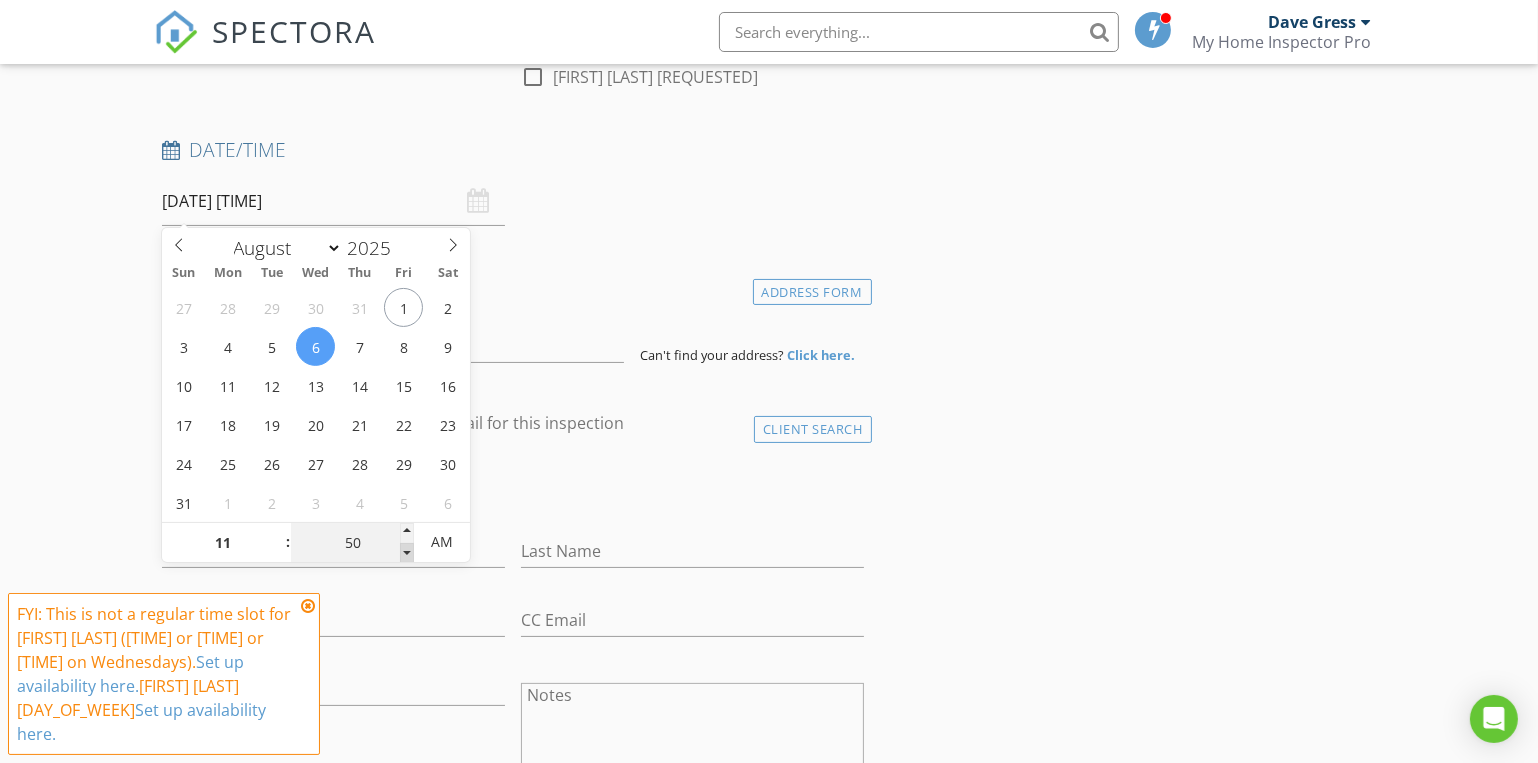 click at bounding box center (407, 553) 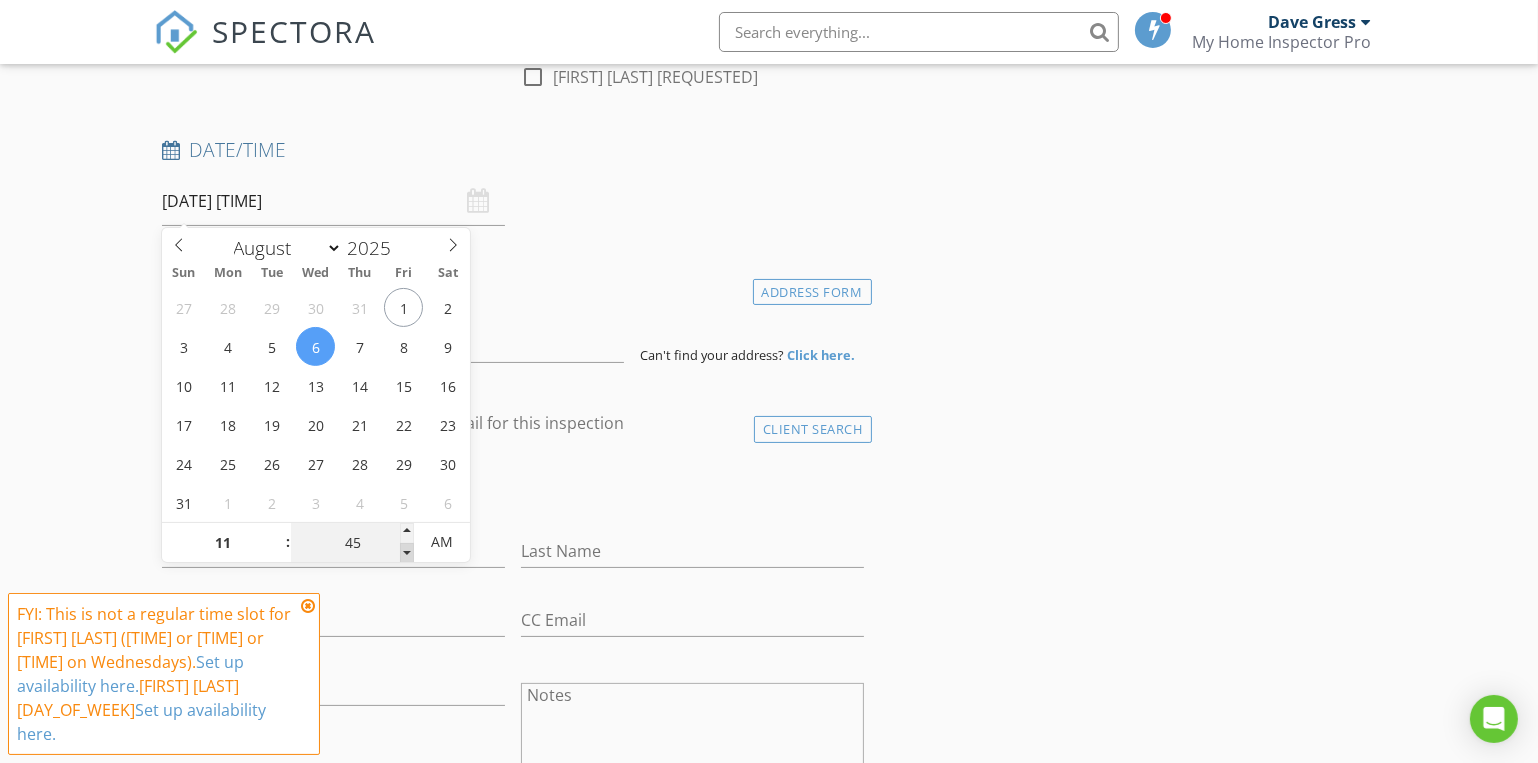 click at bounding box center [407, 553] 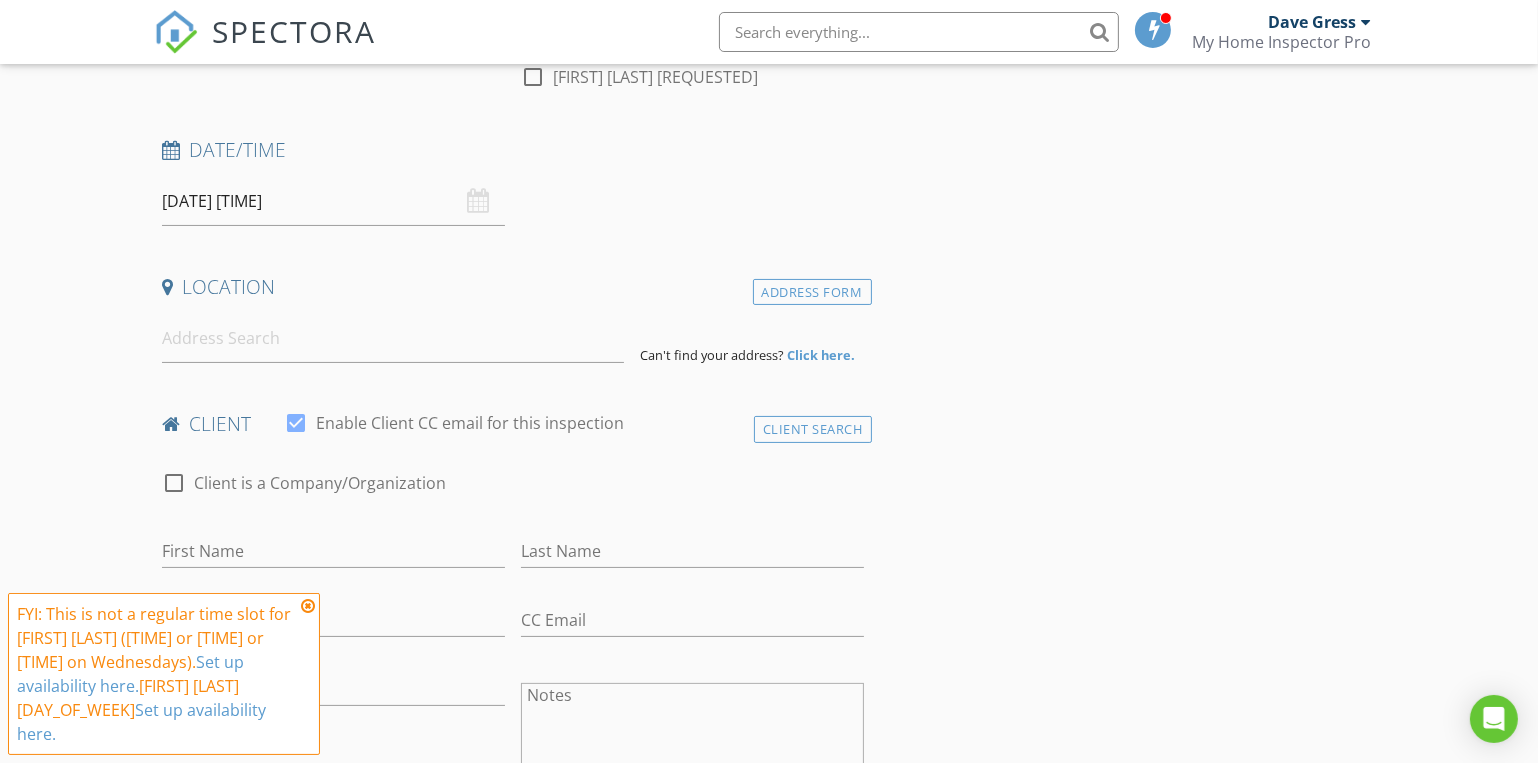 click on "client" at bounding box center [513, 424] 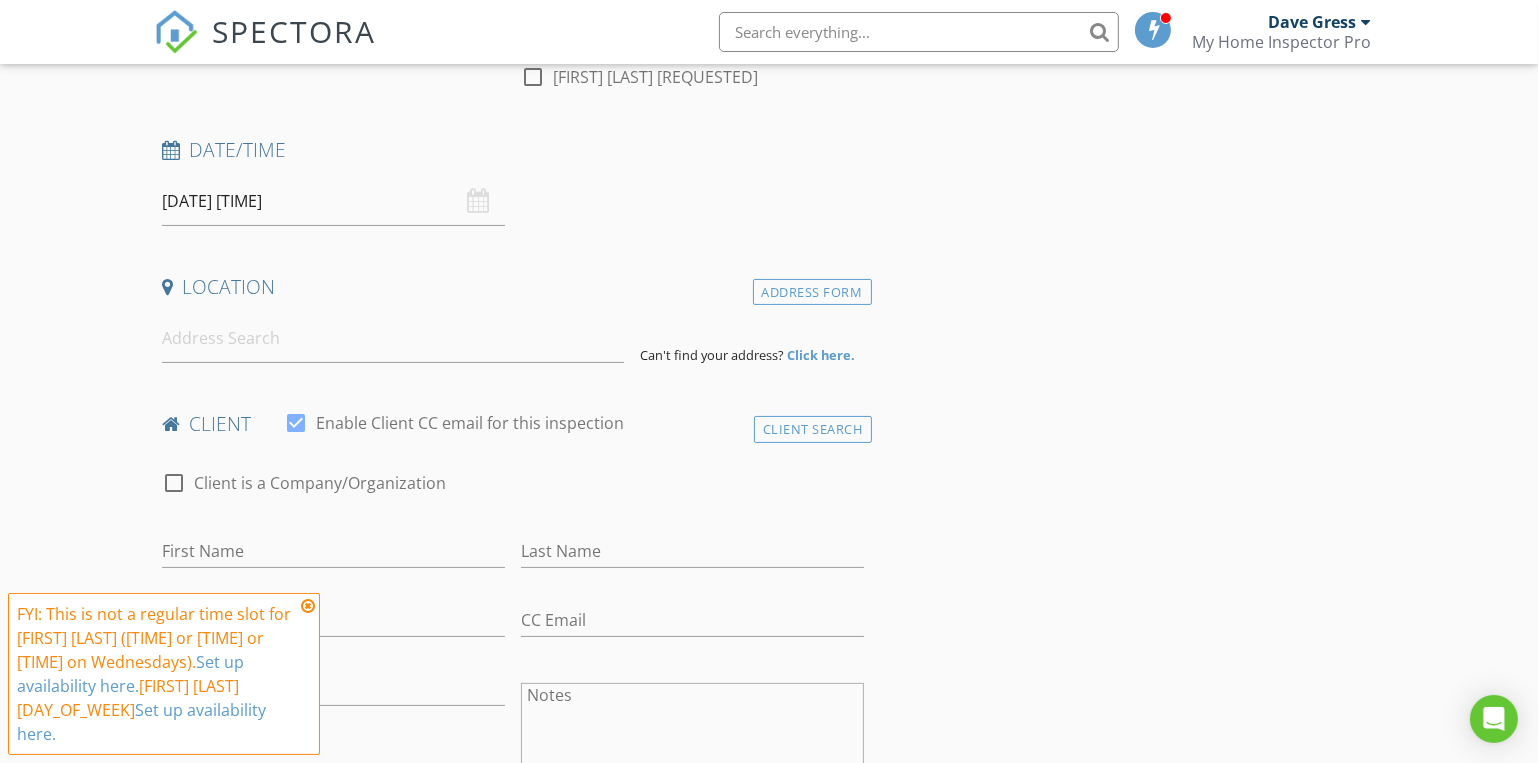 click at bounding box center (308, 606) 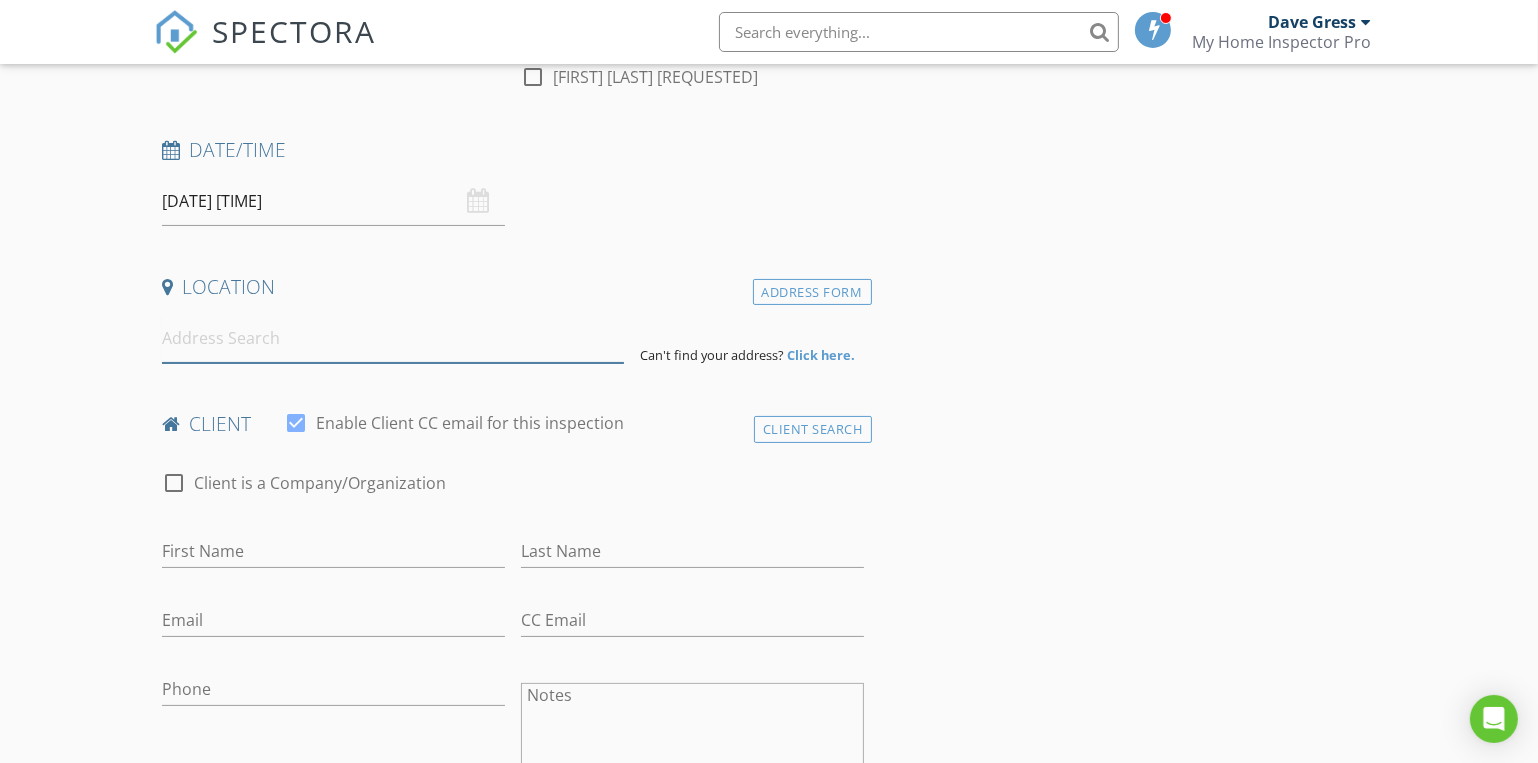 click at bounding box center (393, 338) 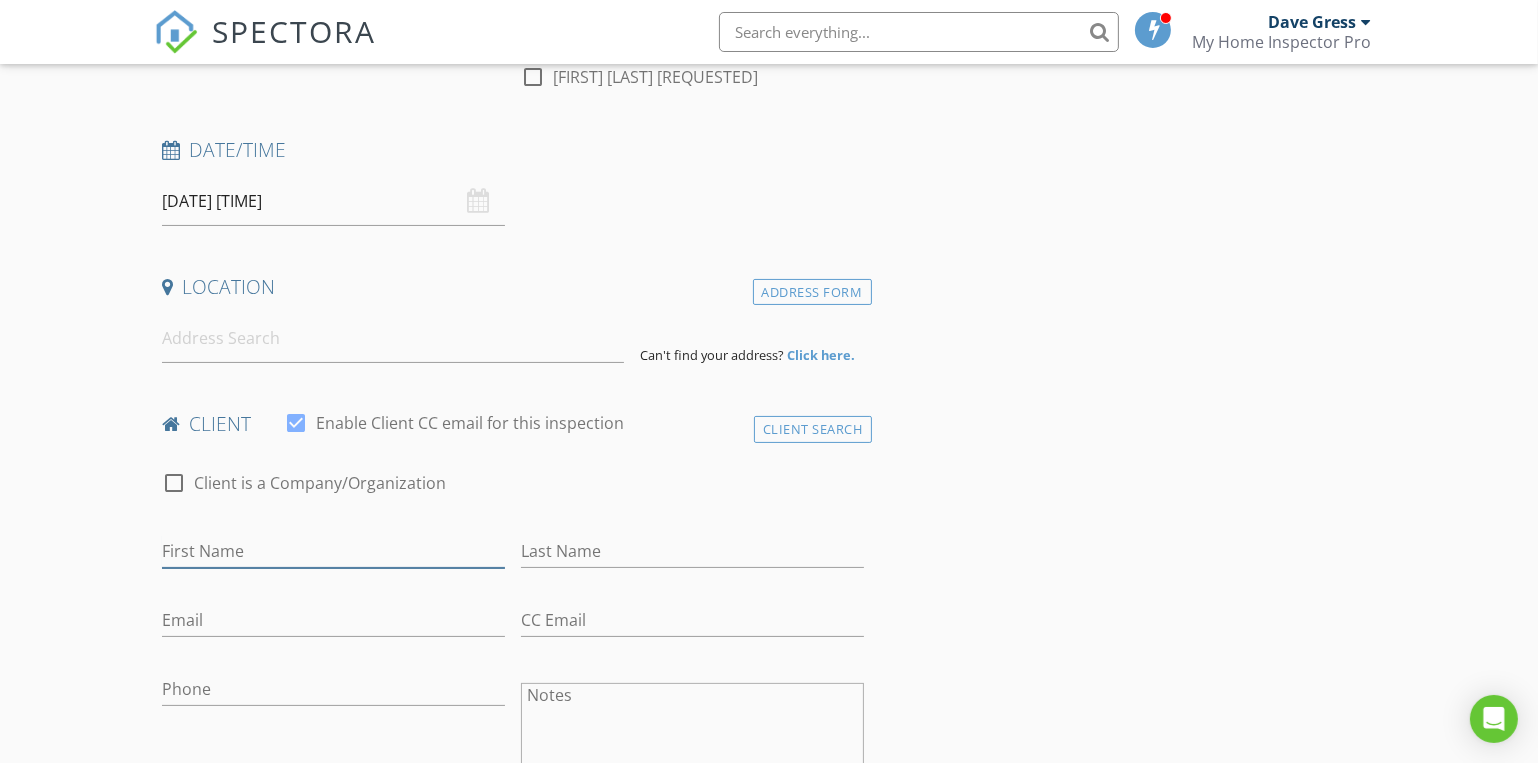 click on "First Name" at bounding box center (333, 551) 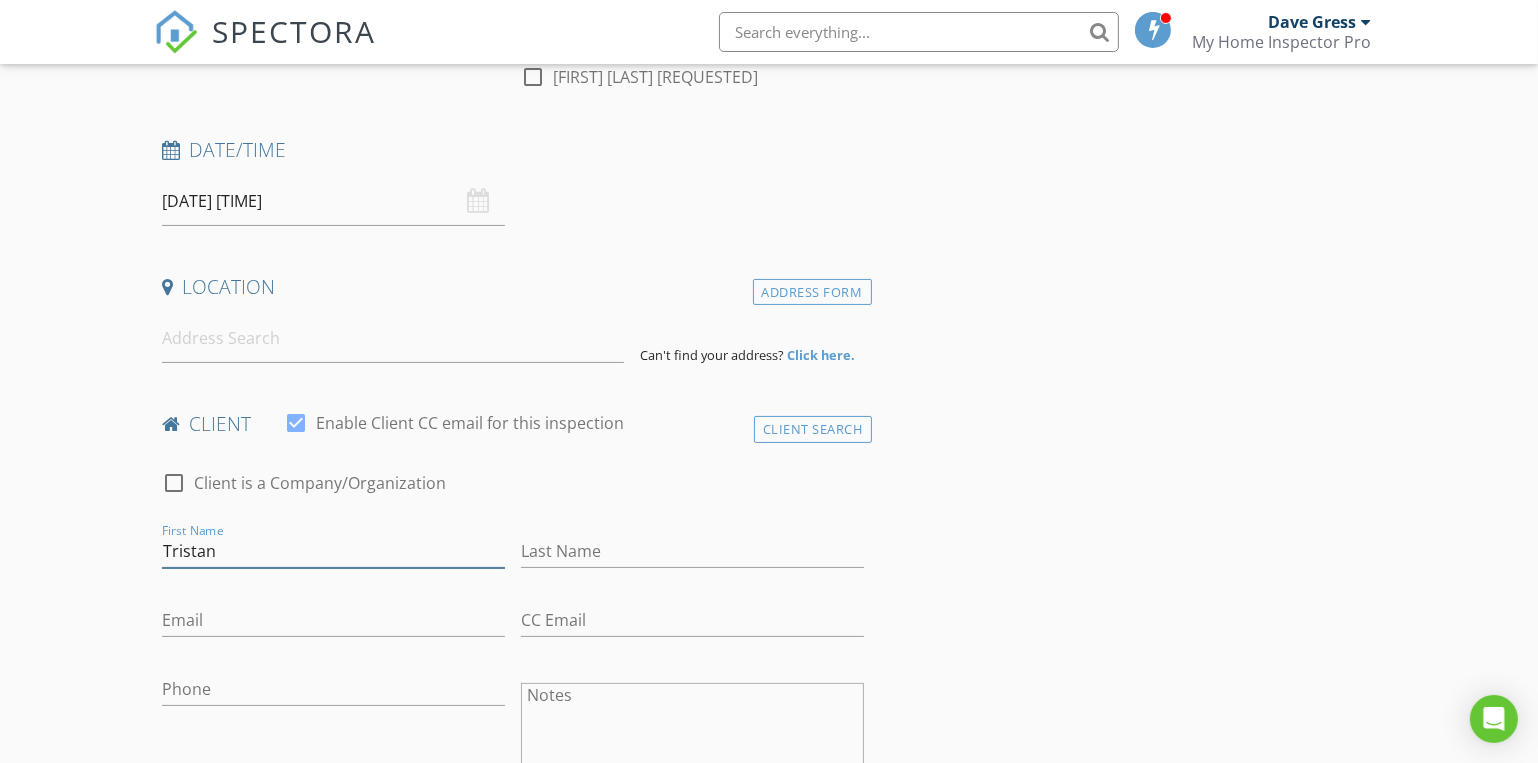 type on "Tristan" 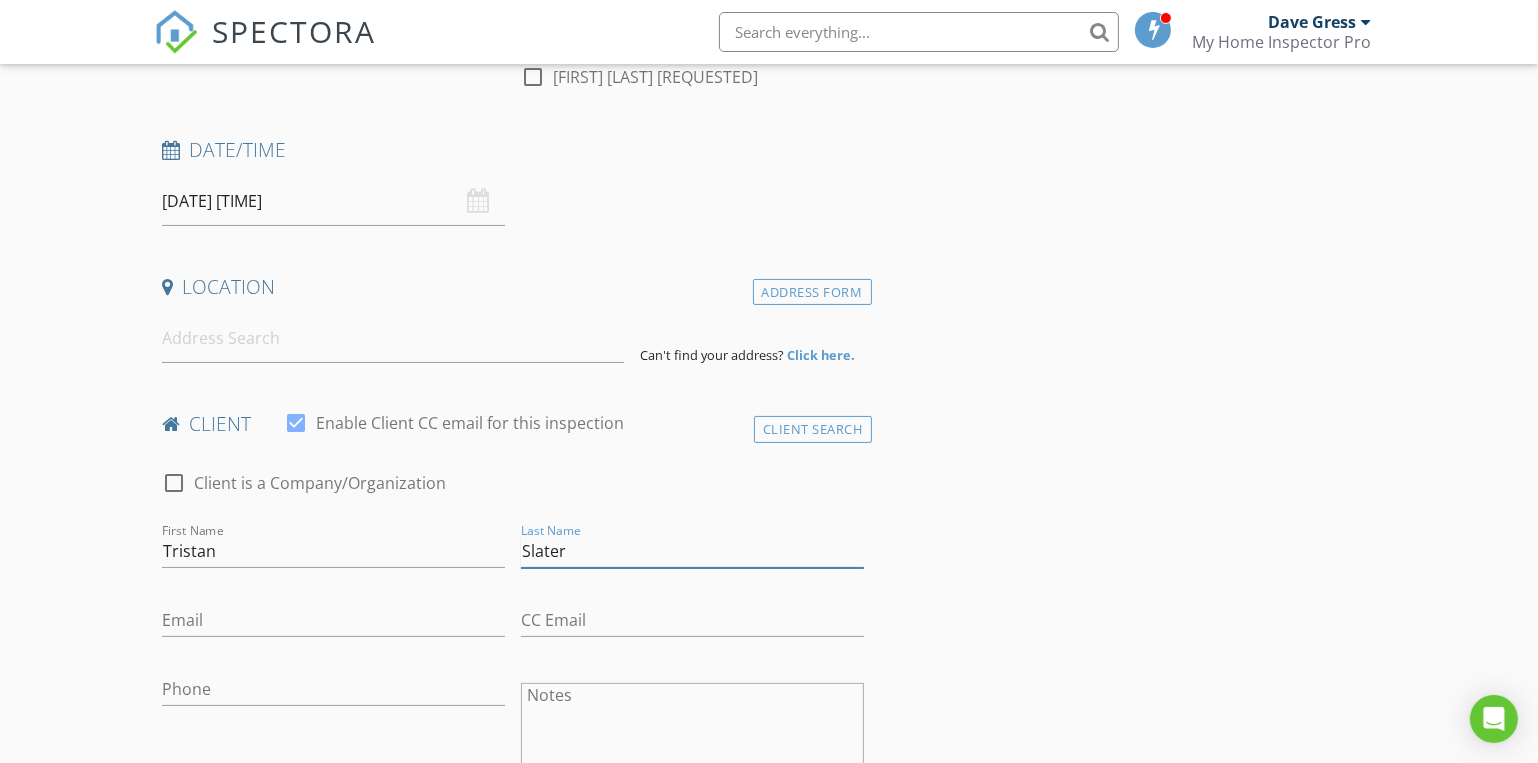 type on "Slater" 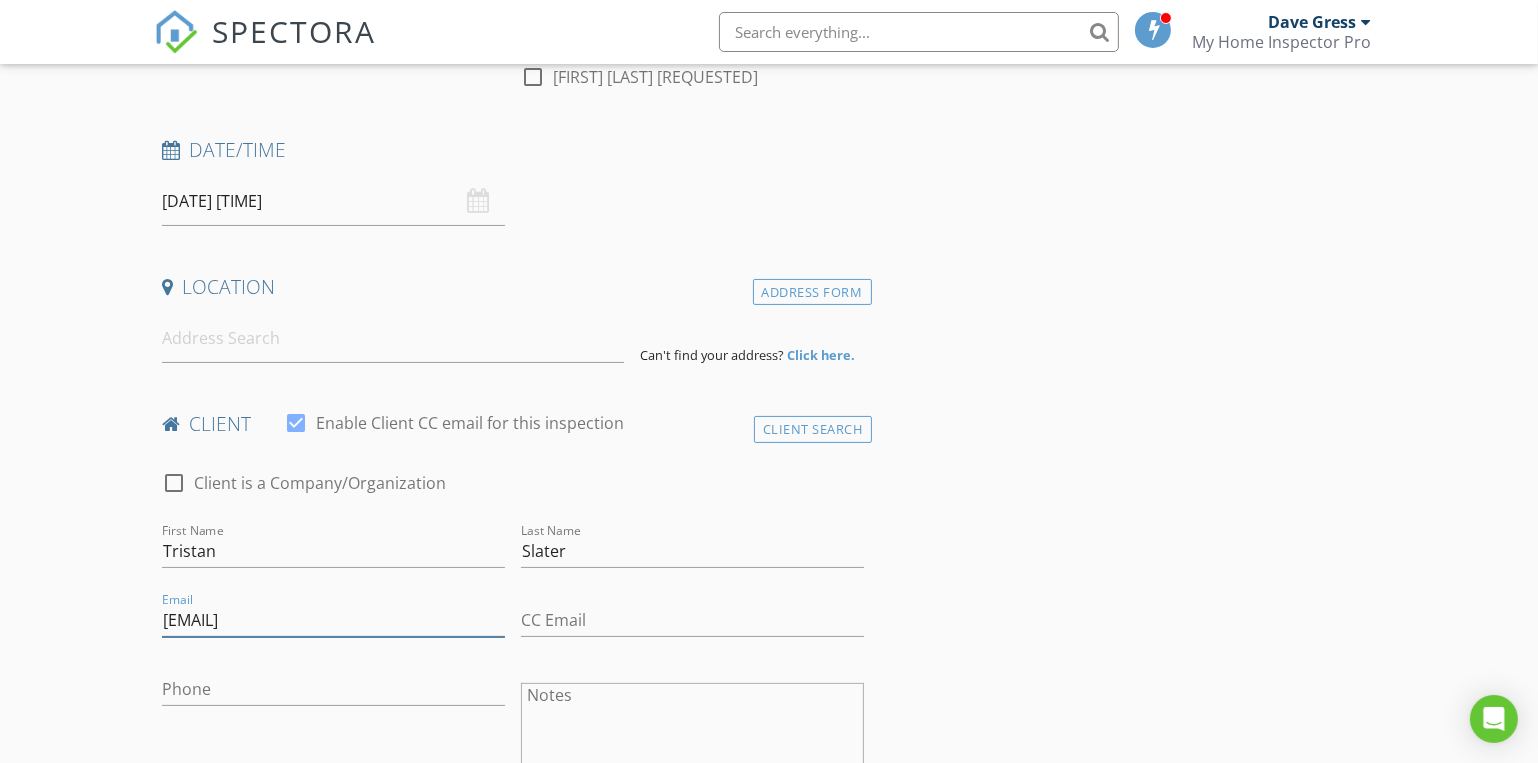 type on "[EMAIL]" 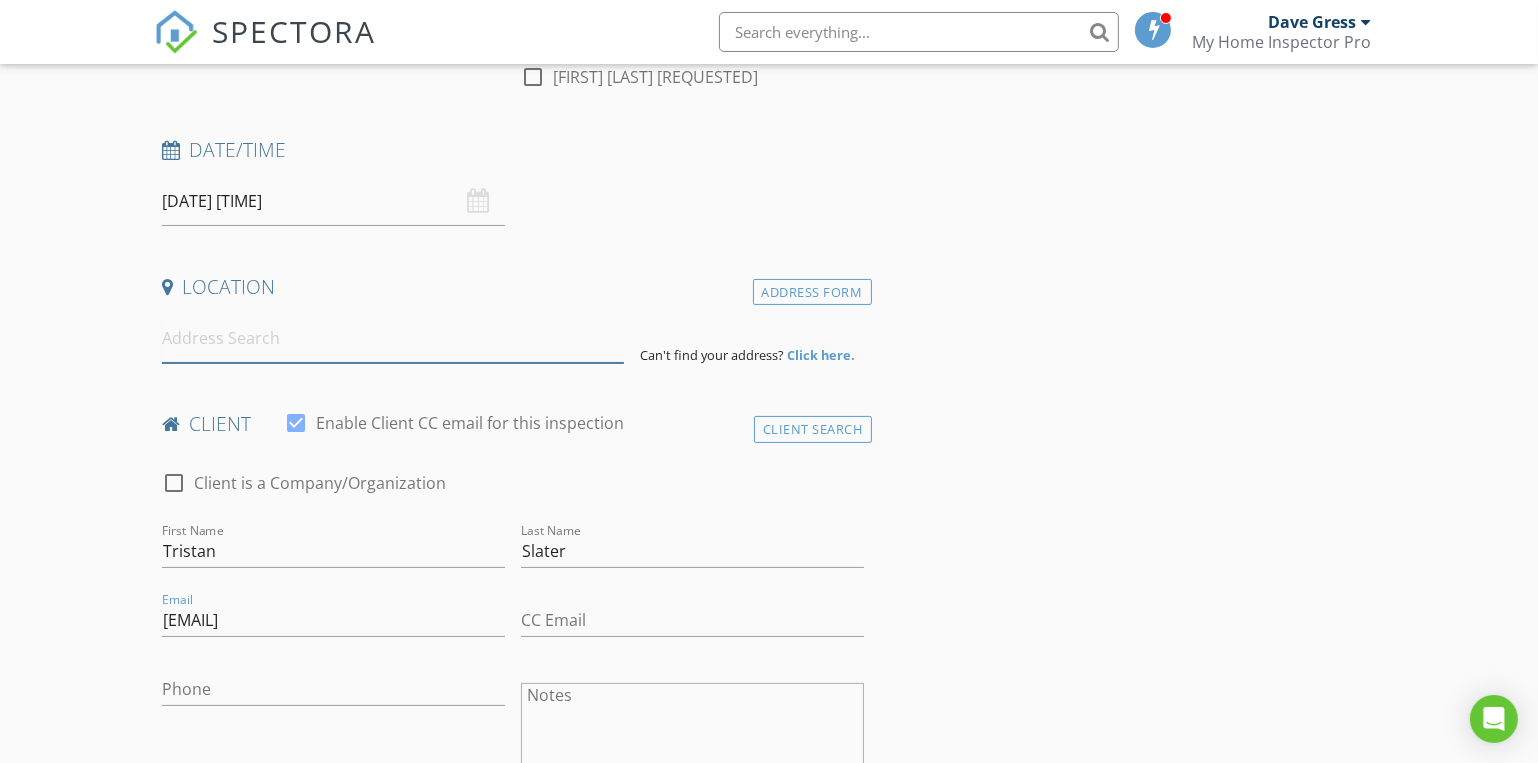 click at bounding box center [393, 338] 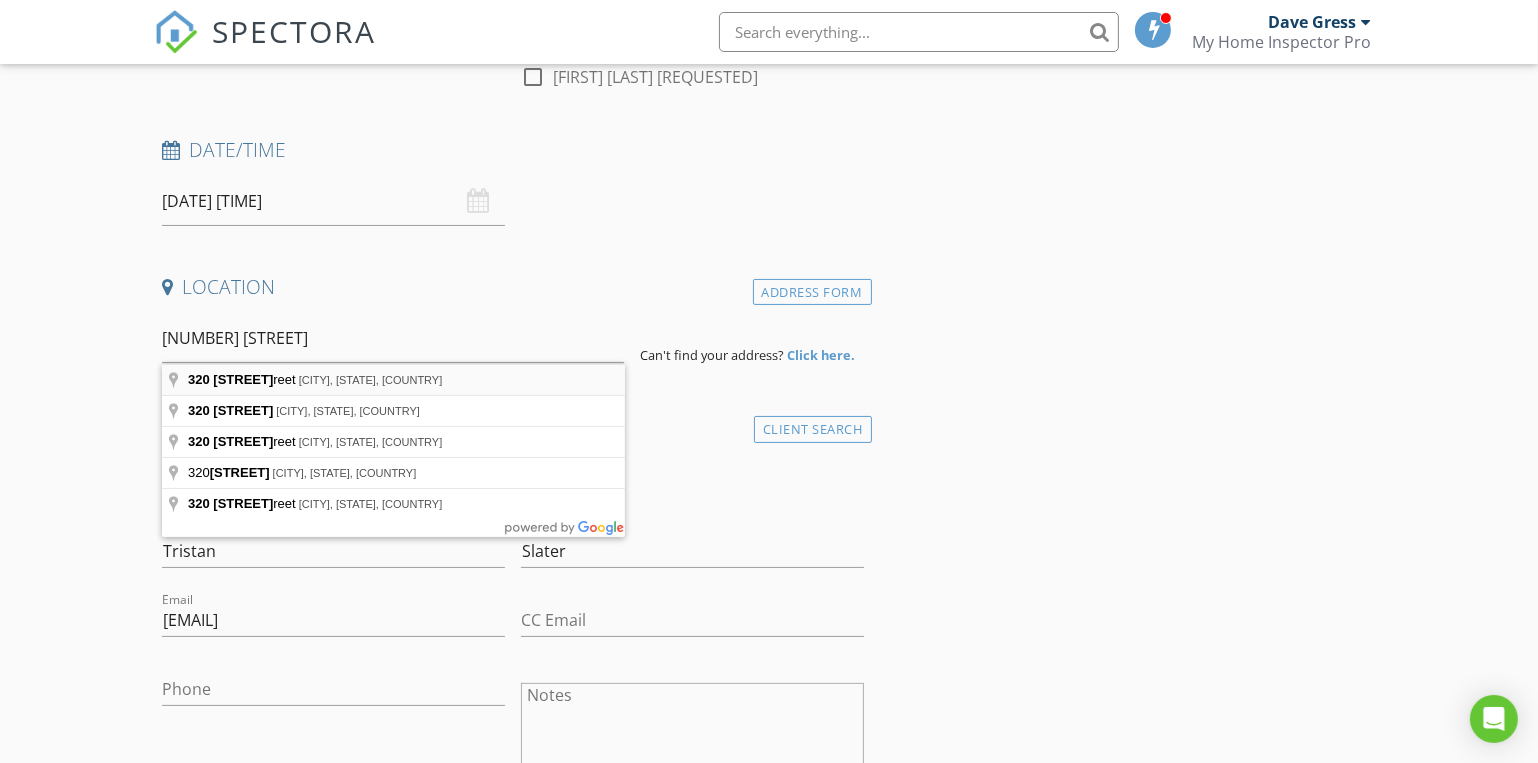 type on "[NUMBER] [STREET], [CITY], [STATE], [COUNTRY]" 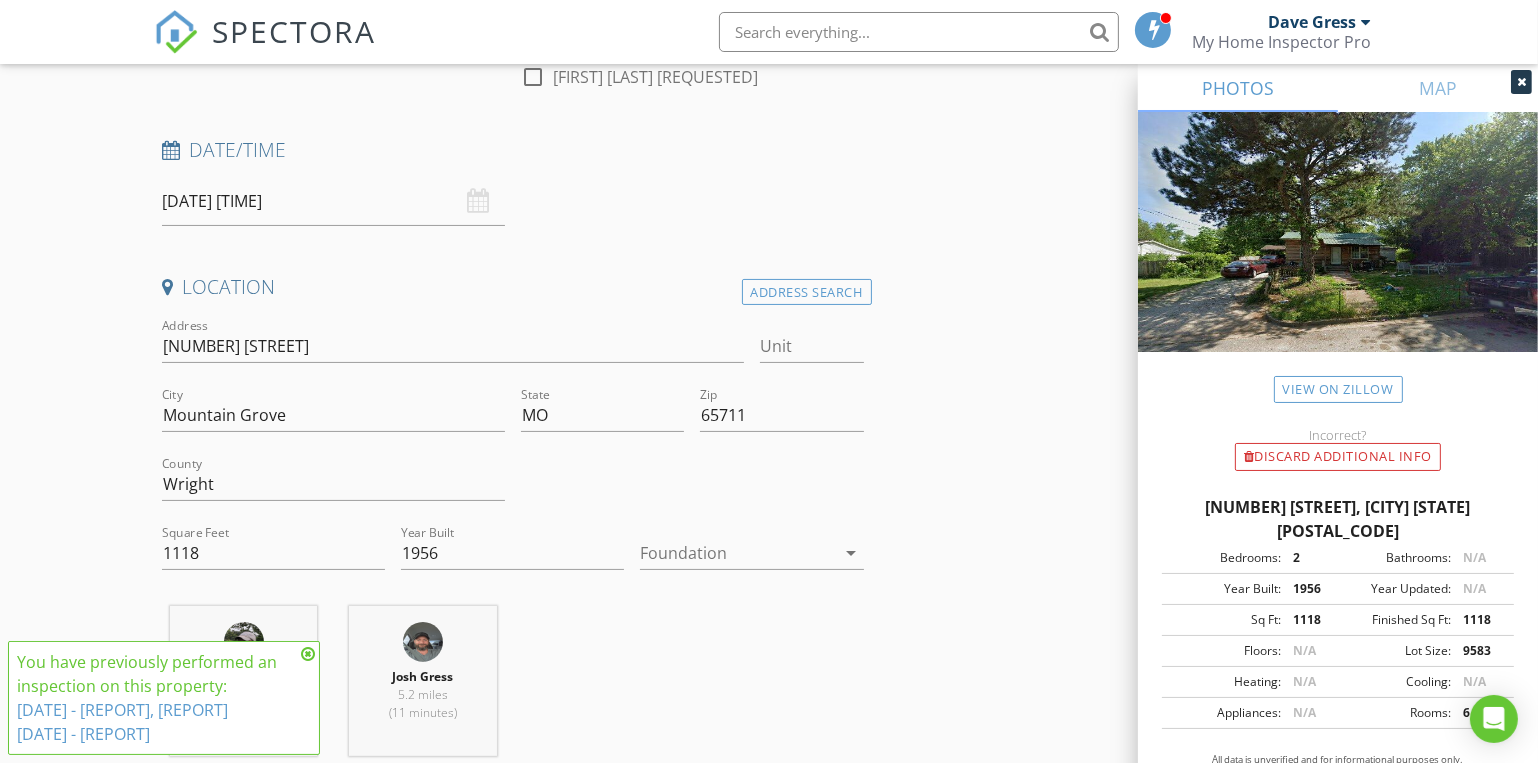 scroll, scrollTop: 0, scrollLeft: 0, axis: both 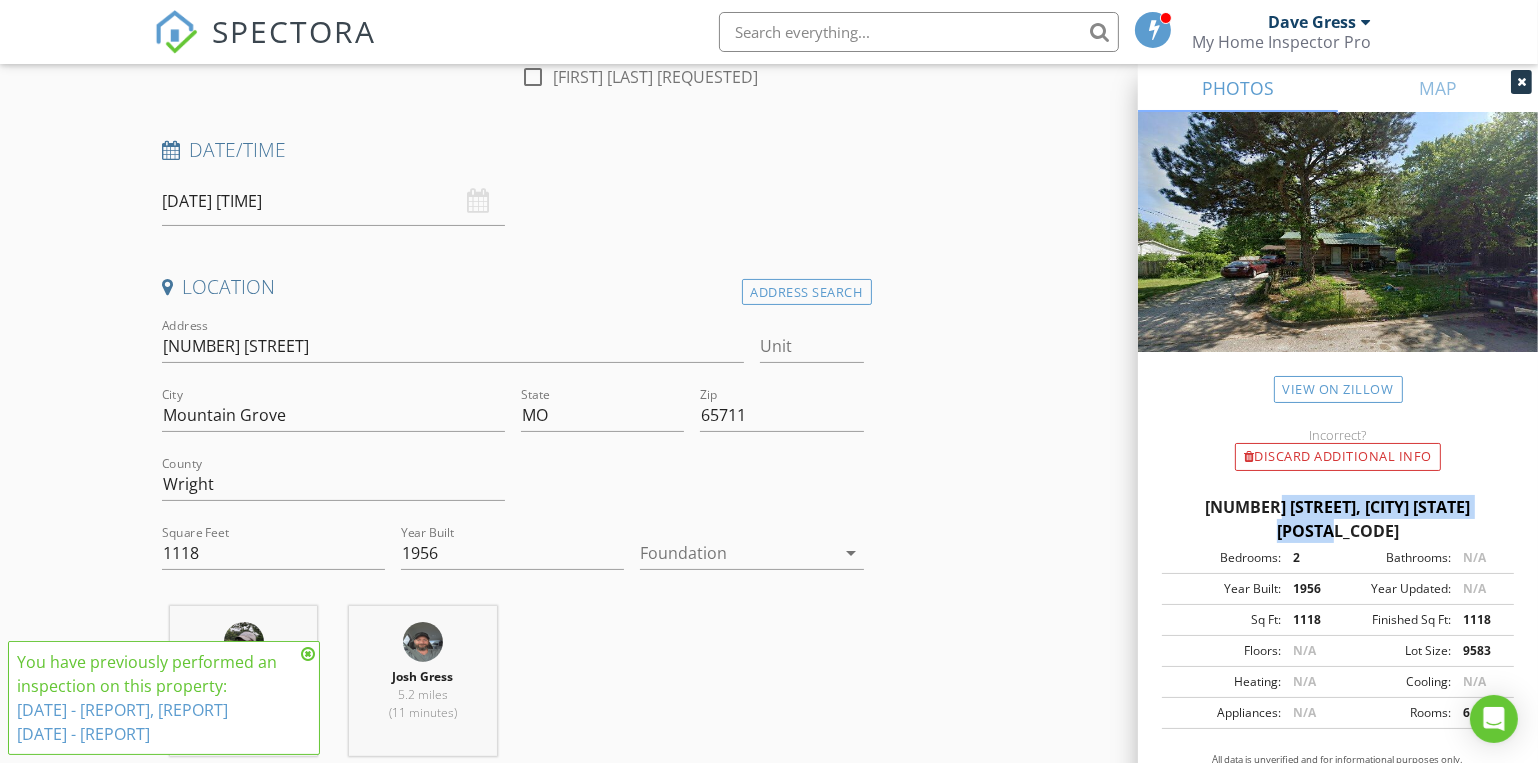 drag, startPoint x: 1178, startPoint y: 502, endPoint x: 1504, endPoint y: 500, distance: 326.00613 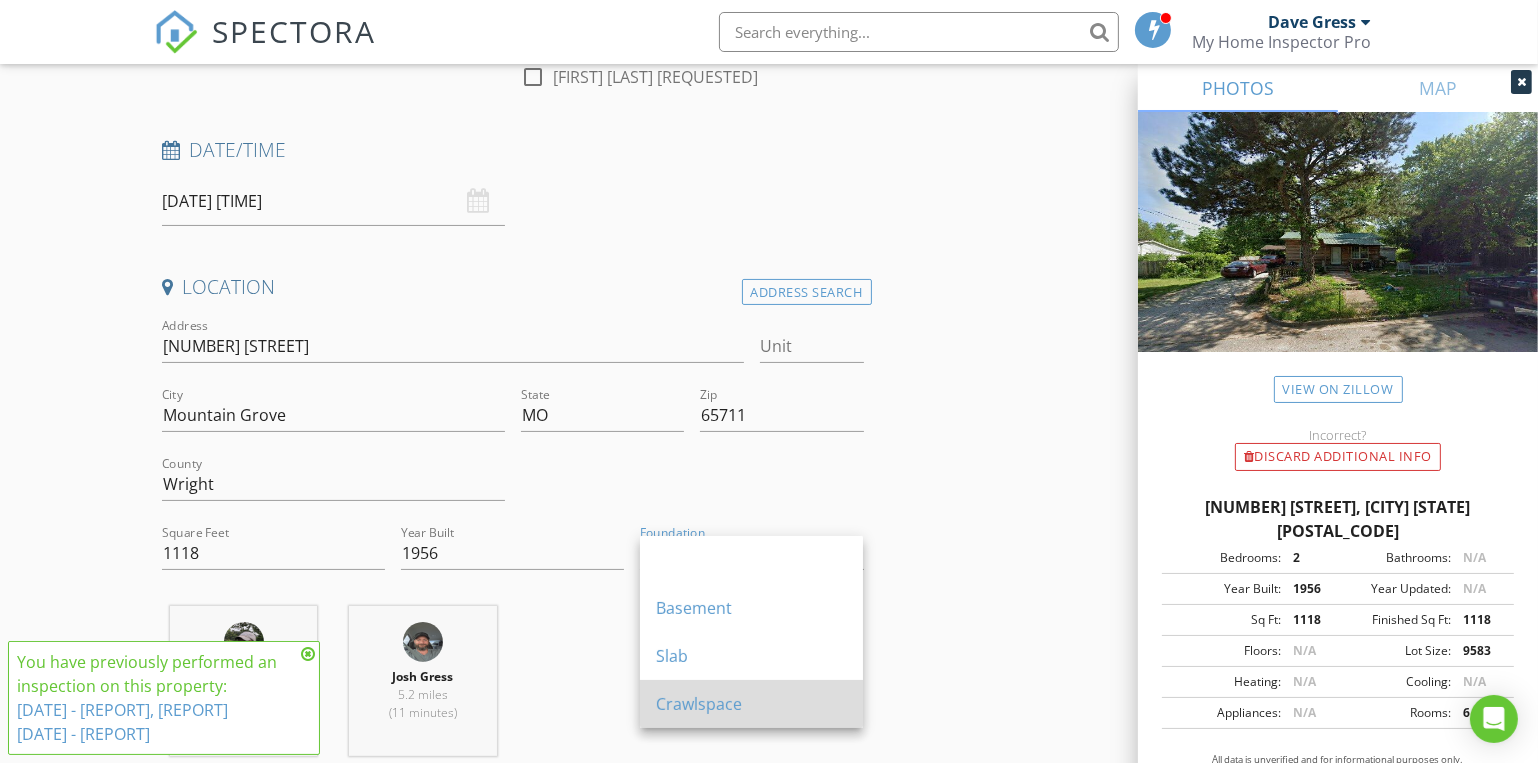 click on "Crawlspace" at bounding box center (751, 704) 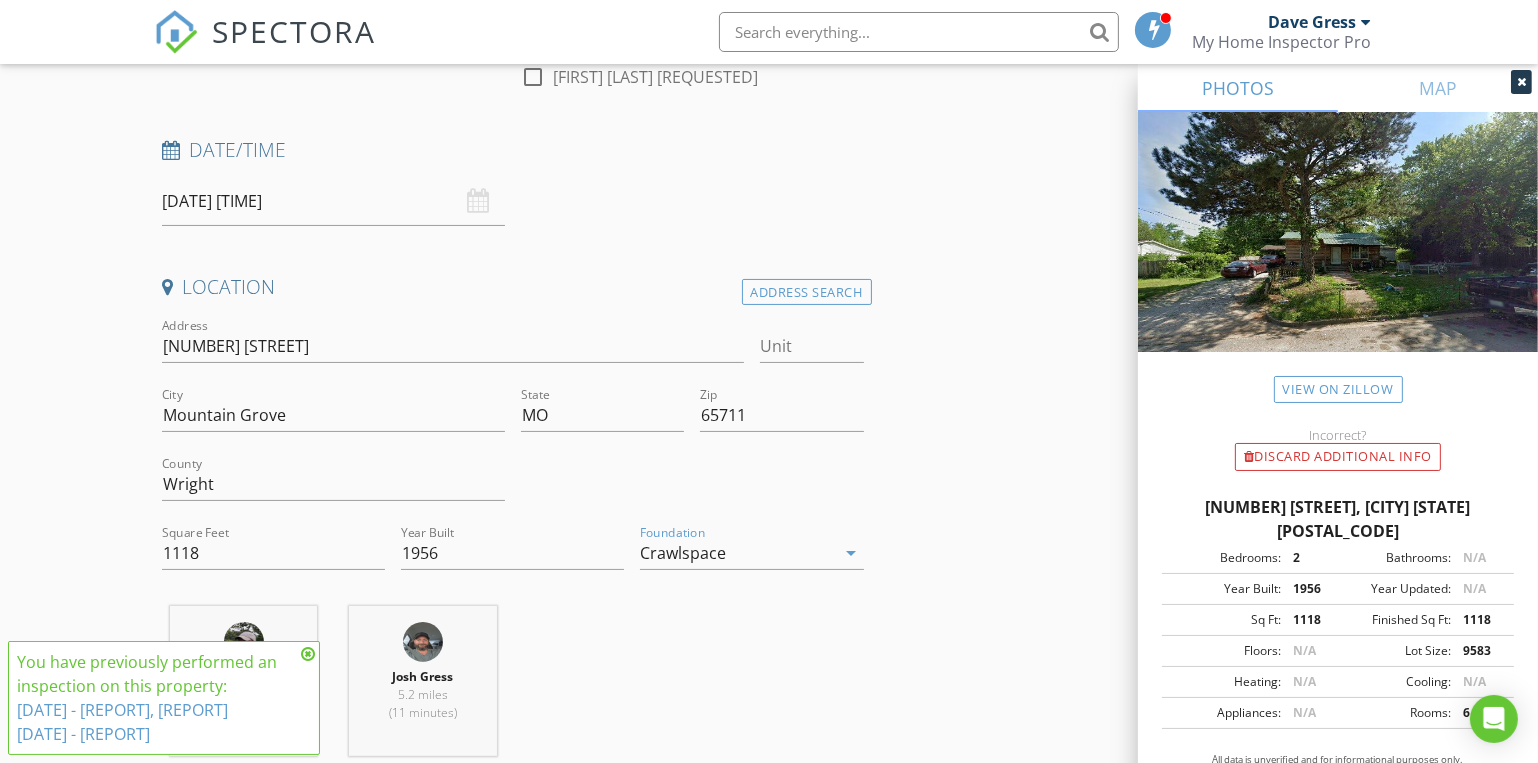 click on "check_box   [FIRST] [LAST]   PRIMARY   check_box   [FIRST] [LAST]     [FIRST] [LAST],  [FIRST] [LAST] arrow_drop_down   check_box_outline_blank [FIRST] [LAST] specifically requested check_box_outline_blank [FIRST] [LAST] specifically requested
Date/Time
[DATE] [TIME]
Location
Address Search       Address [NUMBER] [STREET]   Unit   City [CITY]   State [STATE]   Zip [ZIP]   County [COUNTY]     Square Feet [NUMBER]   Year Built [NUMBER]   Foundation [FOUNDATION] arrow_drop_down     [FIRST] [LAST]     [NUMBER] miles     ([NUMBER] minutes)         [FIRST] [LAST]     [NUMBER] miles     ([NUMBER] minutes)
client
check_box Enable Client CC email for this inspection   Client Search     check_box_outline_blank Client is a Company/Organization     First Name [FIRST]   Last Name [LAST]   Email [EMAIL]   CC Email   Phone" at bounding box center (769, 1712) 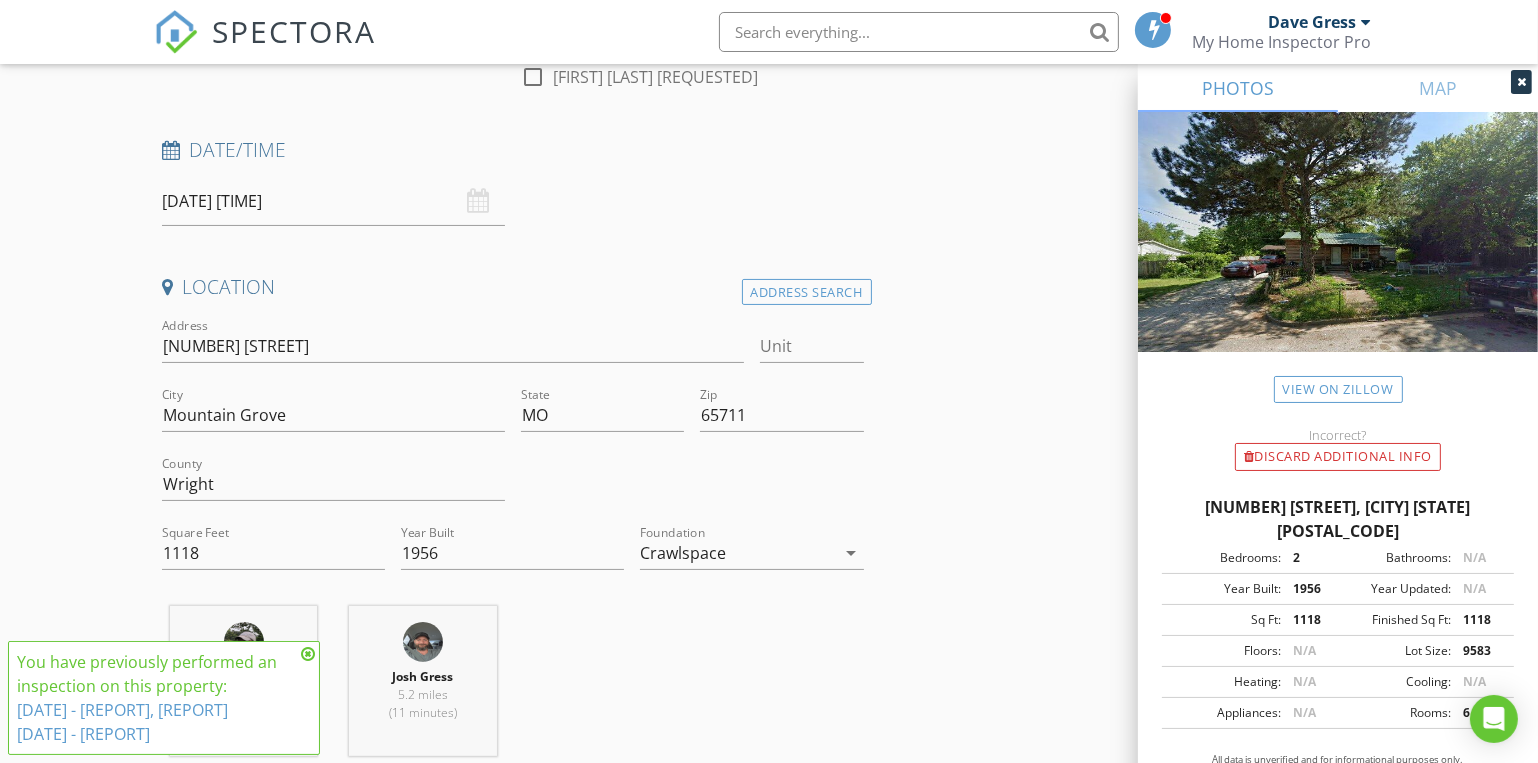 click at bounding box center [308, 654] 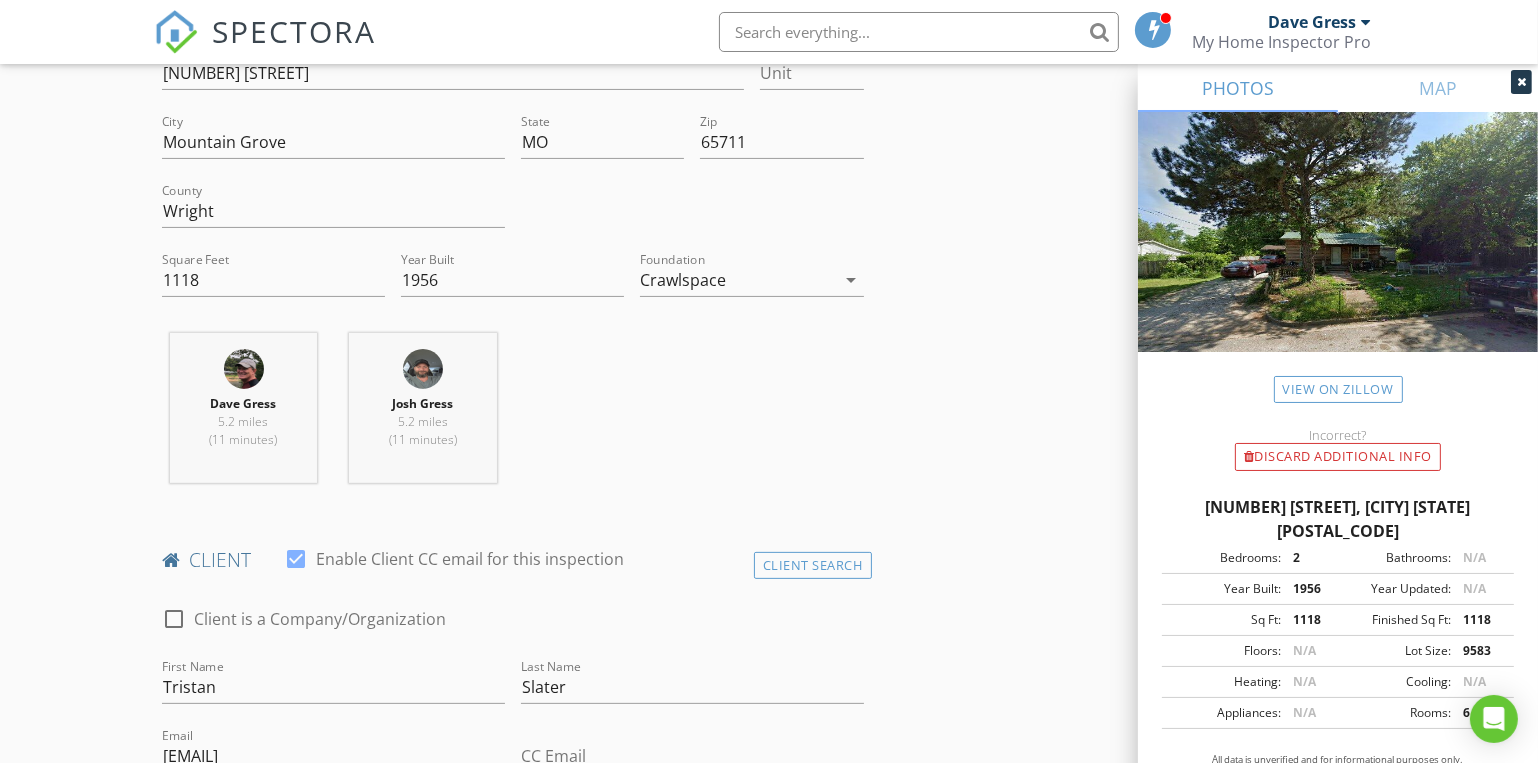scroll, scrollTop: 818, scrollLeft: 0, axis: vertical 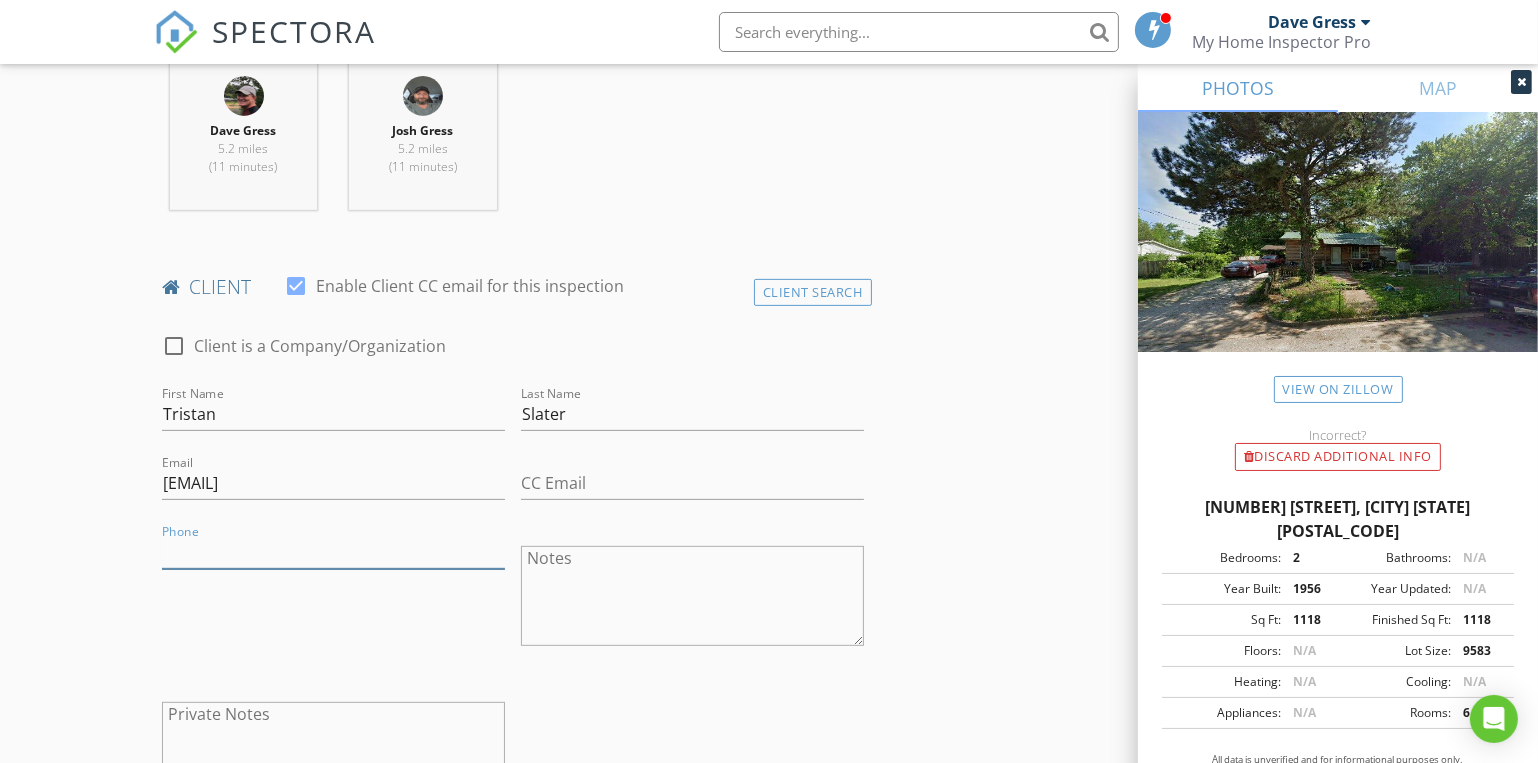 click on "Phone" at bounding box center [333, 552] 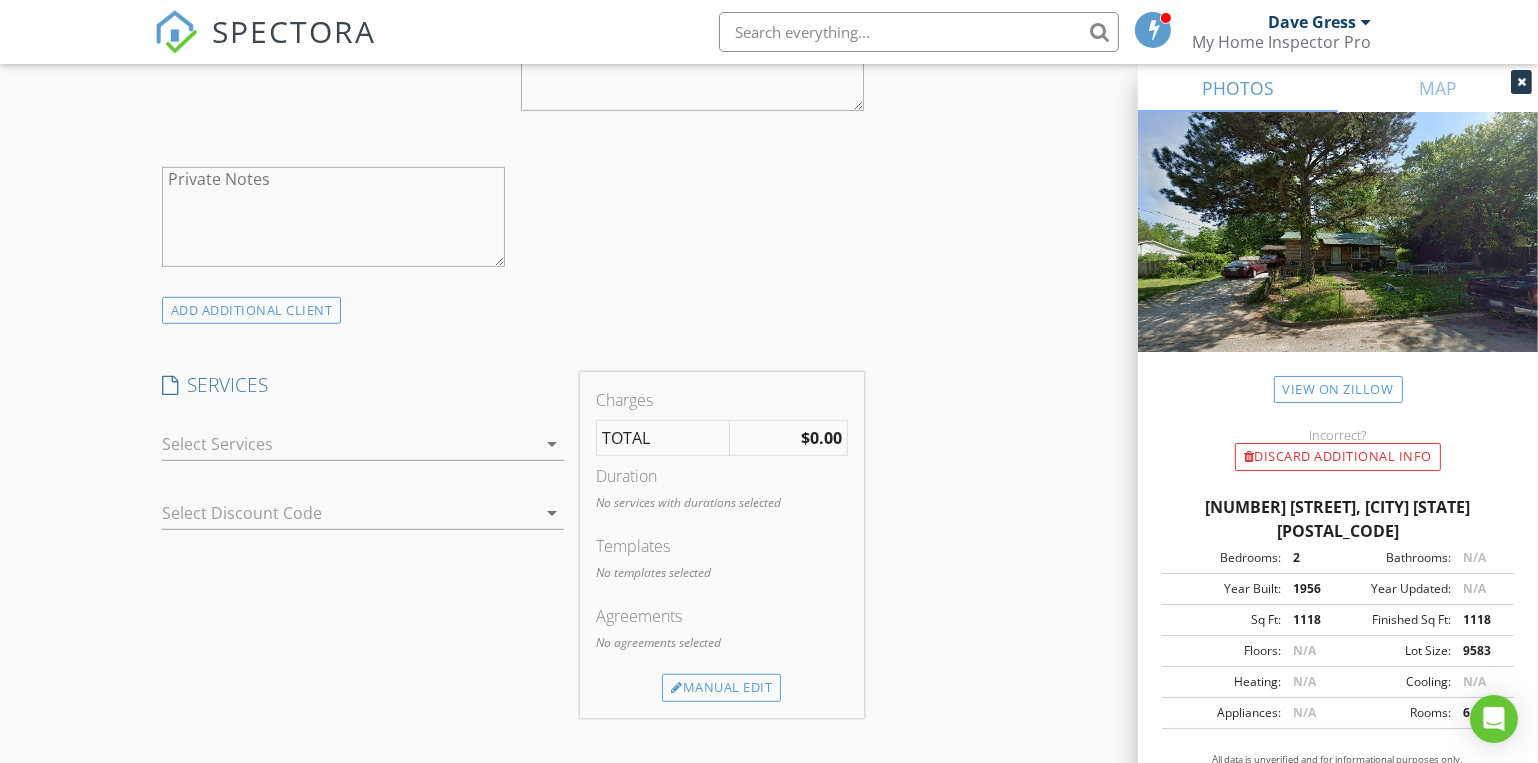 scroll, scrollTop: 1363, scrollLeft: 0, axis: vertical 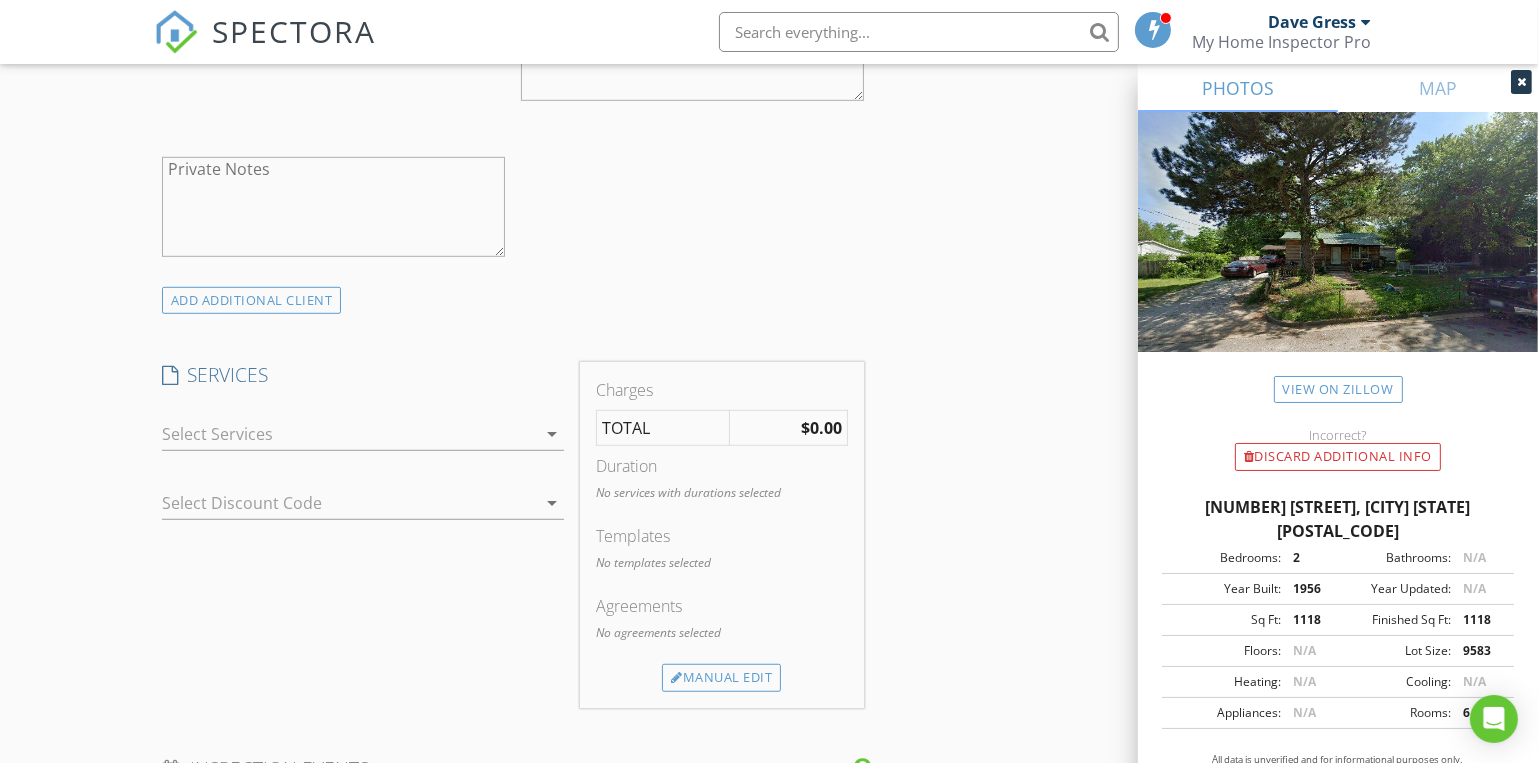 type on "[PHONE]" 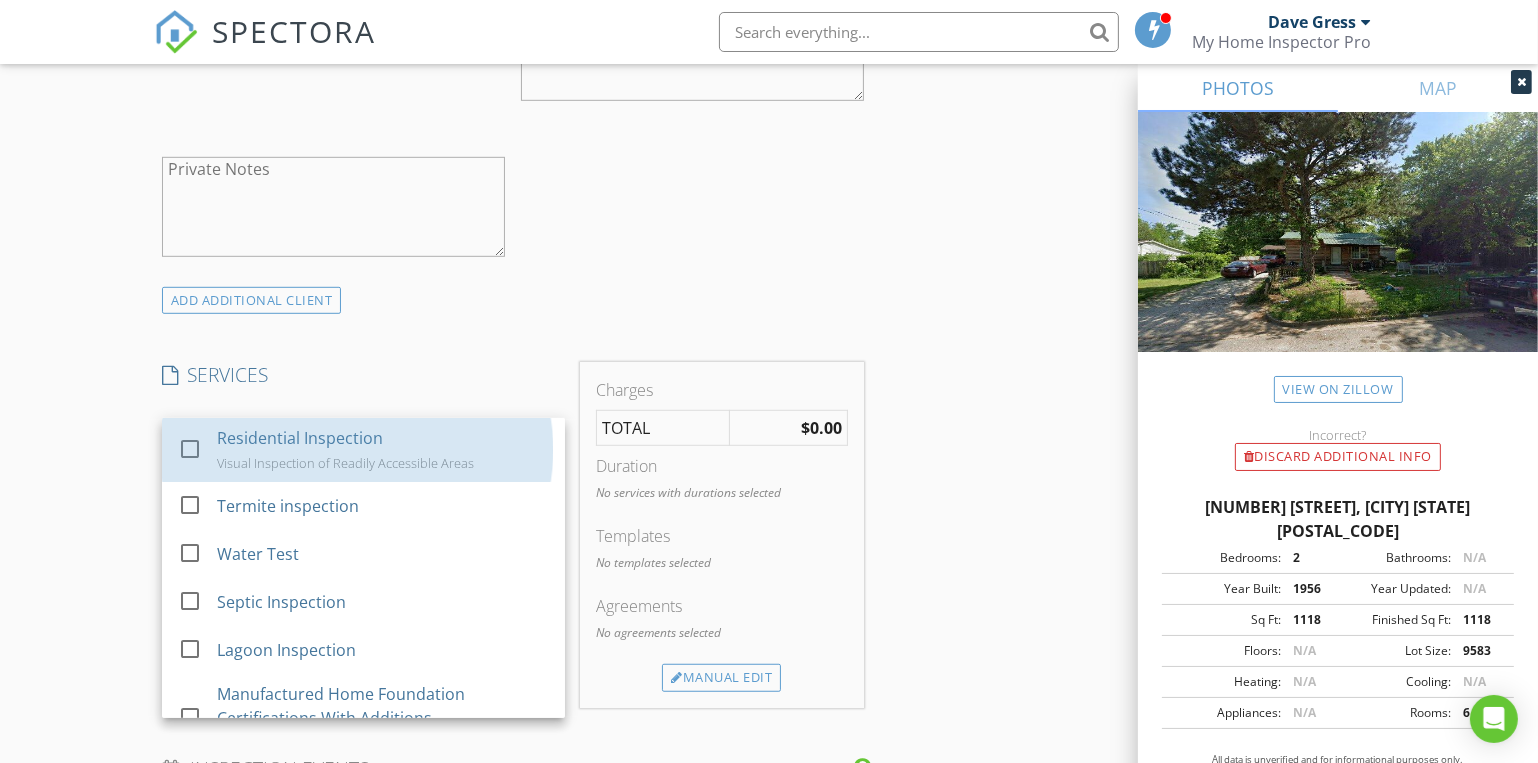 click on "Residential Inspection" at bounding box center [300, 438] 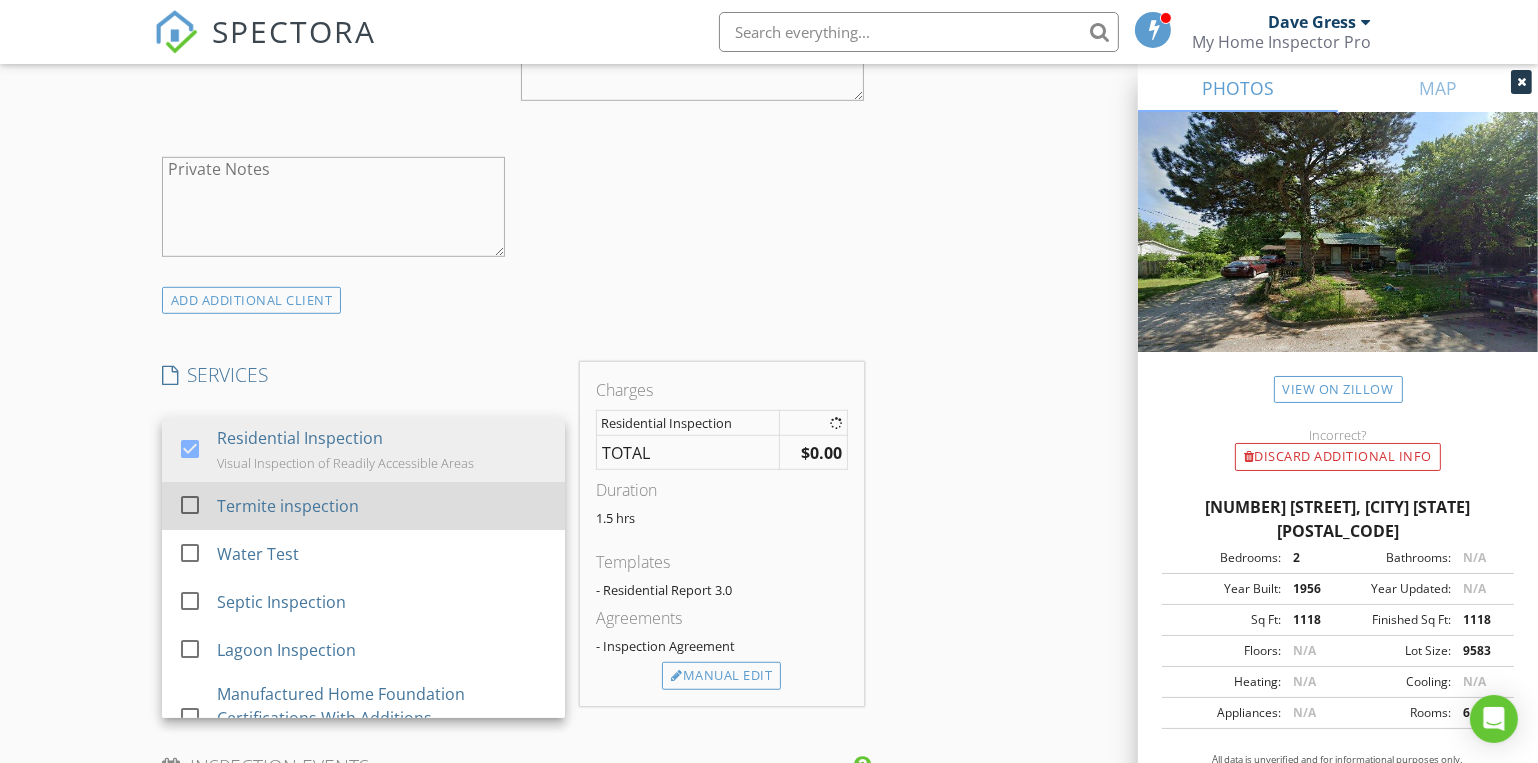 click on "Termite inspection" at bounding box center (288, 506) 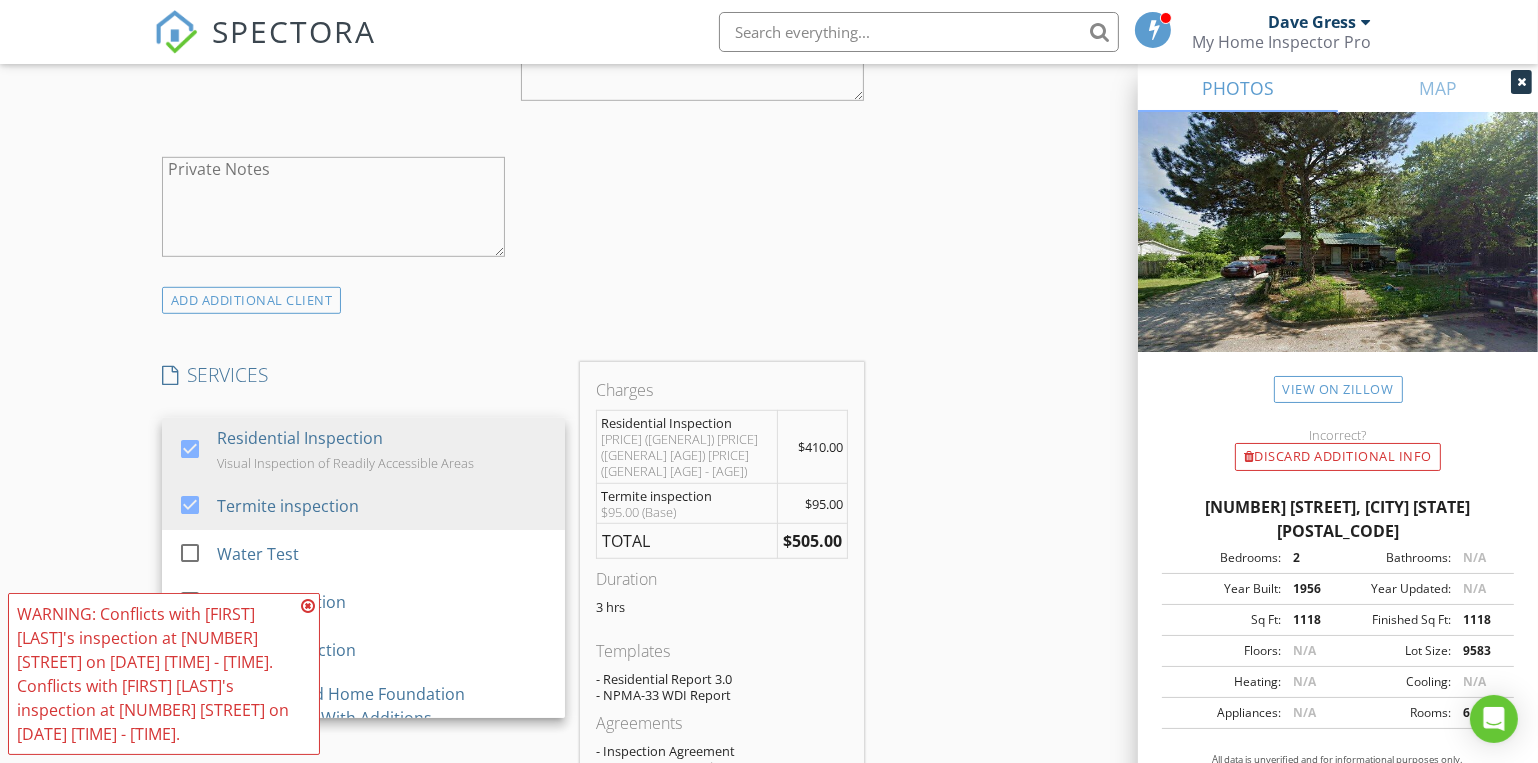 click at bounding box center (308, 606) 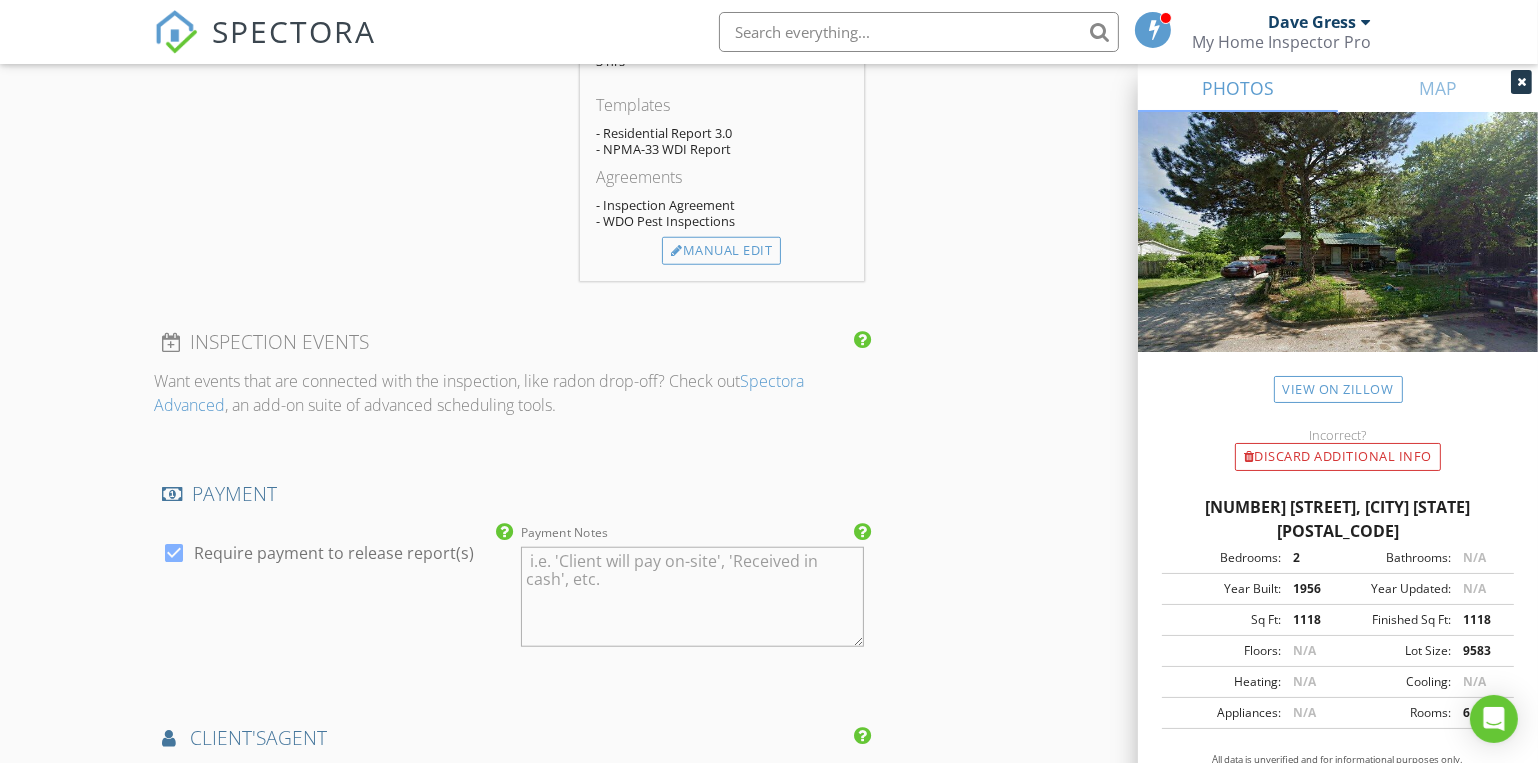 scroll, scrollTop: 2181, scrollLeft: 0, axis: vertical 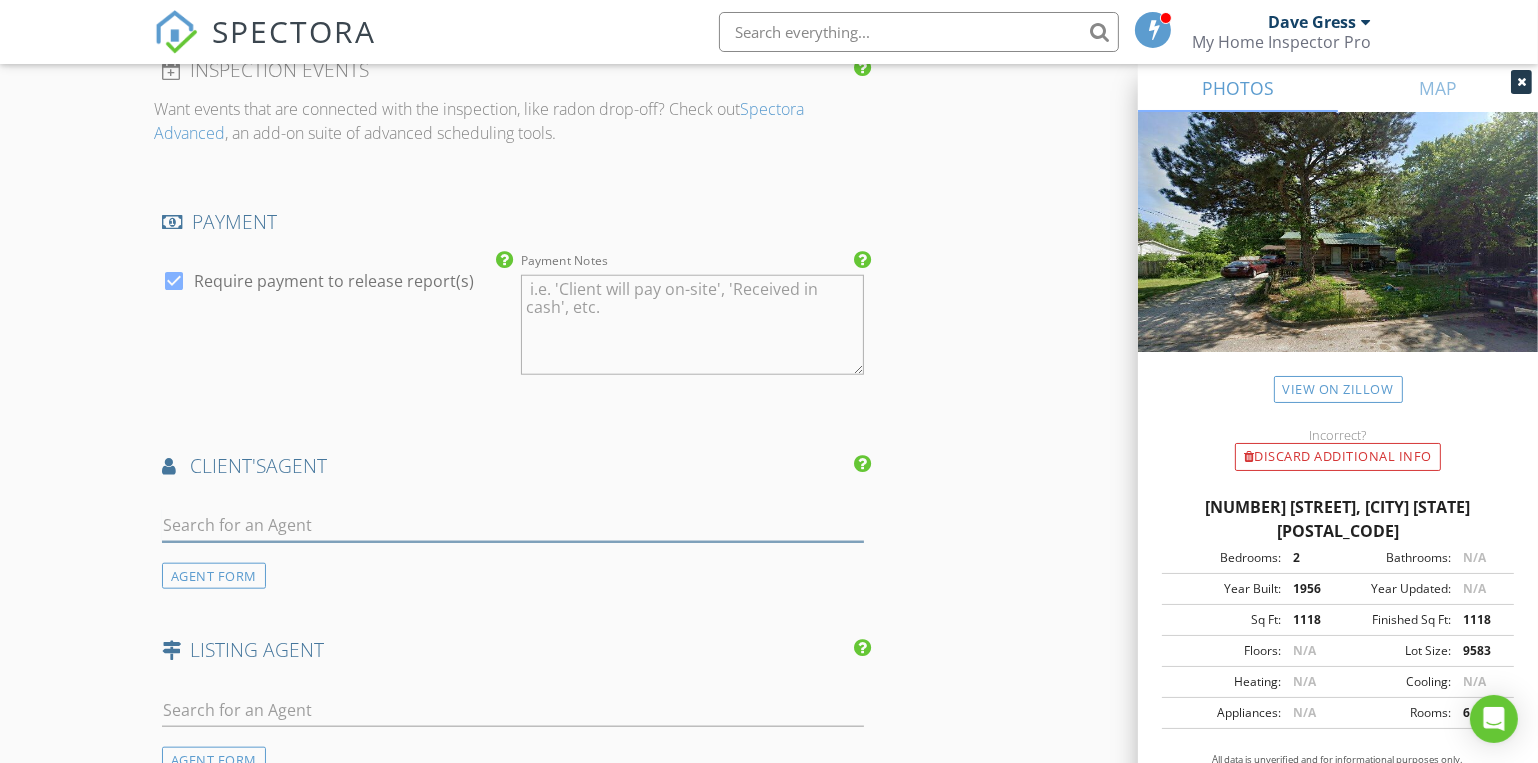 click at bounding box center (513, 525) 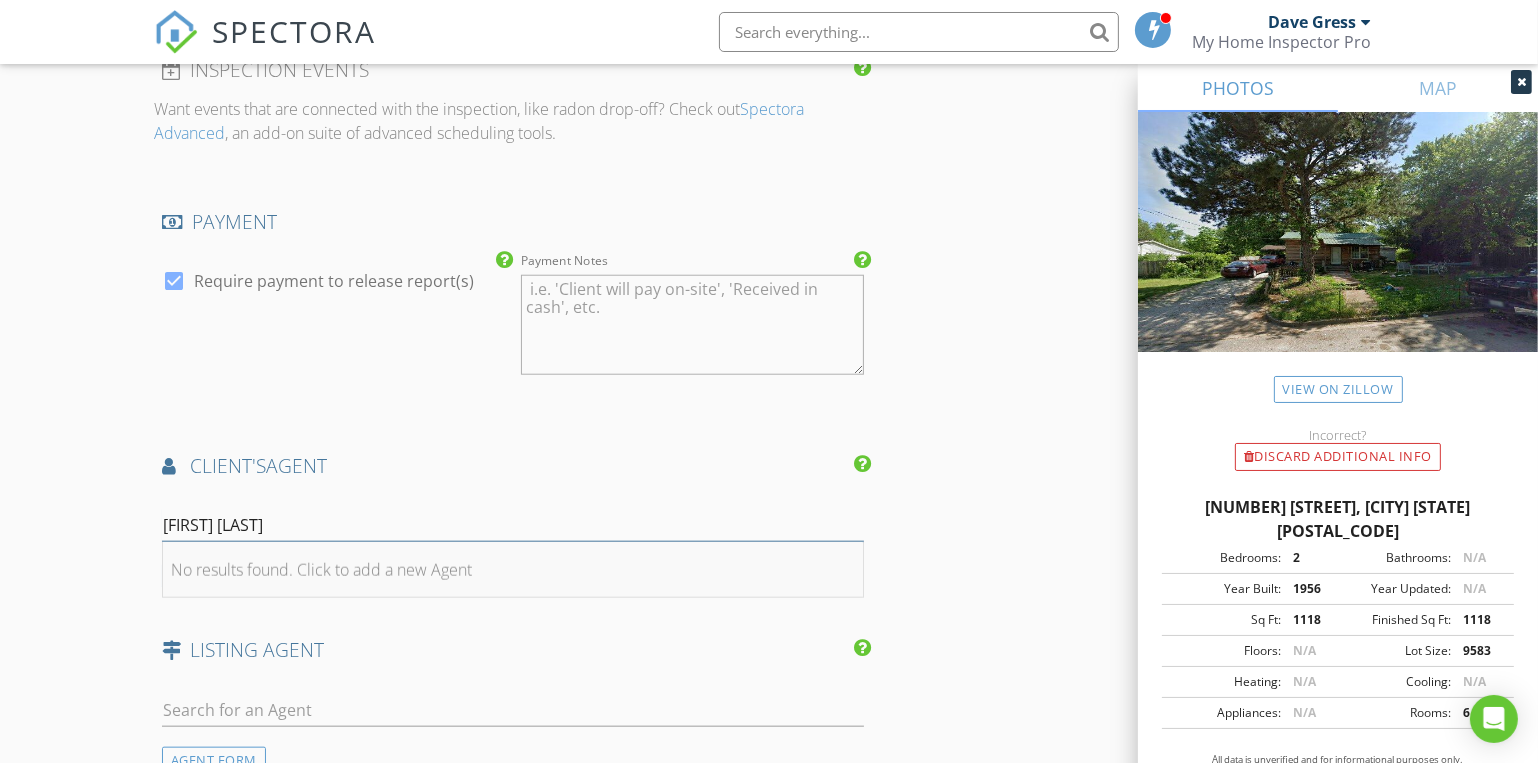type on "[FIRST] [LAST]" 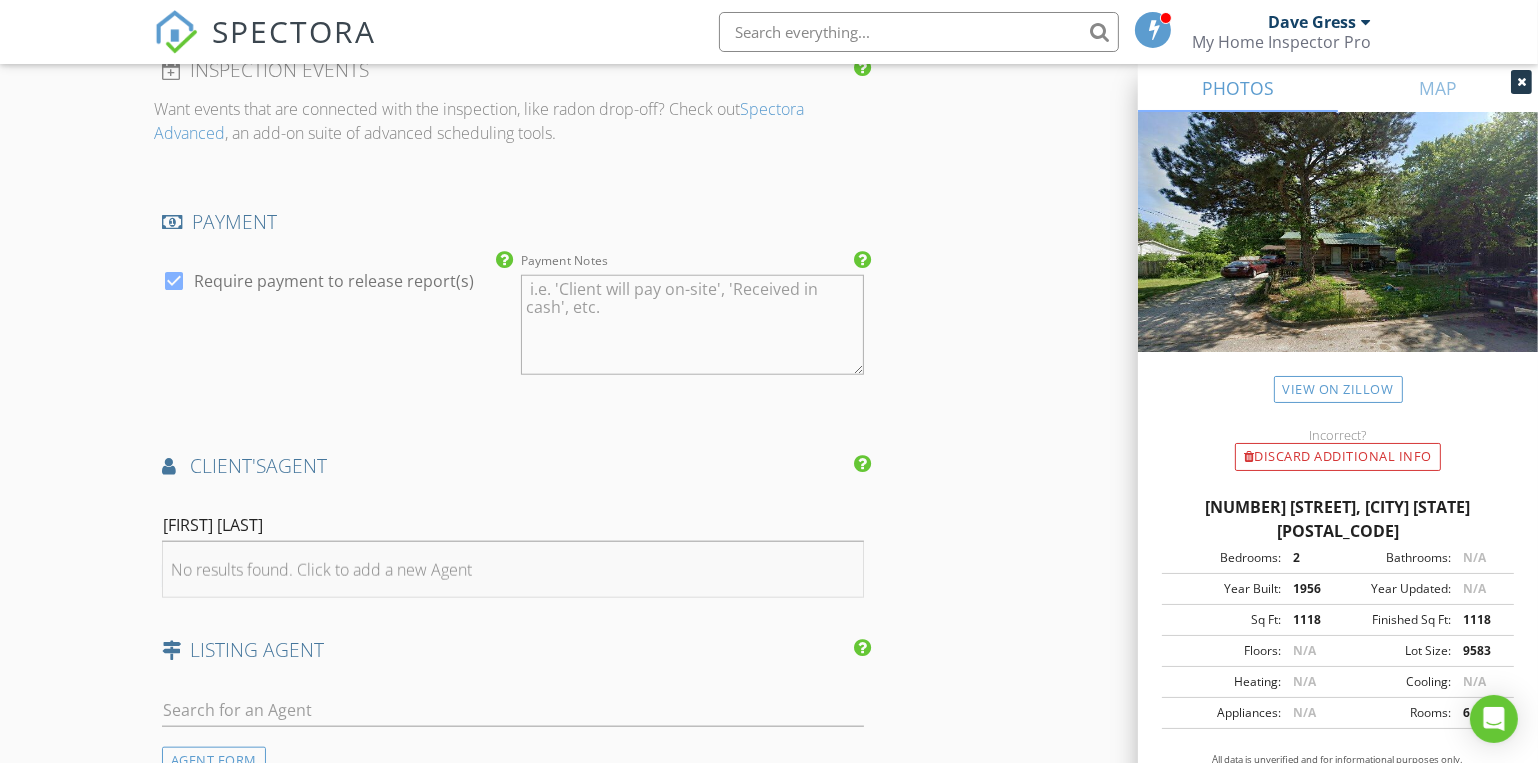 click on "No results found. Click to add a new Agent" at bounding box center [321, 570] 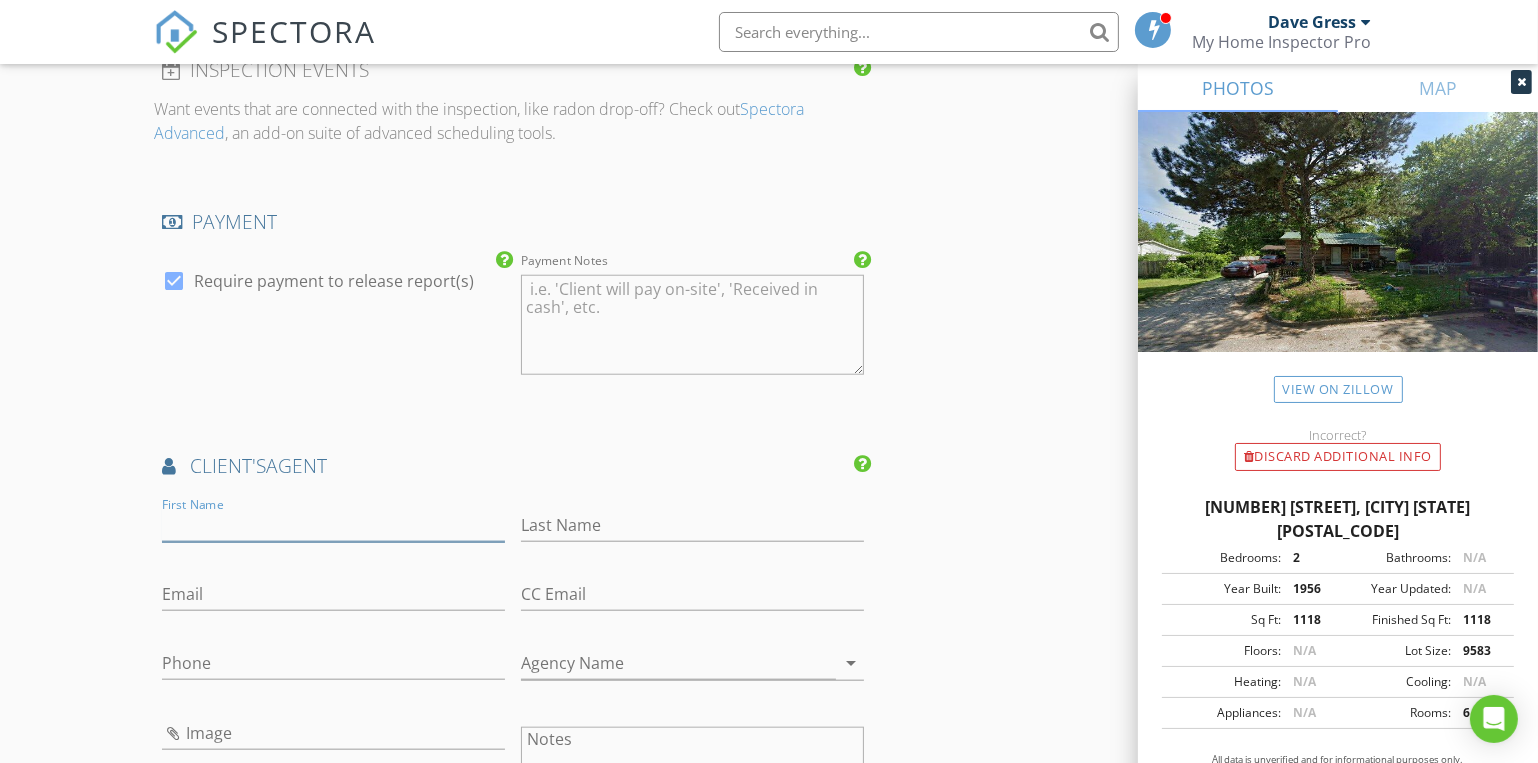 click on "First Name" at bounding box center (333, 525) 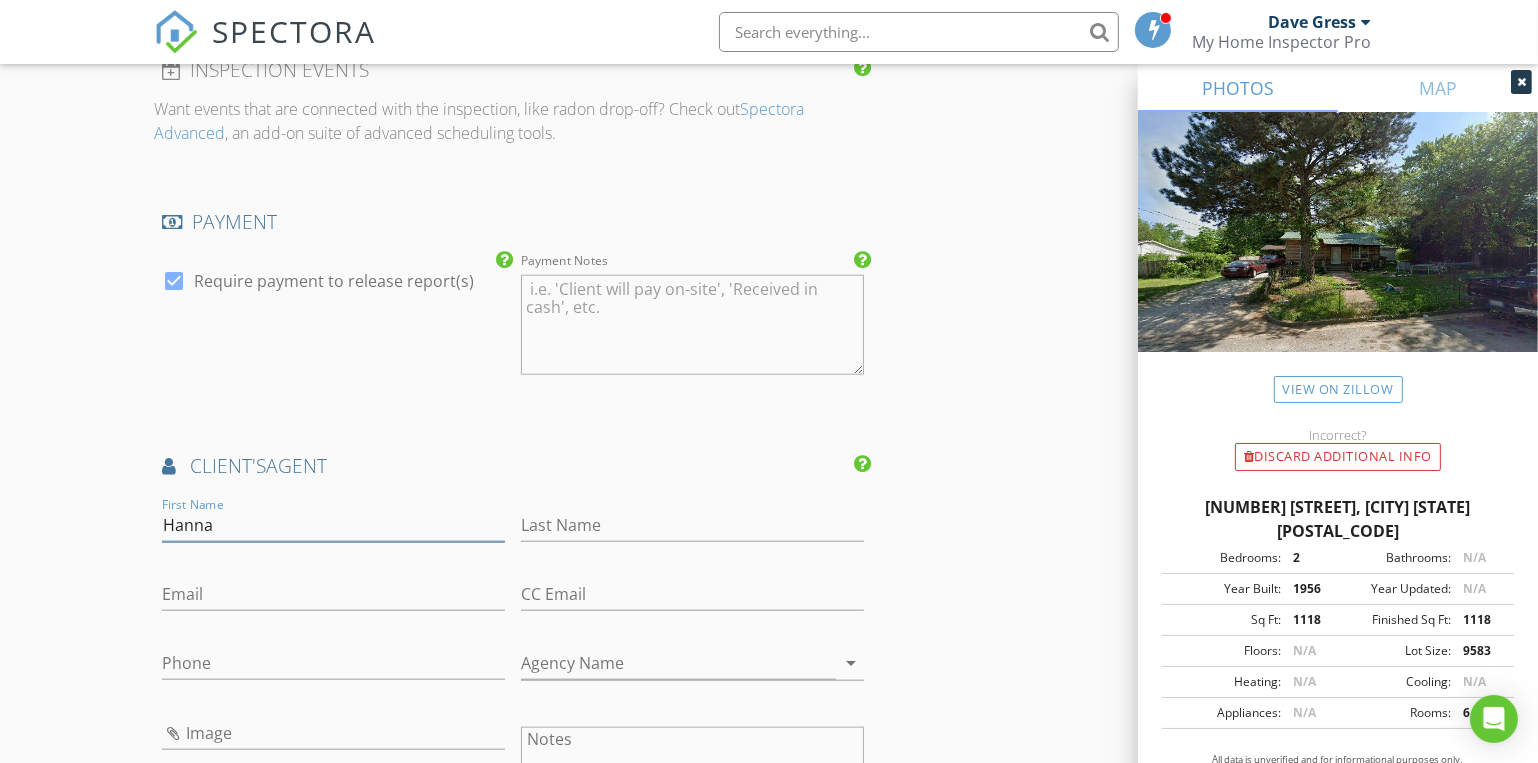 type on "Hanna" 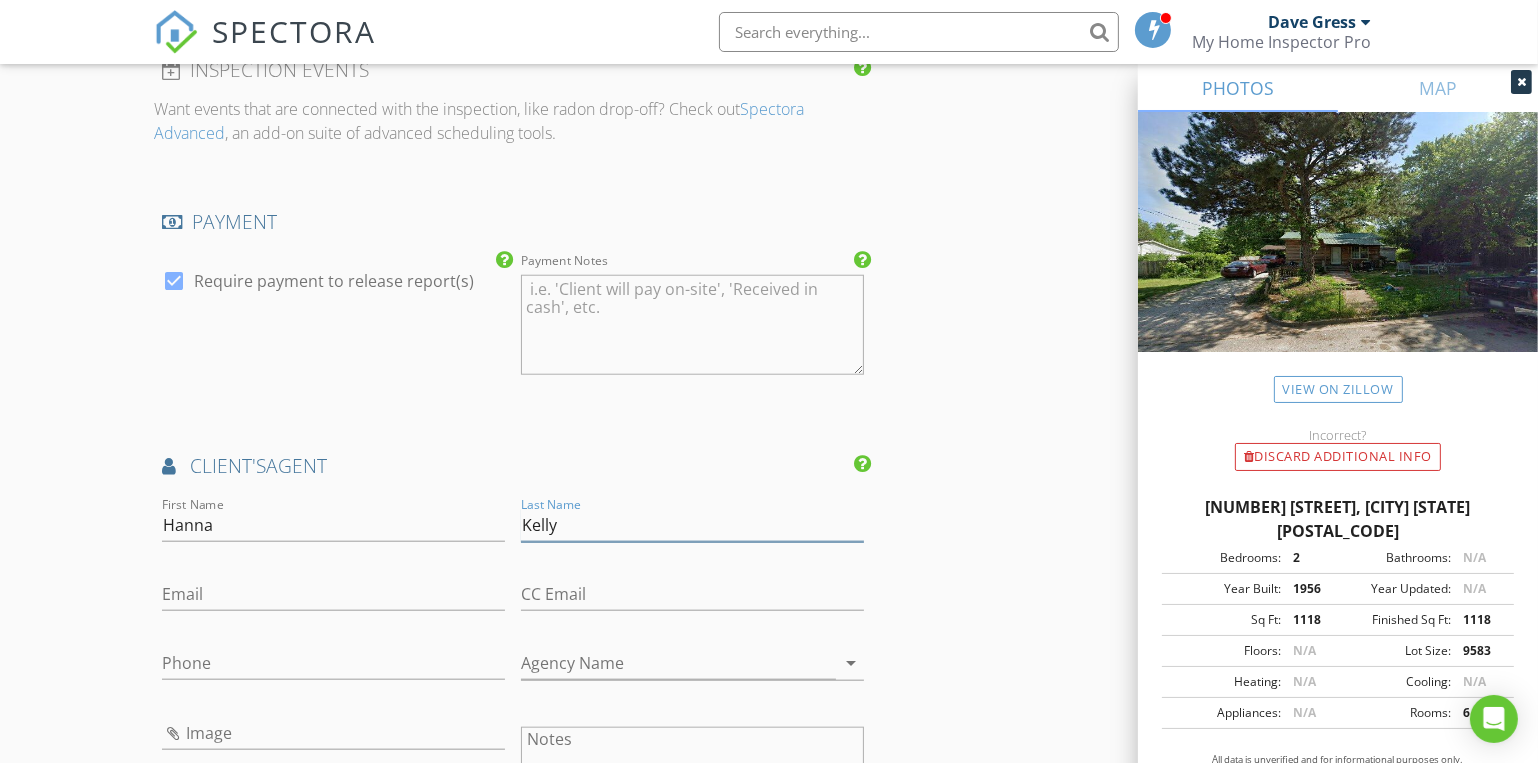 type on "Kelly" 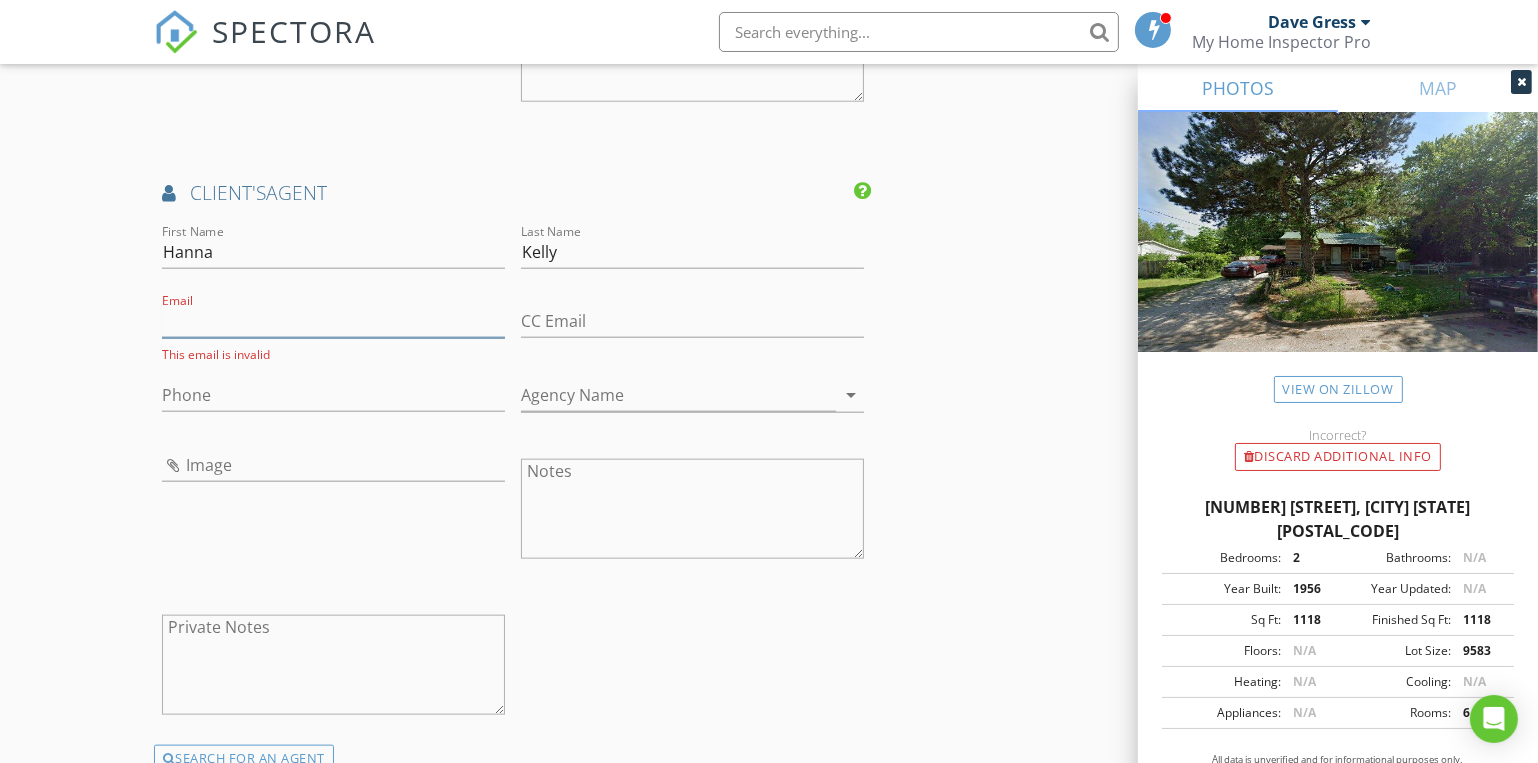 scroll, scrollTop: 2727, scrollLeft: 0, axis: vertical 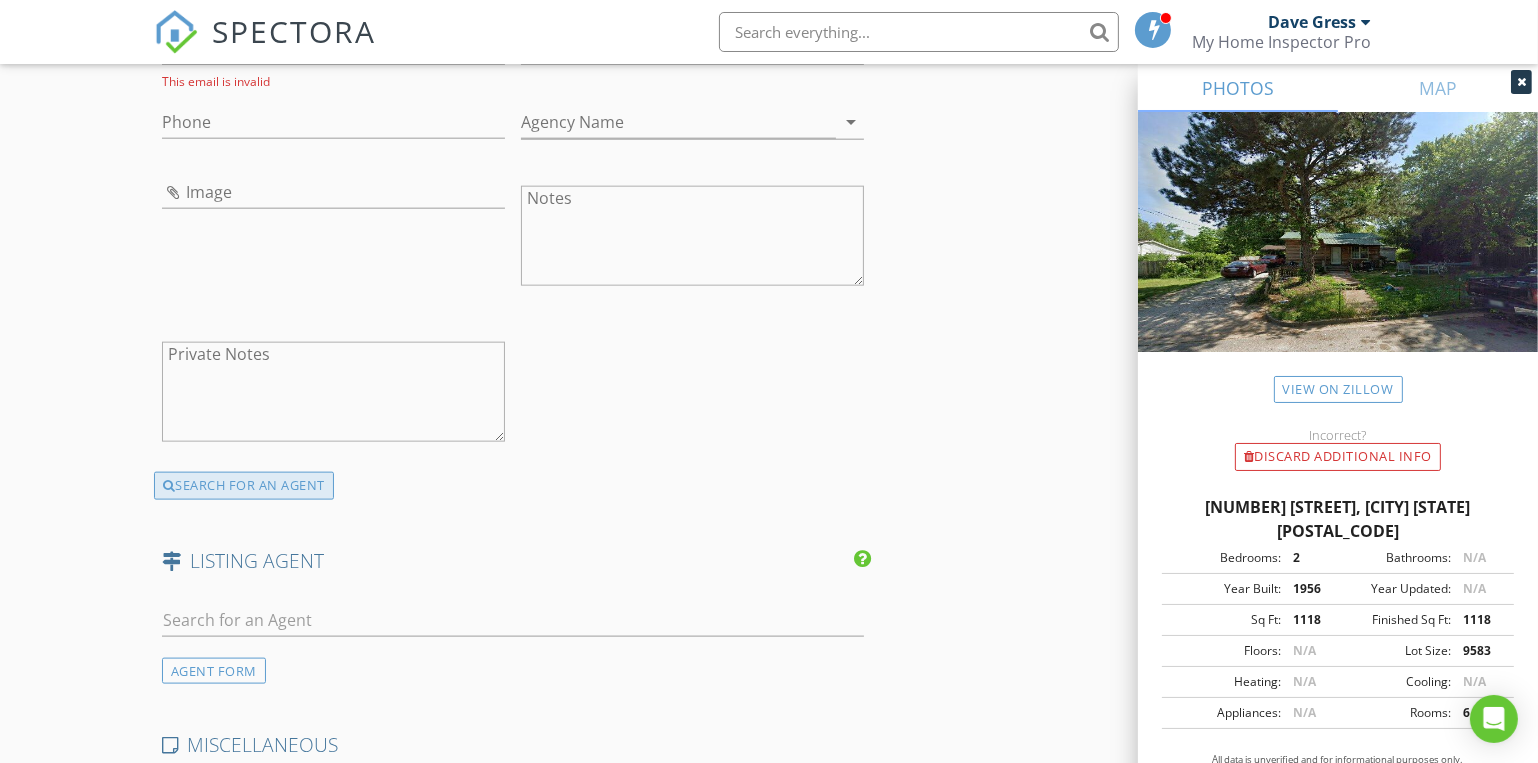 click on "SEARCH FOR AN AGENT" at bounding box center (244, 486) 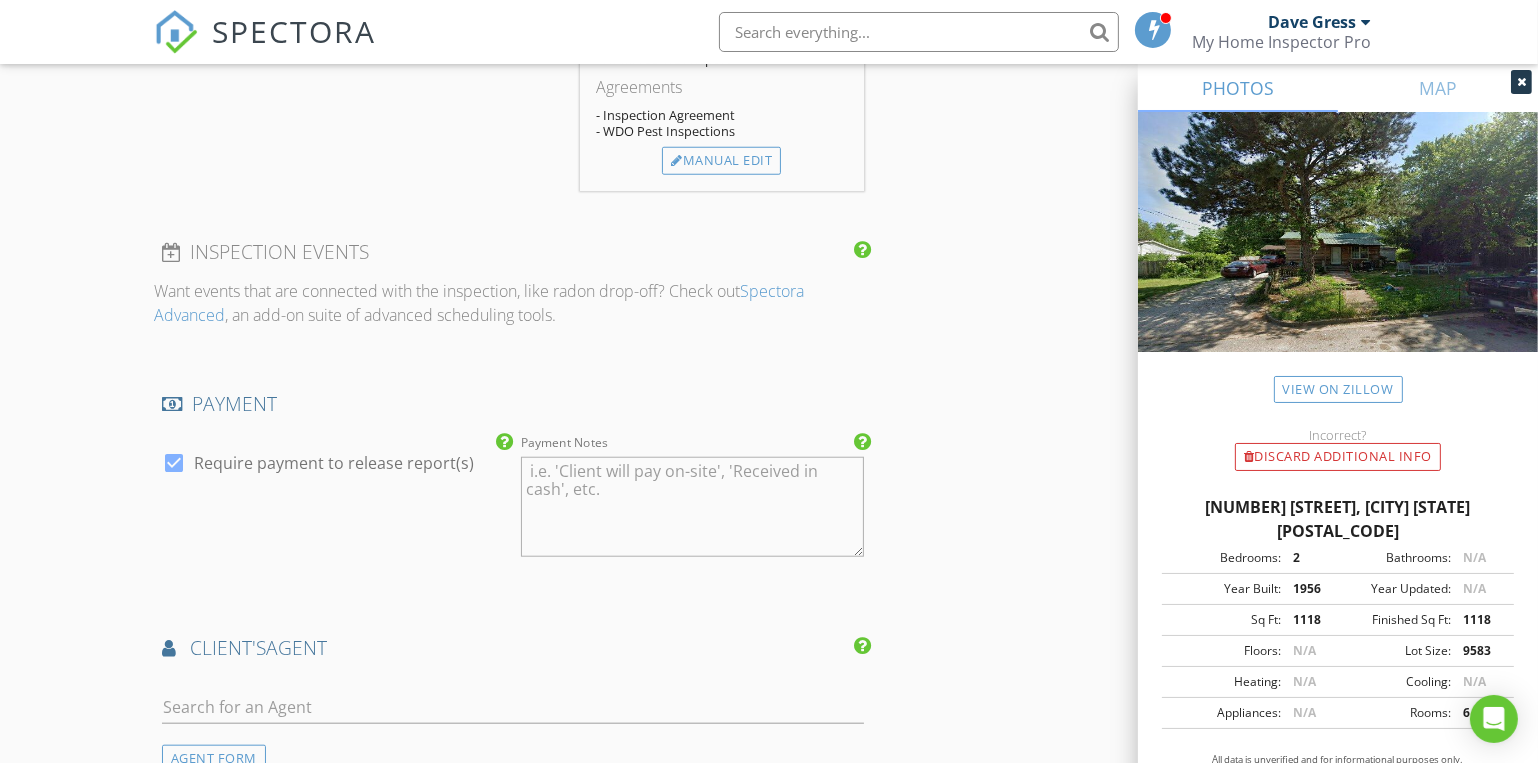scroll, scrollTop: 2272, scrollLeft: 0, axis: vertical 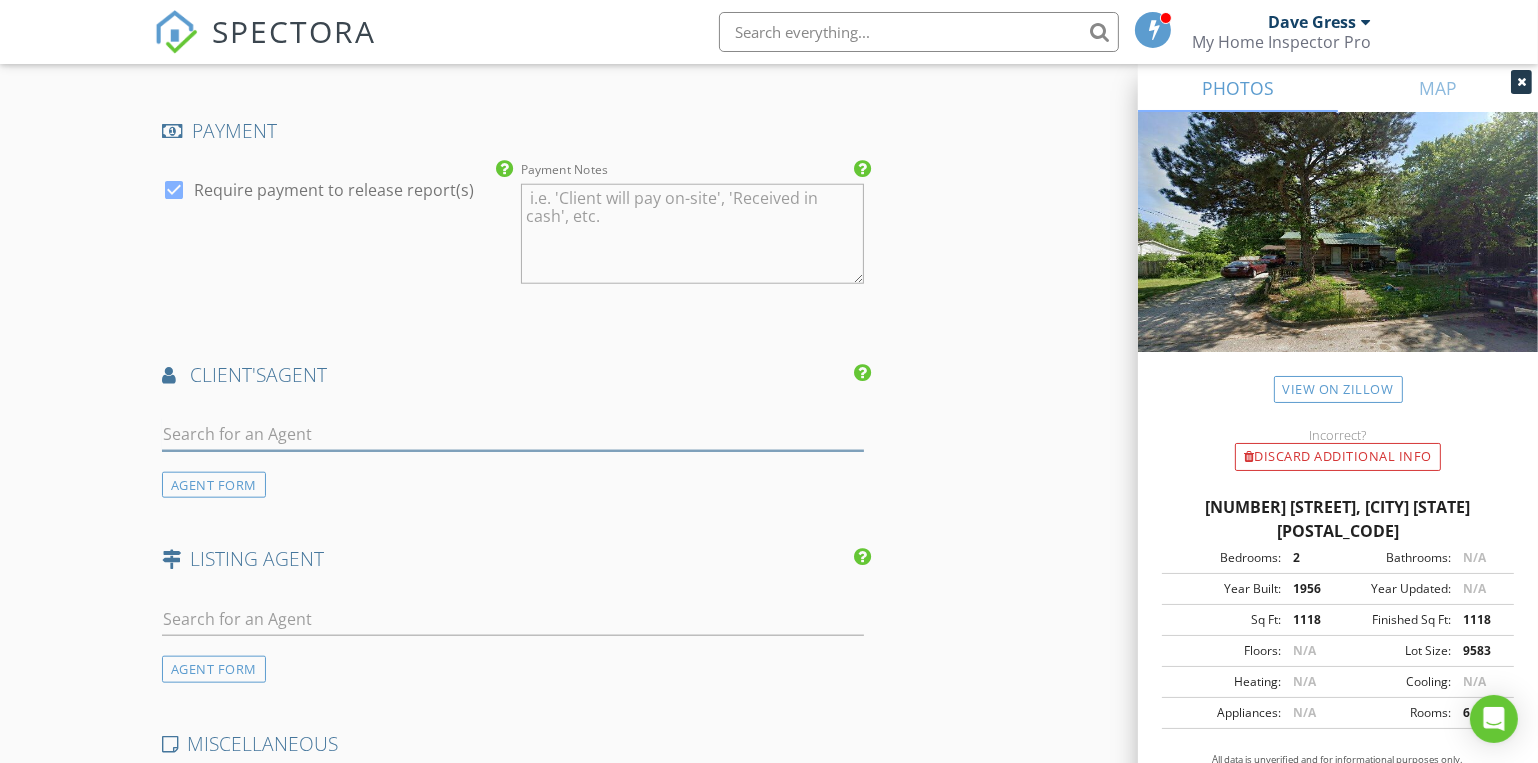 click at bounding box center [513, 434] 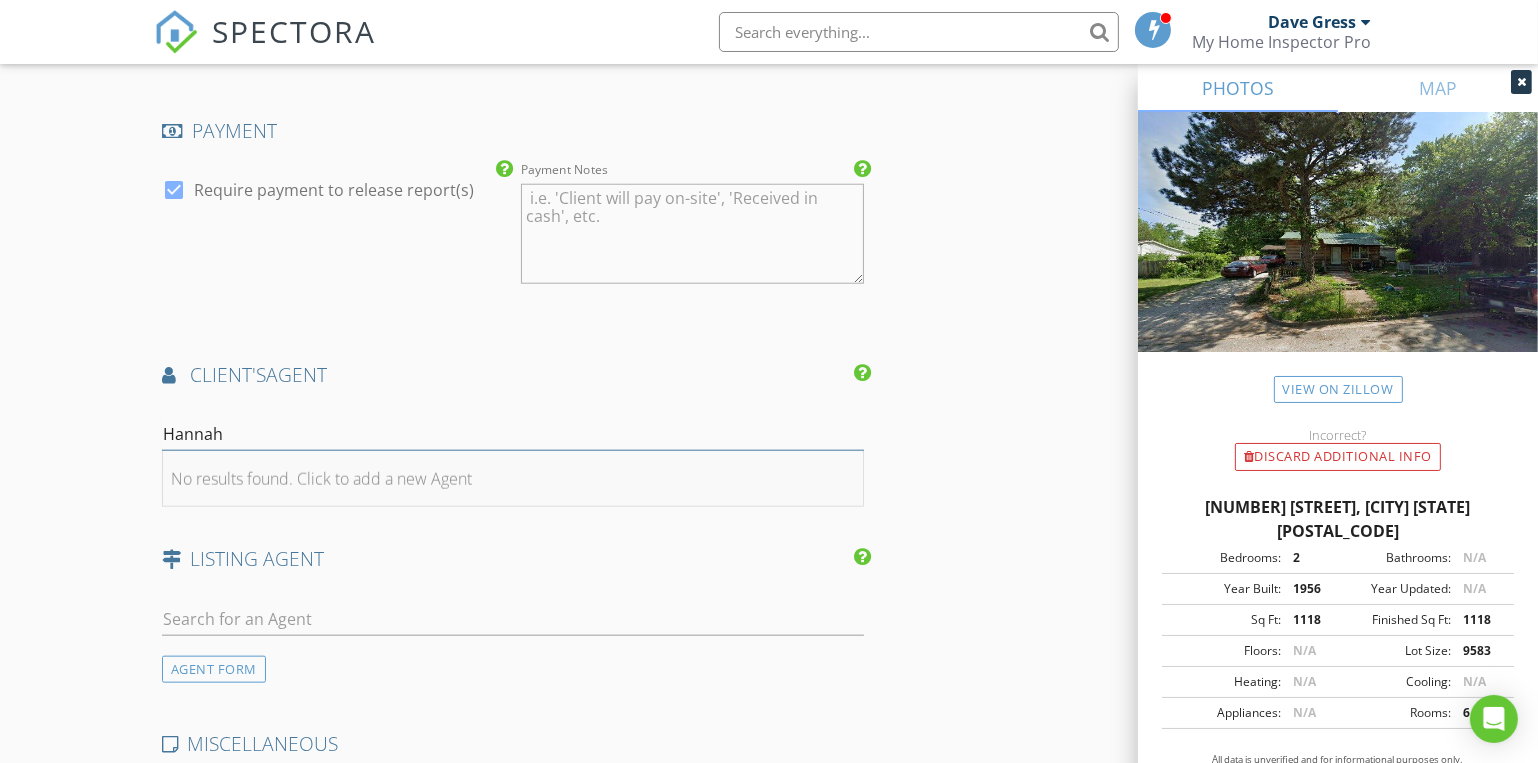 type on "Hannah" 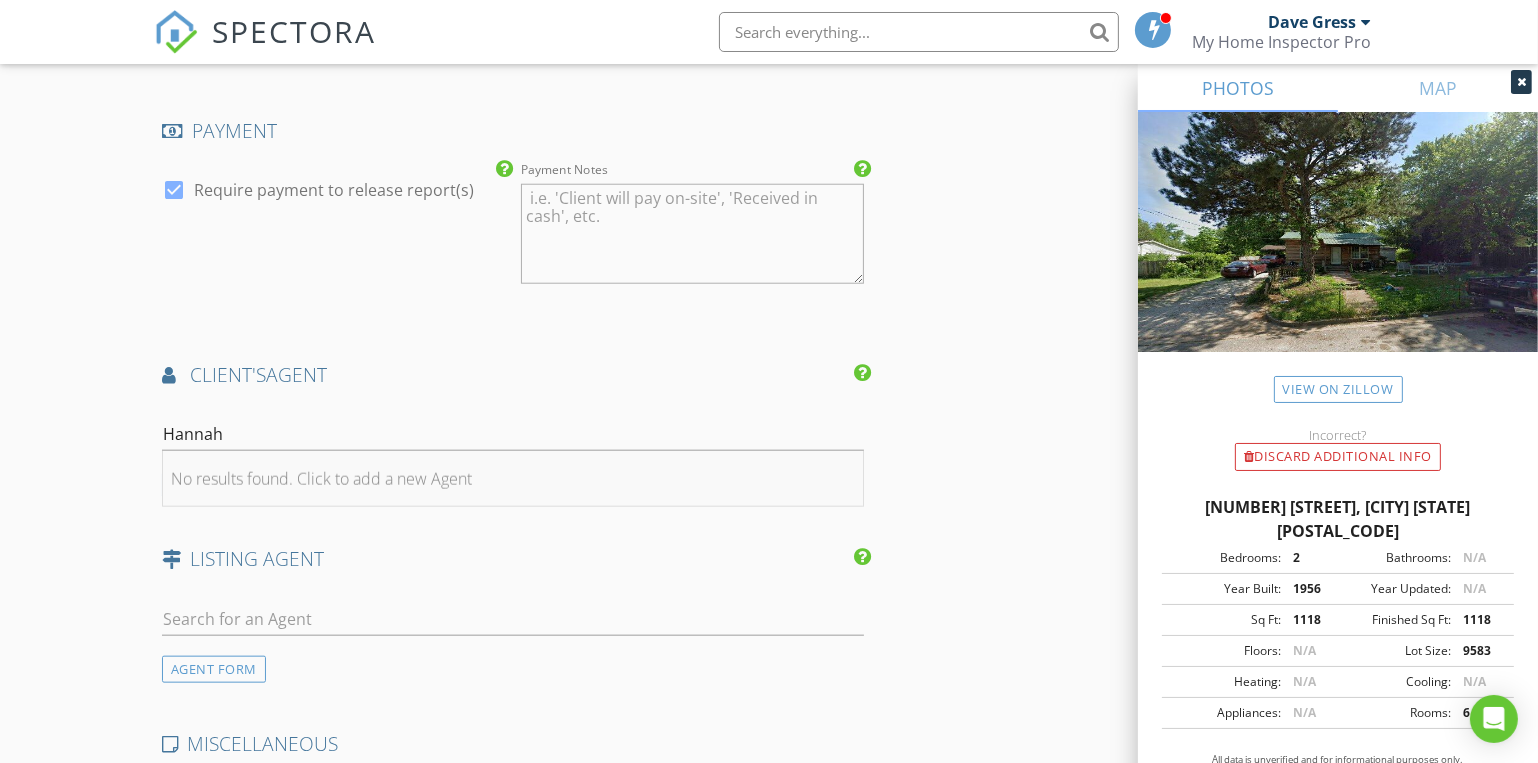 click on "No results found. Click to add a new Agent" at bounding box center [321, 479] 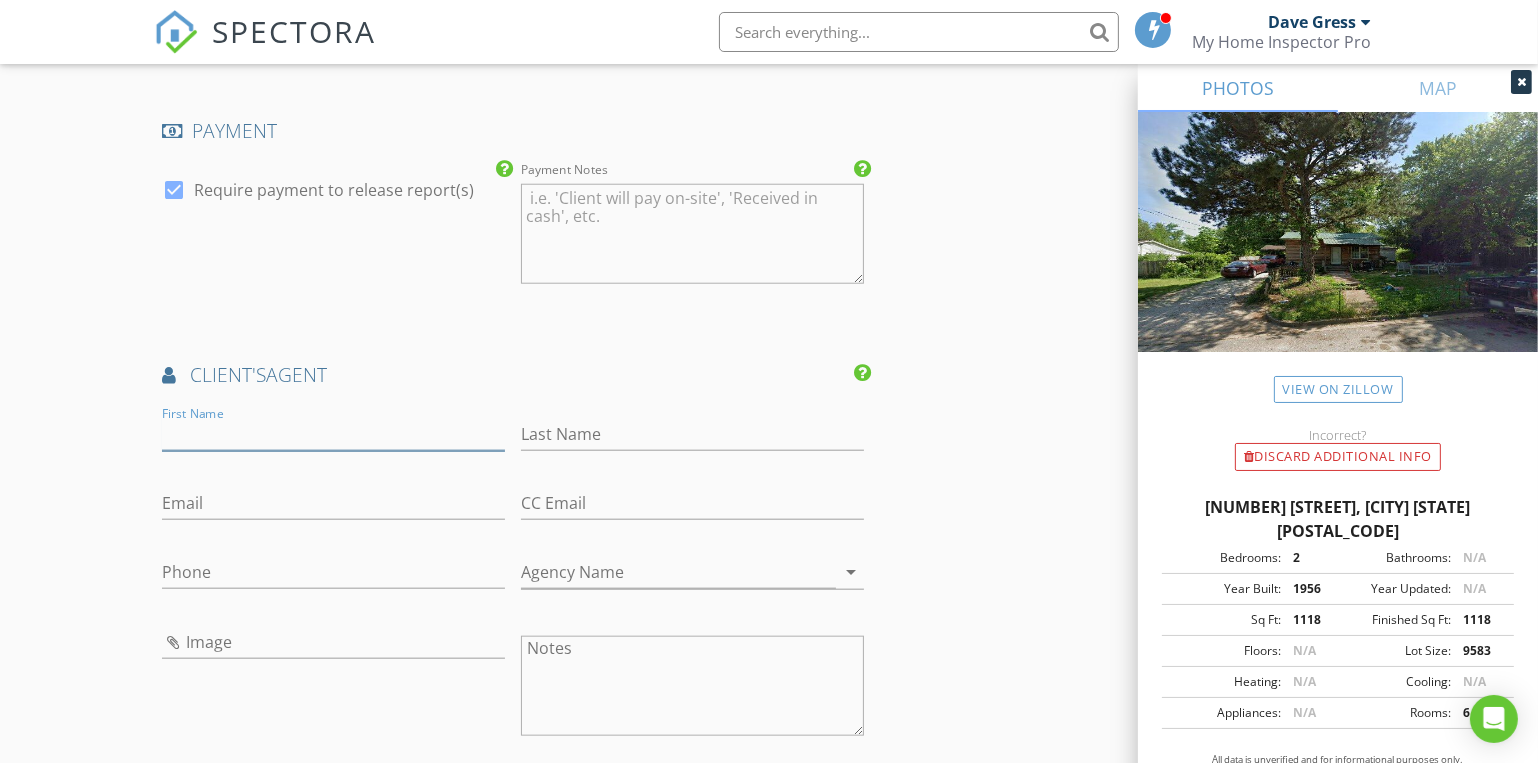 click on "First Name" at bounding box center [333, 434] 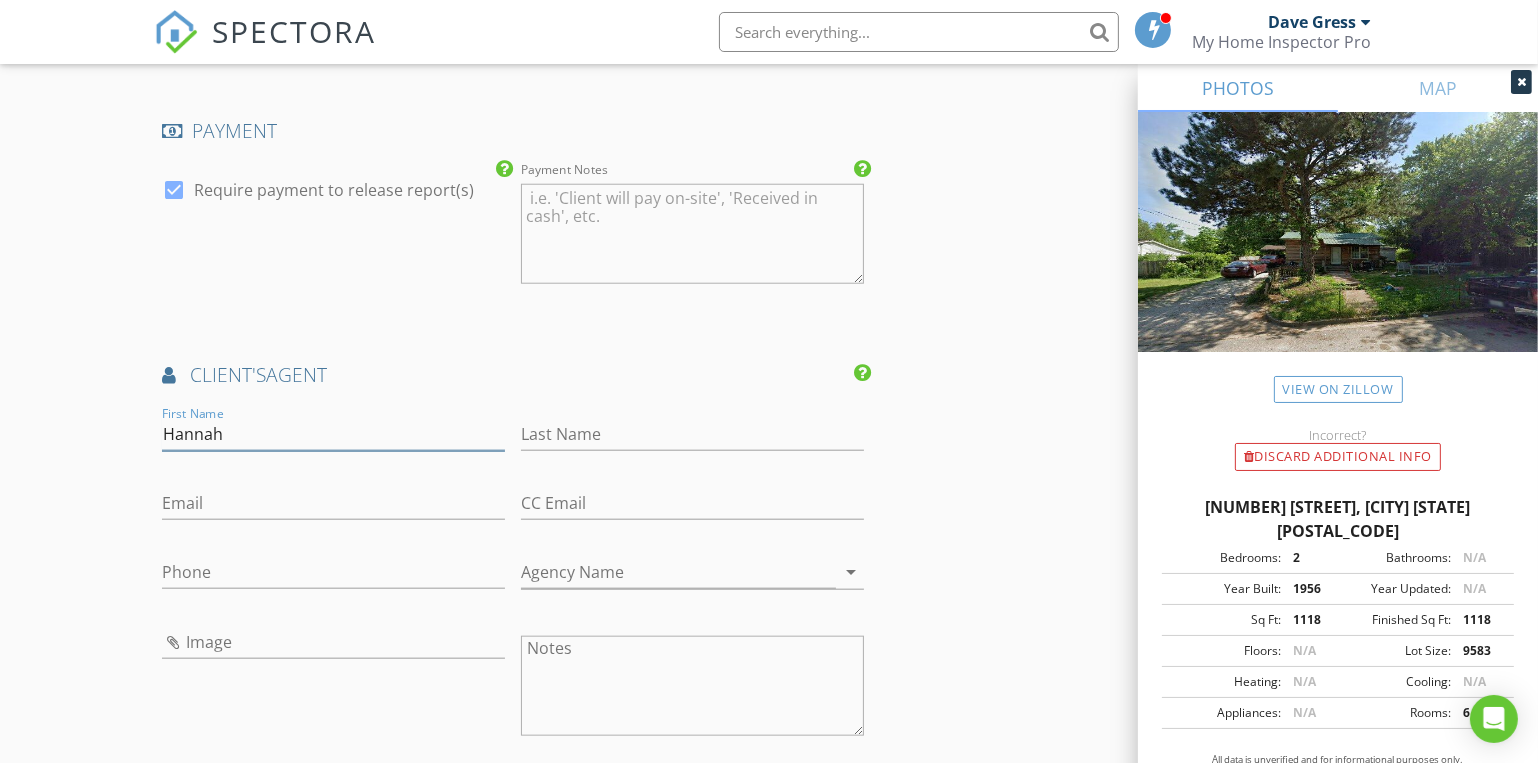 type on "Hannah" 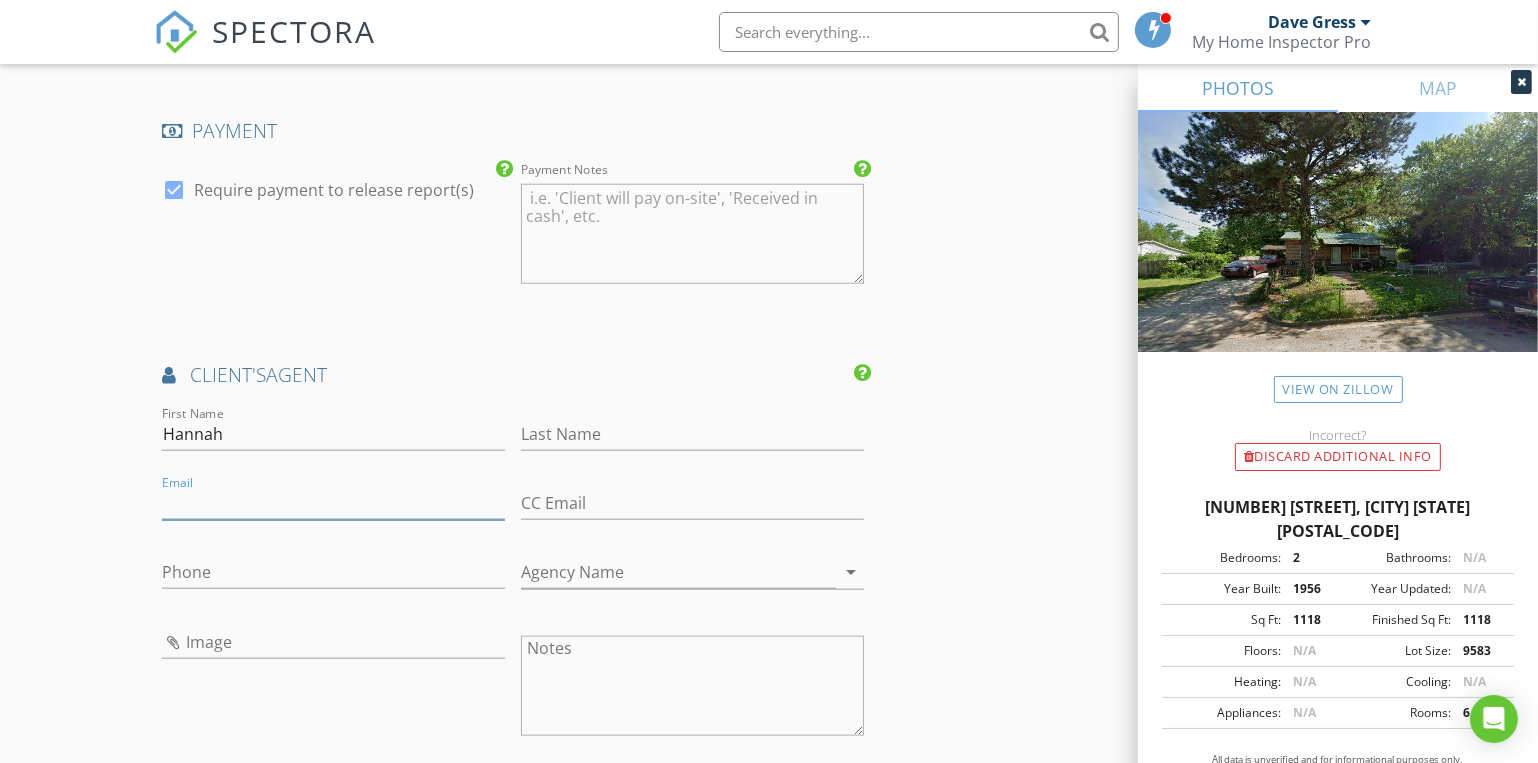 click on "Email" at bounding box center (333, 503) 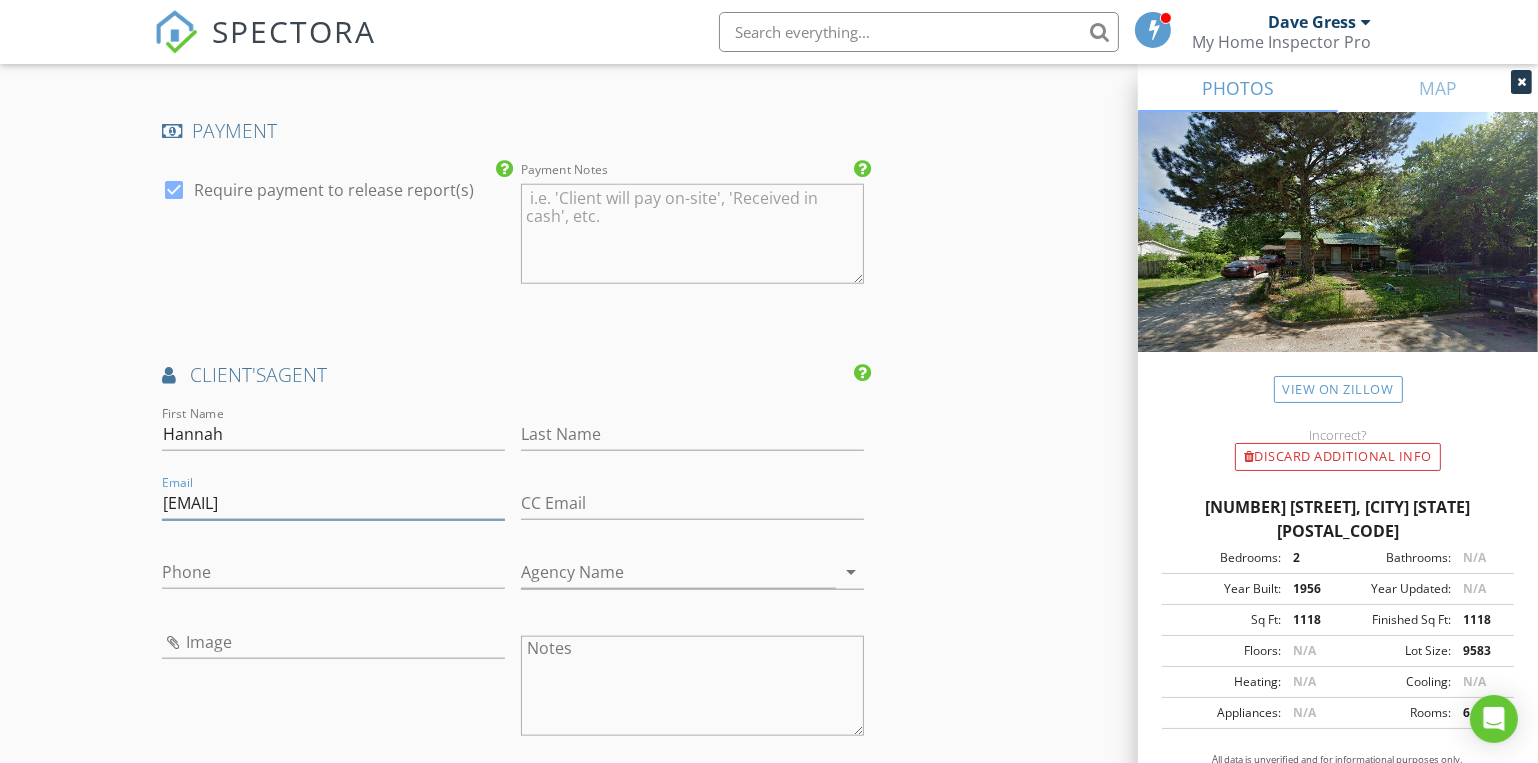 type on "[EMAIL]" 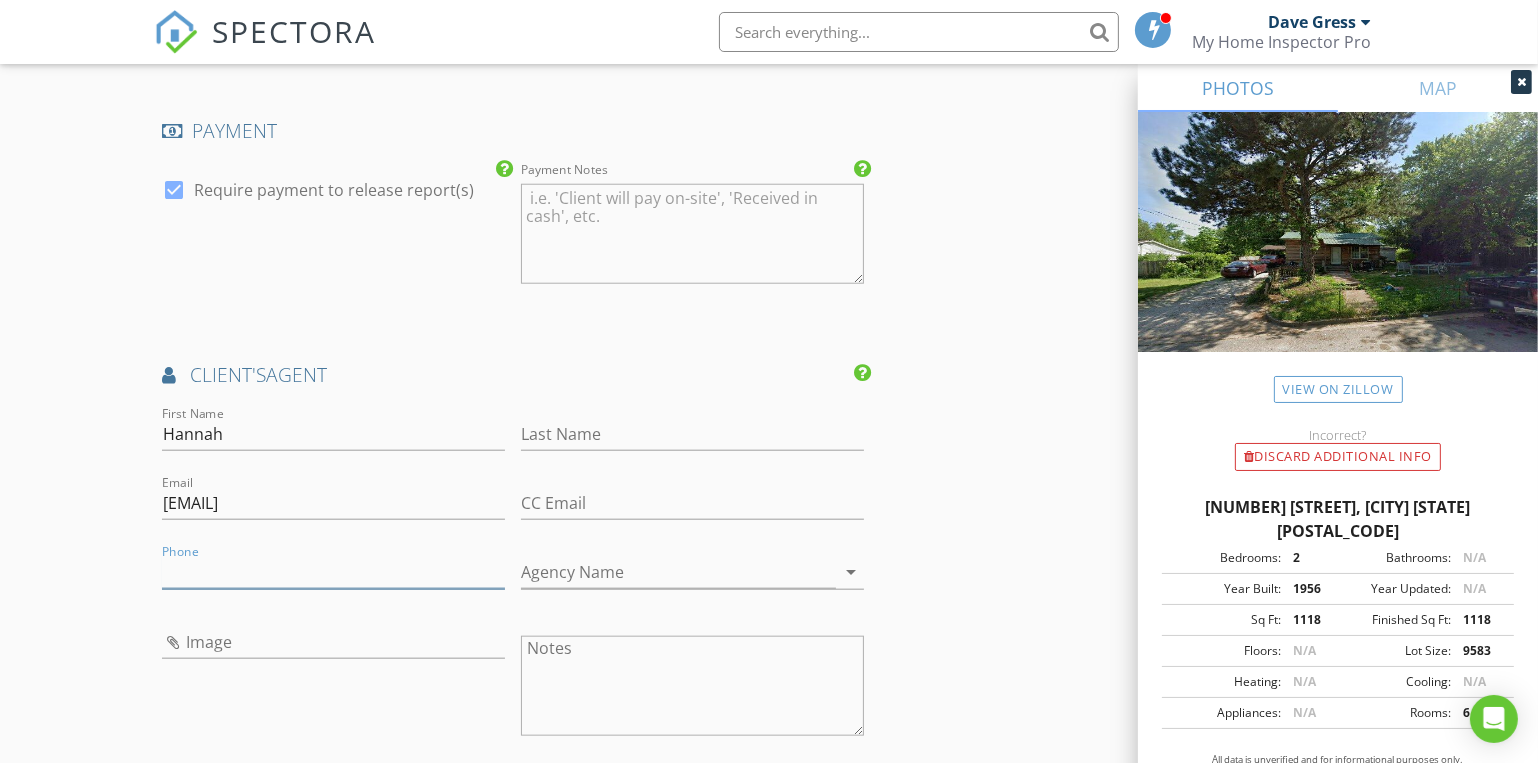 click on "Phone" at bounding box center [333, 572] 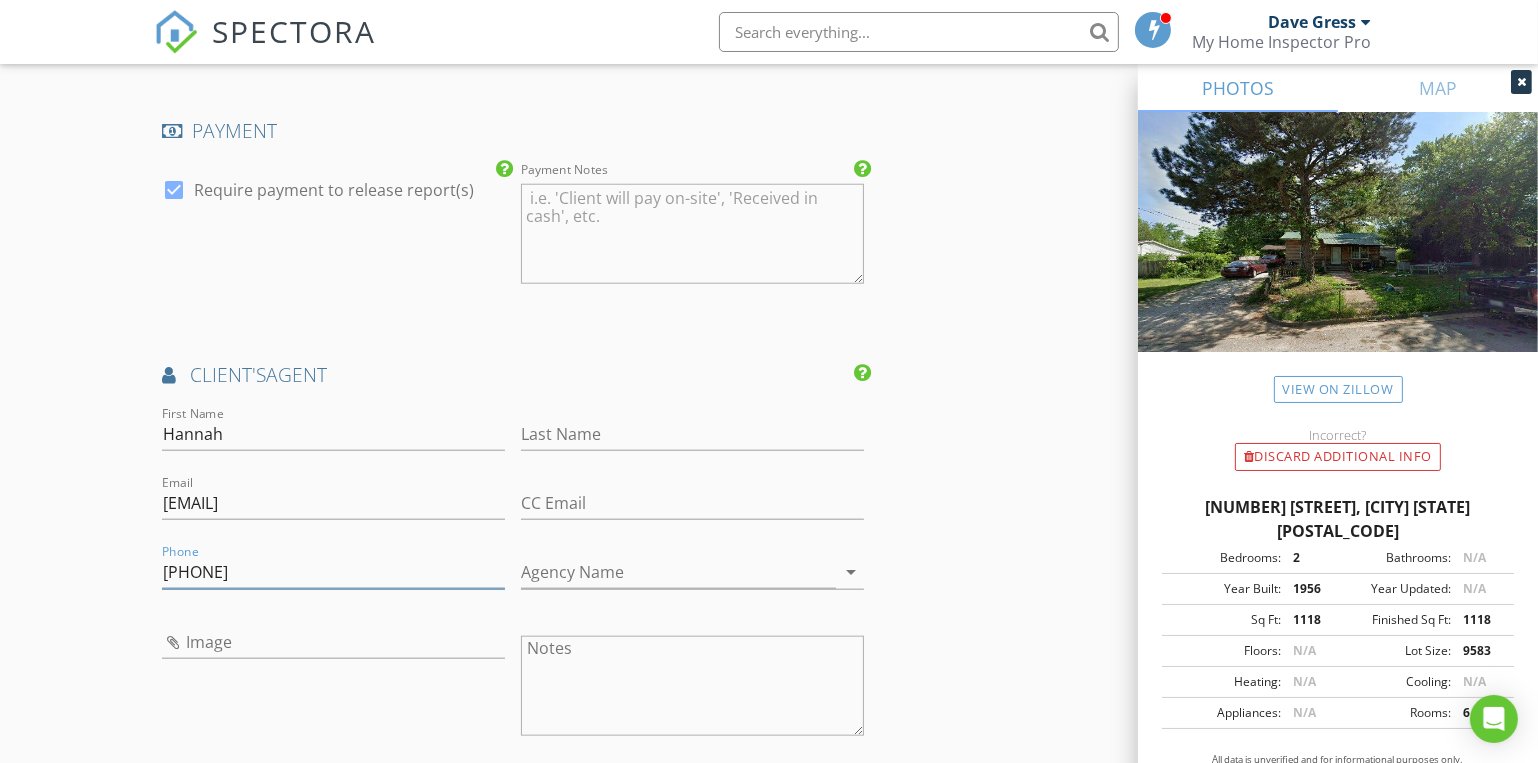 type on "[PHONE]" 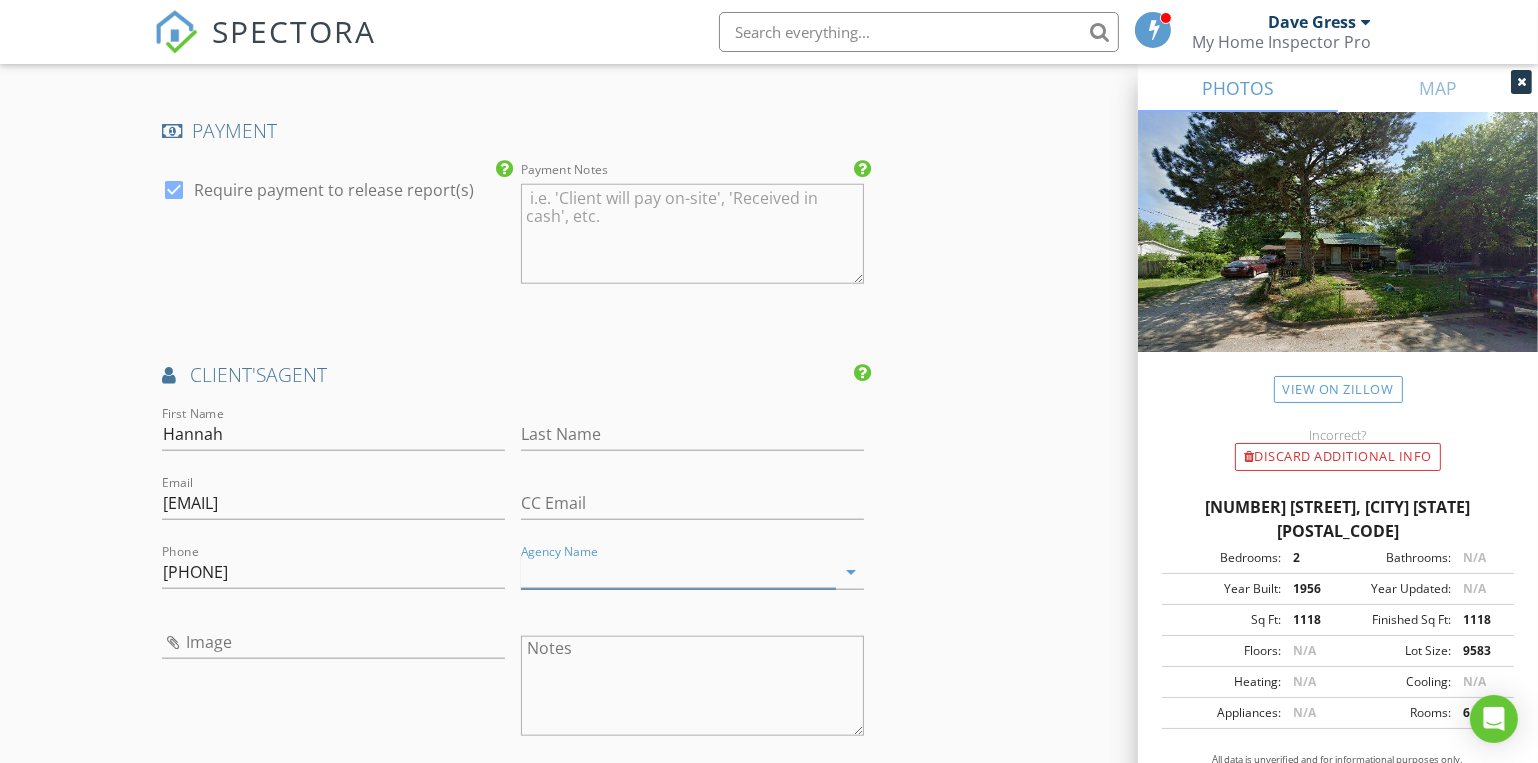 click on "Agency Name" at bounding box center [678, 572] 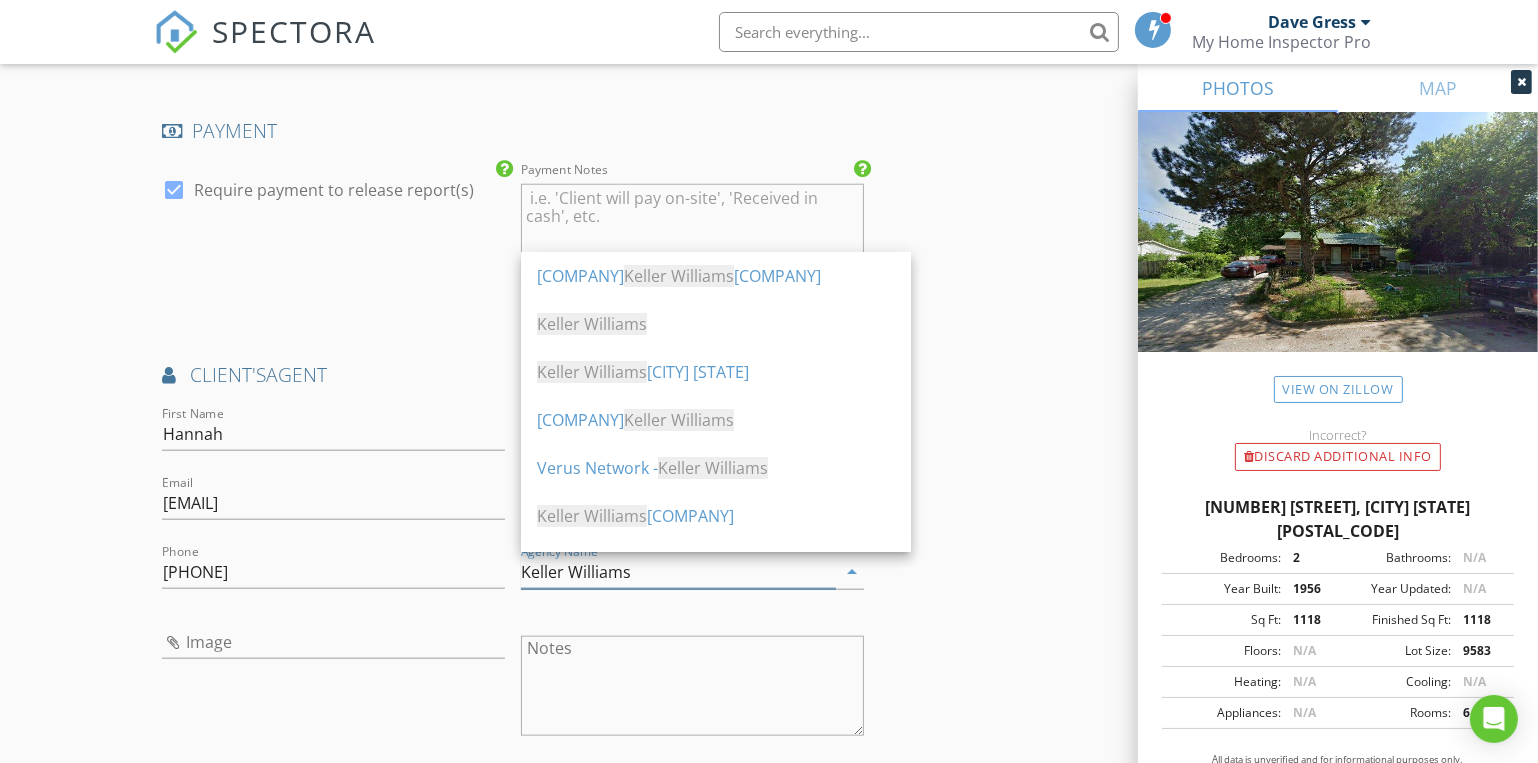 type on "Keller Williams" 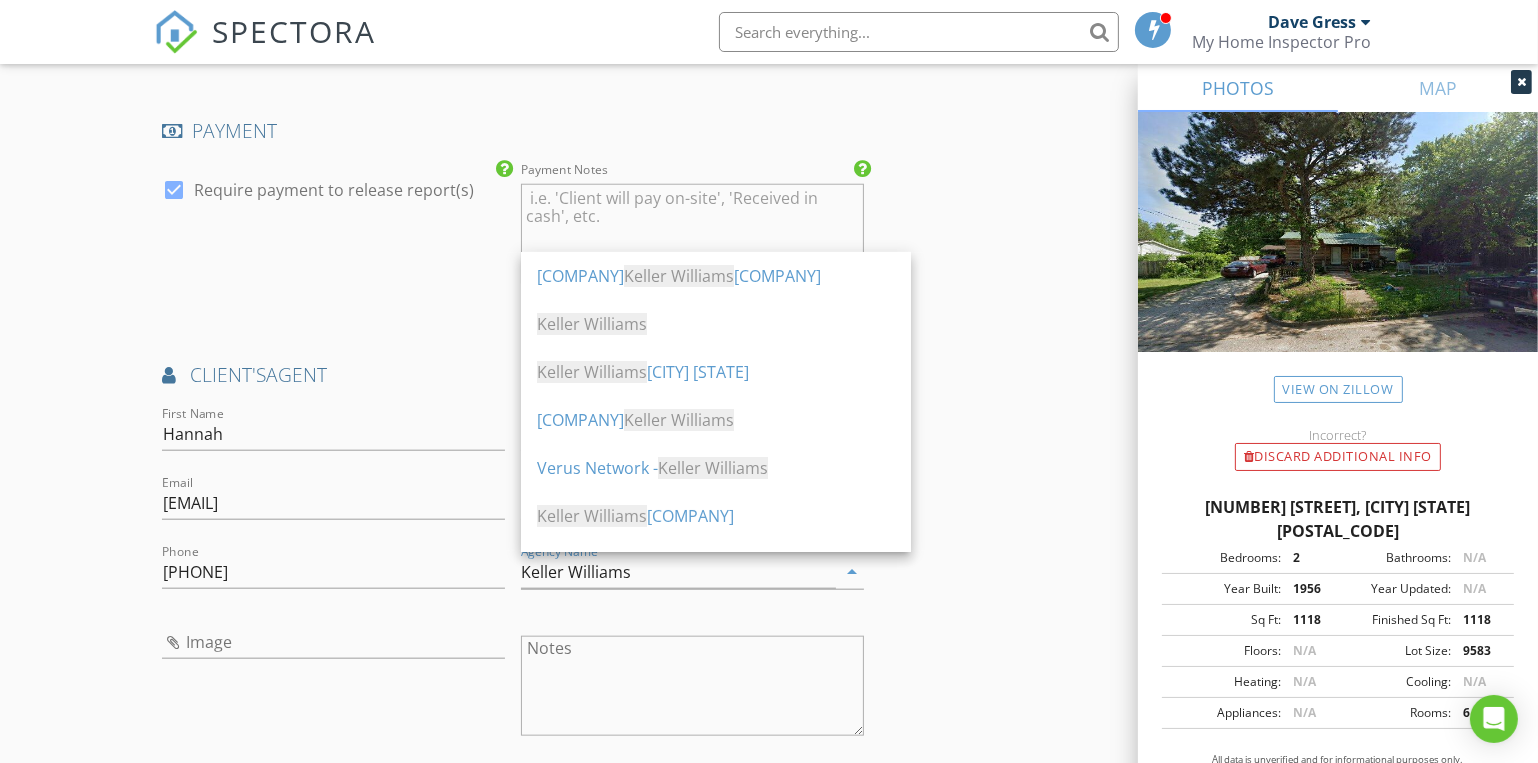 click on "check_box   [FIRST] [LAST]   PRIMARY   check_box   [FIRST] [LAST]     [FIRST] [LAST],  [FIRST] [LAST] arrow_drop_down   check_box_outline_blank [FIRST] [LAST] specifically requested check_box_outline_blank [FIRST] [LAST] specifically requested
Date/Time
[DATE] [TIME]
Location
Address Search       Address [NUMBER] [STREET]   Unit   City [CITY]   State [STATE]   Zip [ZIP]   County [COUNTY]     Square Feet [NUMBER]   Year Built [NUMBER]   Foundation [FOUNDATION] arrow_drop_down     [FIRST] [LAST]     [NUMBER] miles     ([NUMBER] minutes)         [FIRST] [LAST]     [NUMBER] miles     ([NUMBER] minutes)
client
check_box Enable Client CC email for this inspection   Client Search     check_box_outline_blank Client is a Company/Organization     First Name [FIRST]   Last Name [LAST]   Email [EMAIL]   CC Email   Phone           Notes   Private Notes          check_box" at bounding box center [769, -3] 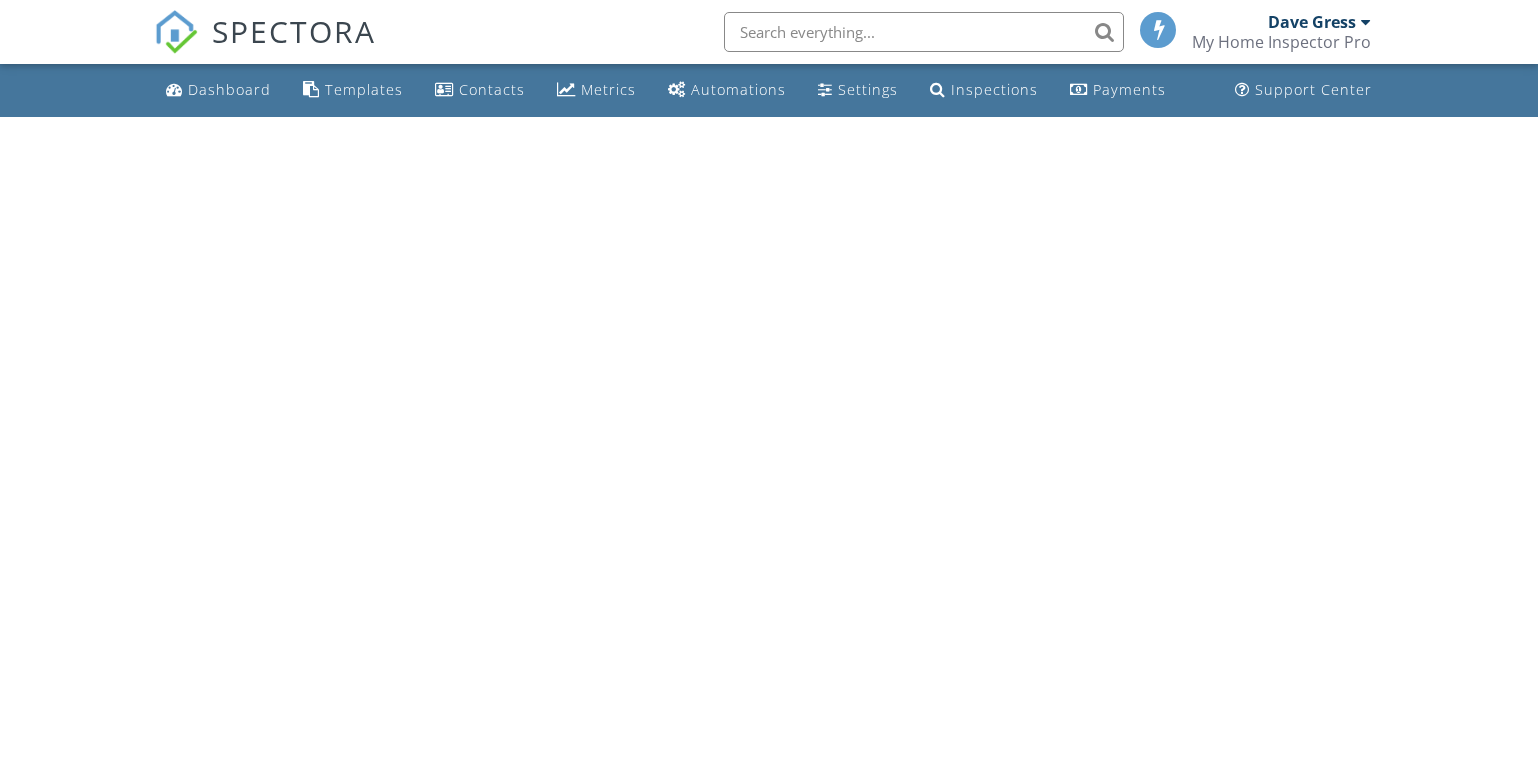 scroll, scrollTop: 0, scrollLeft: 0, axis: both 